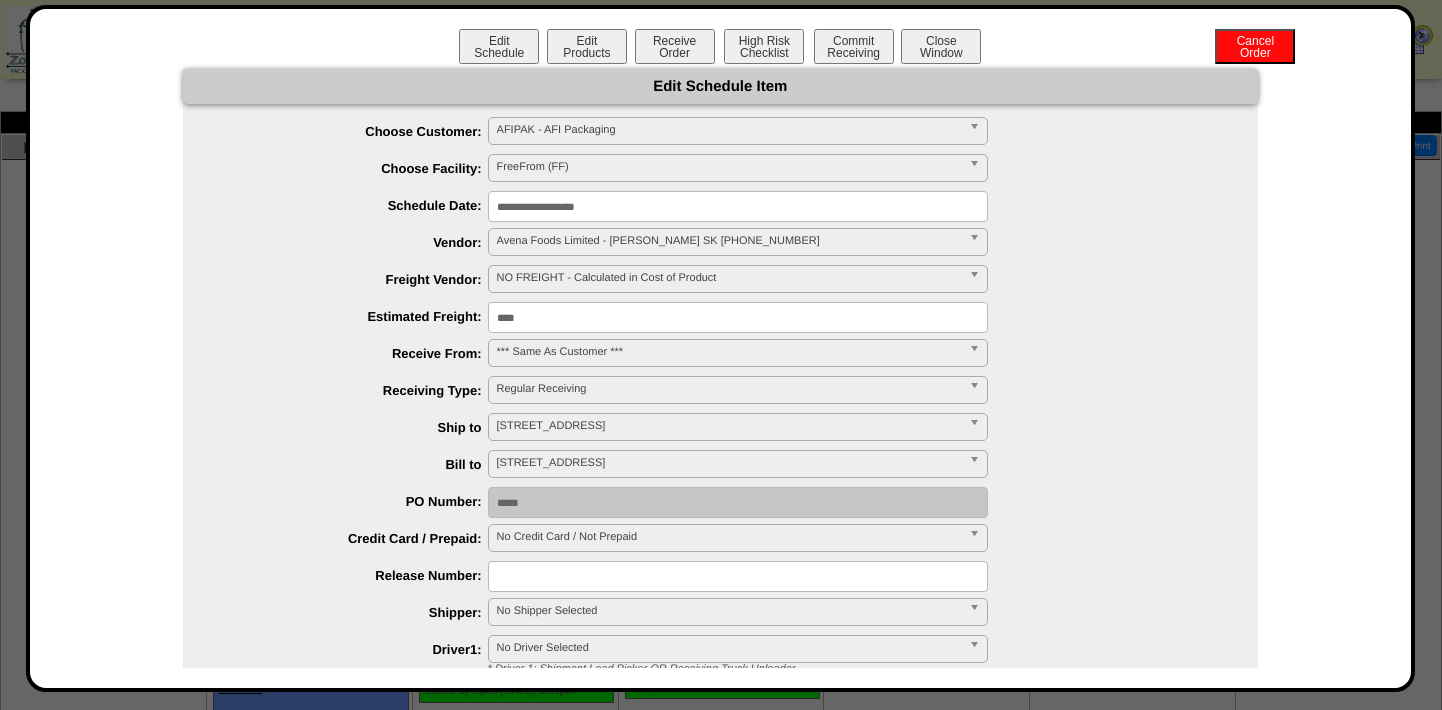scroll, scrollTop: 0, scrollLeft: 0, axis: both 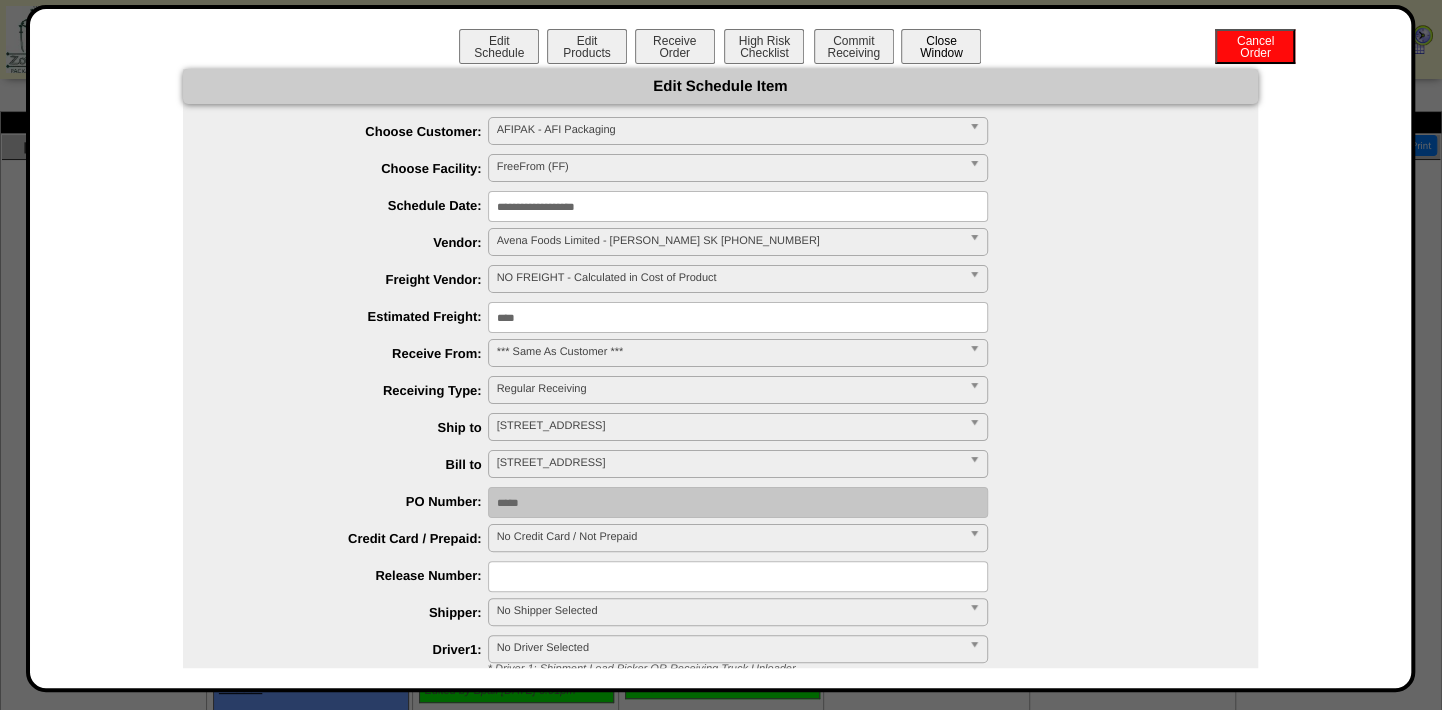 click on "Close Window" at bounding box center [941, 46] 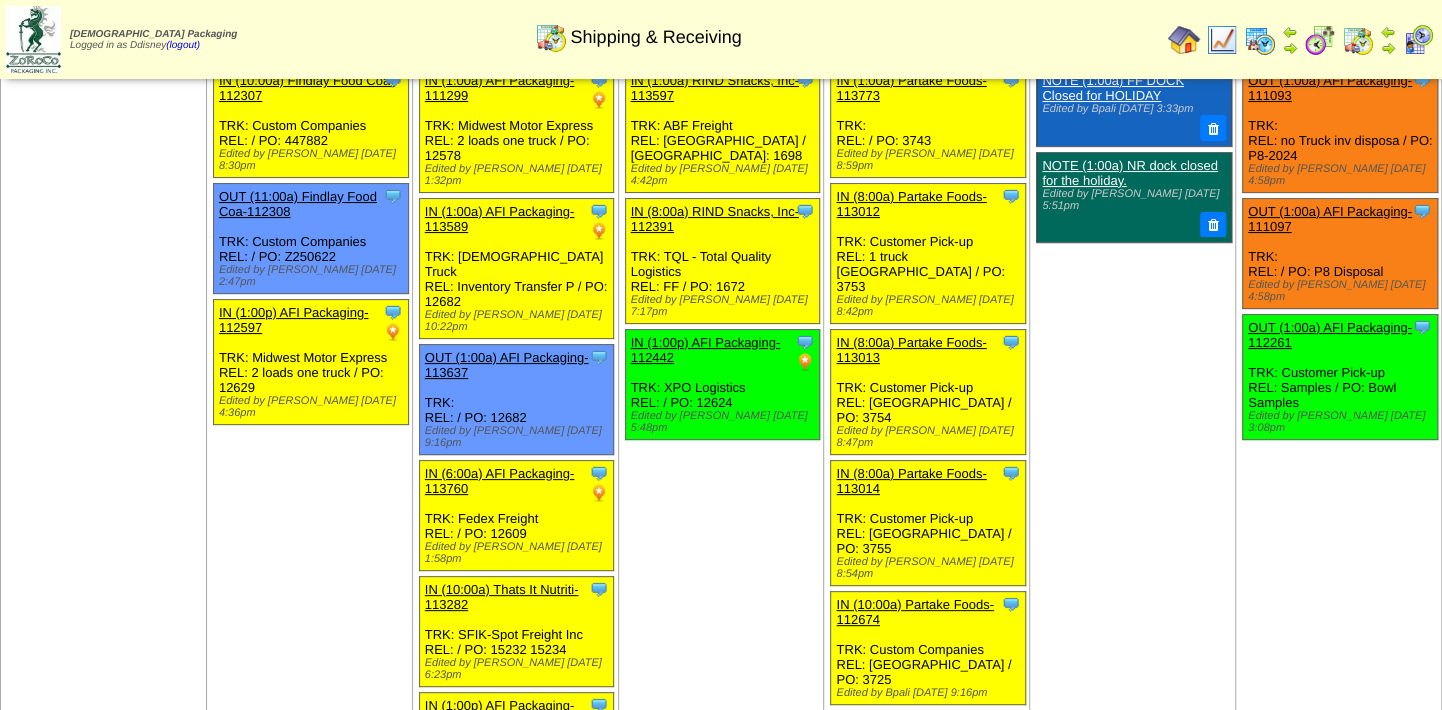 scroll, scrollTop: 90, scrollLeft: 0, axis: vertical 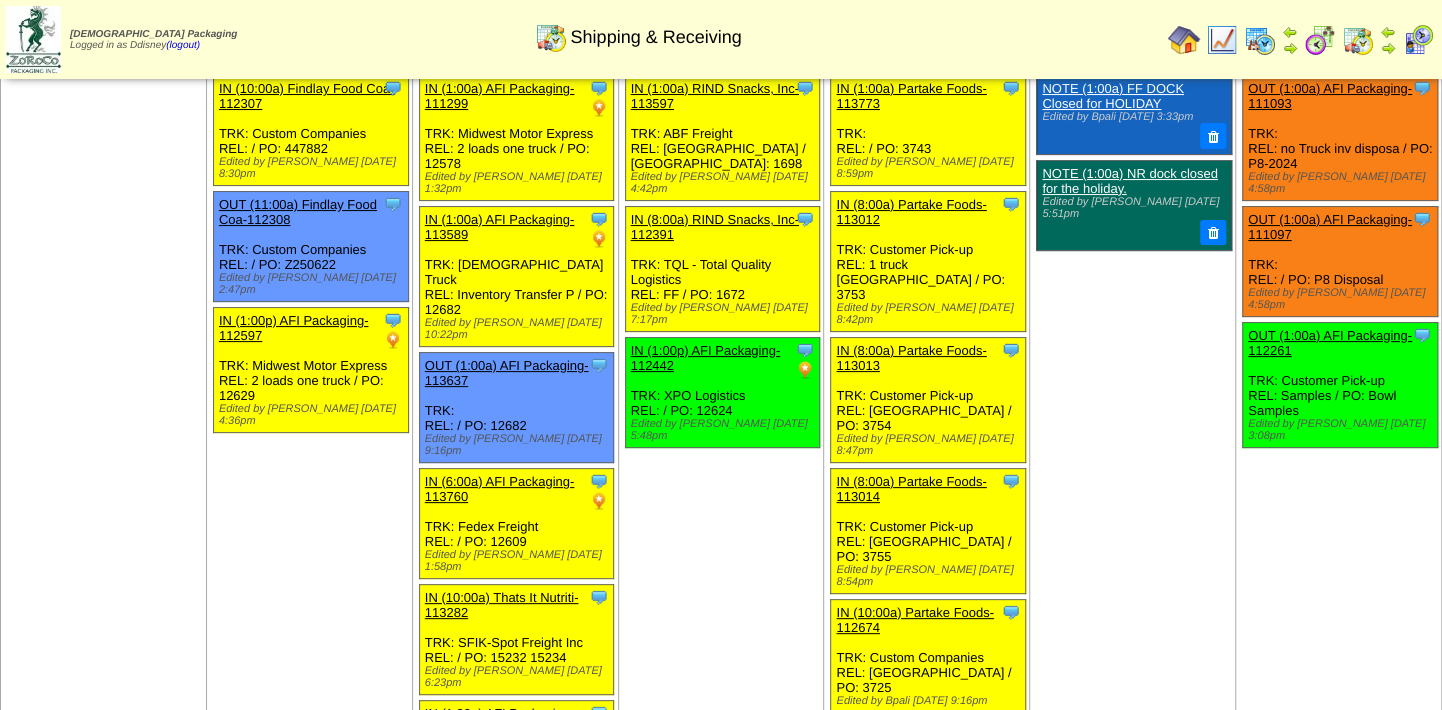 click at bounding box center (1358, 40) 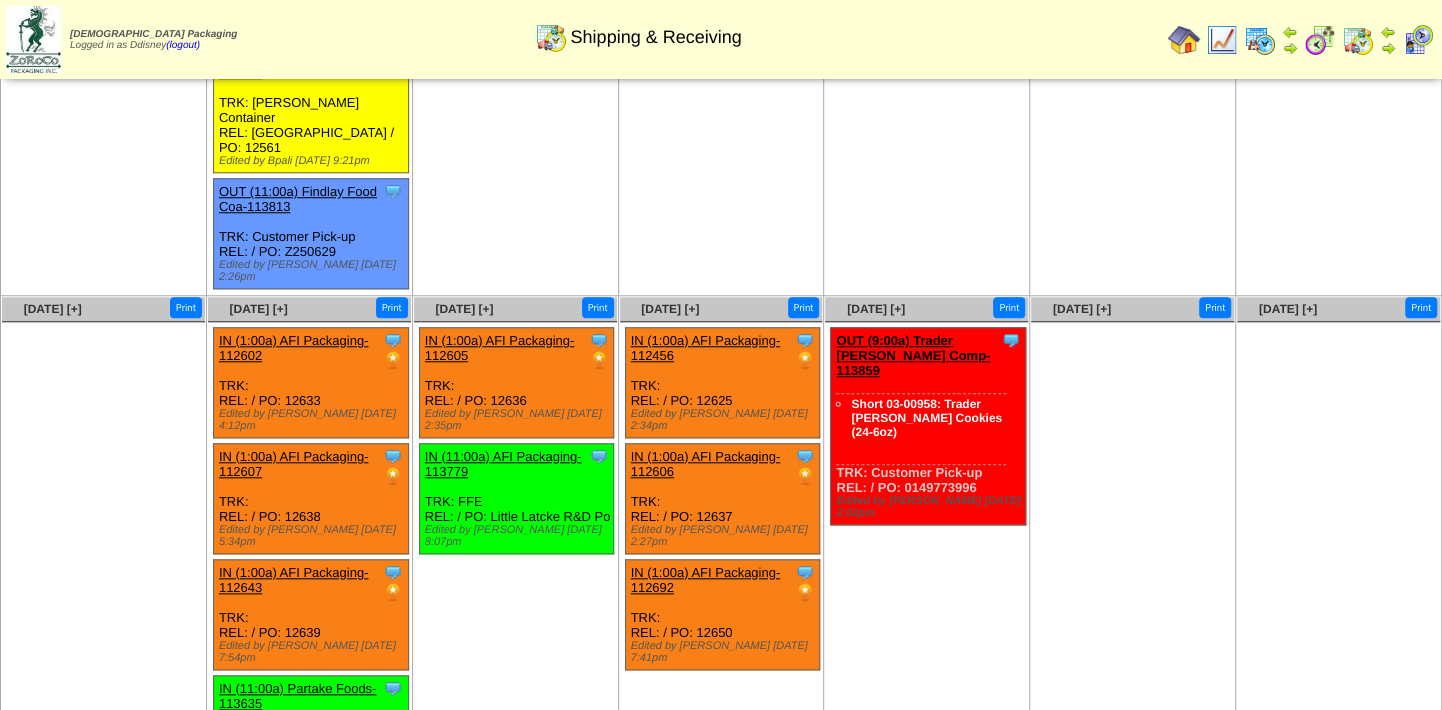 scroll, scrollTop: 863, scrollLeft: 0, axis: vertical 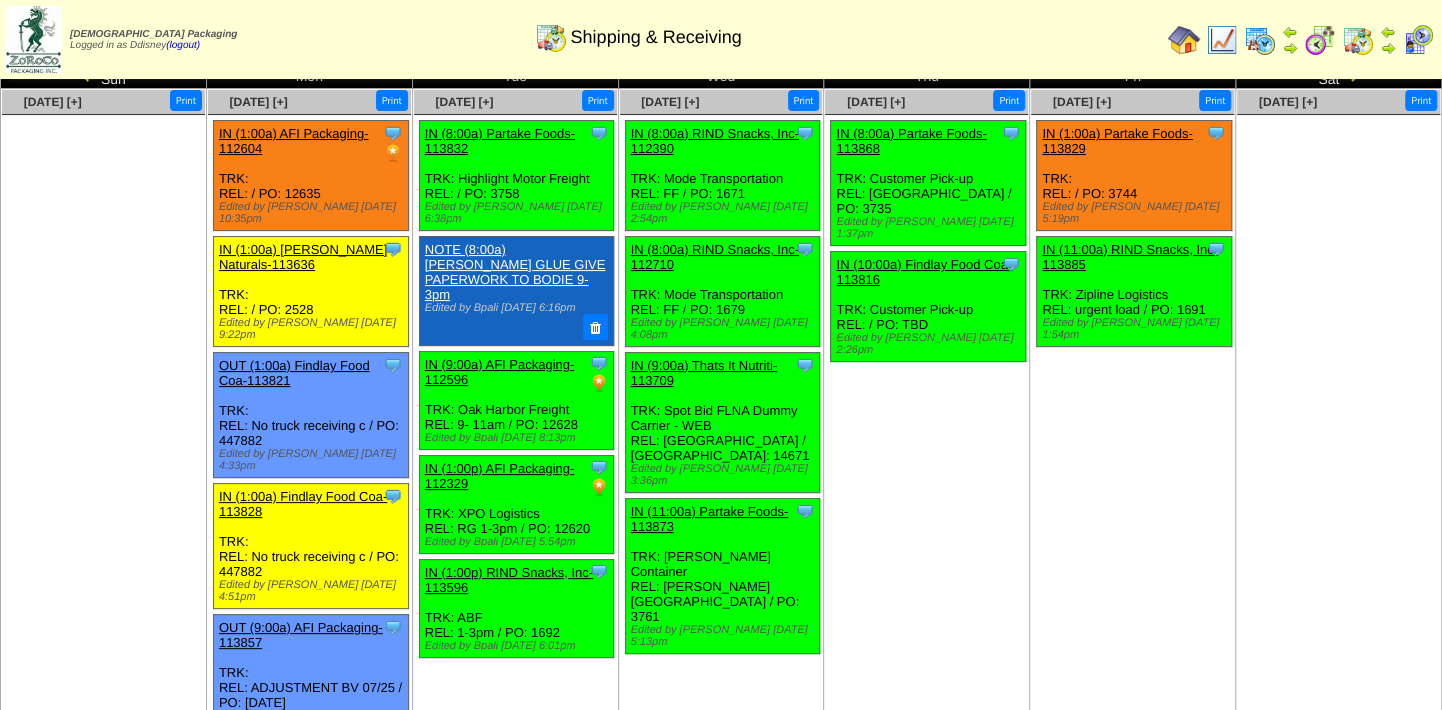 click at bounding box center [1418, 40] 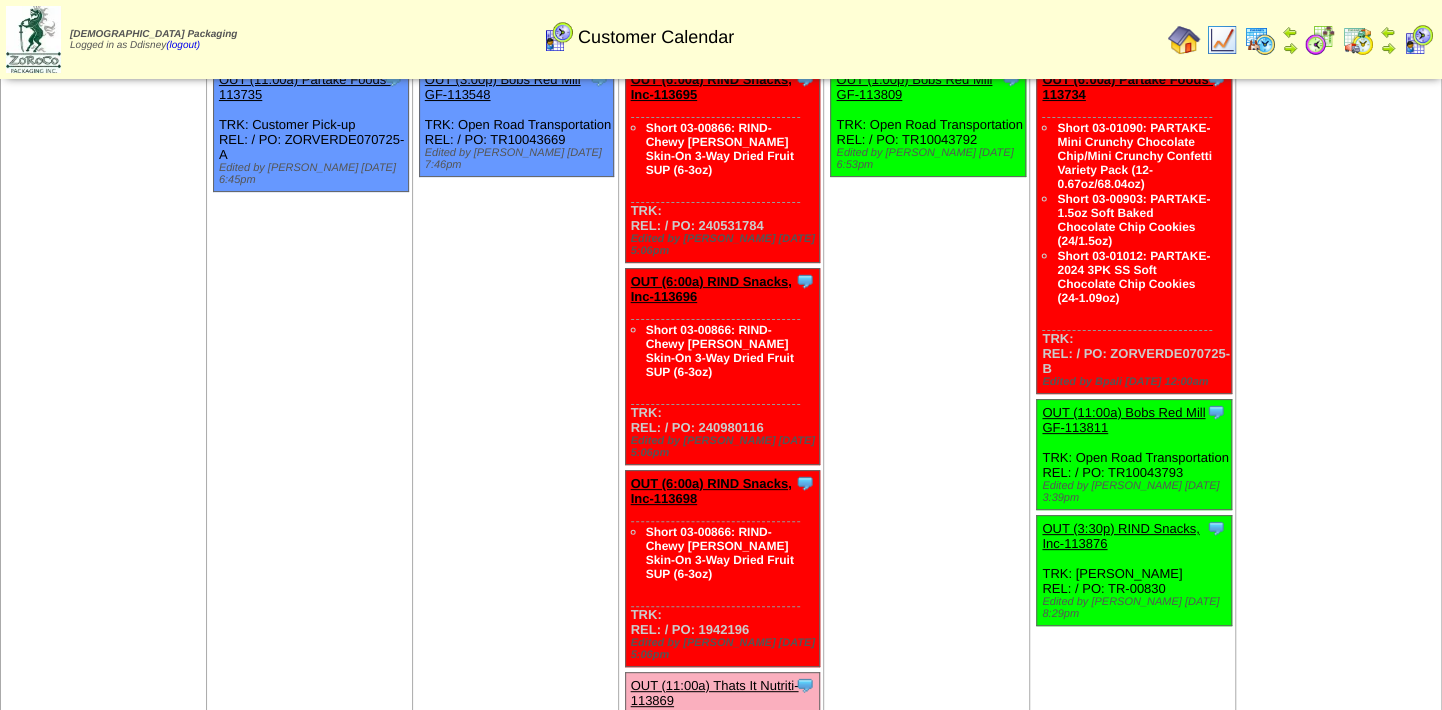 scroll, scrollTop: 0, scrollLeft: 0, axis: both 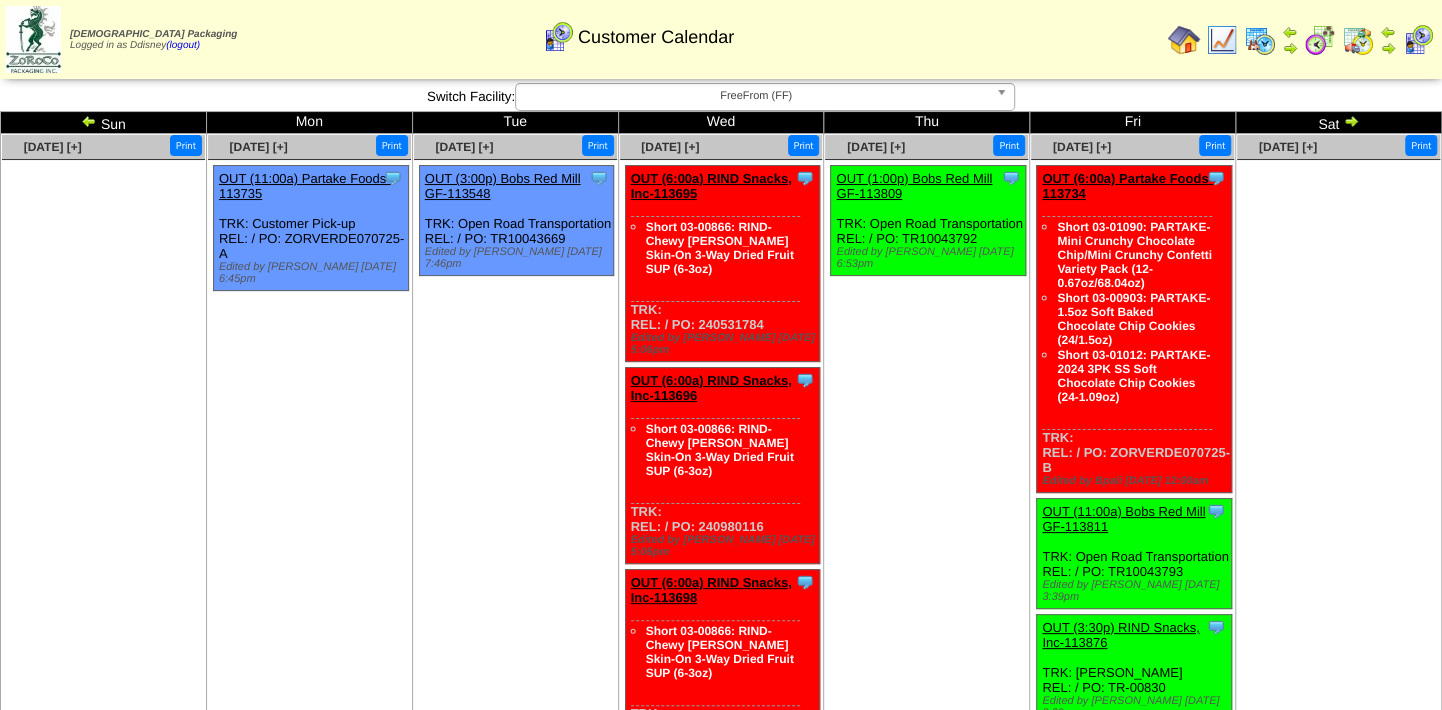 click at bounding box center [1351, 121] 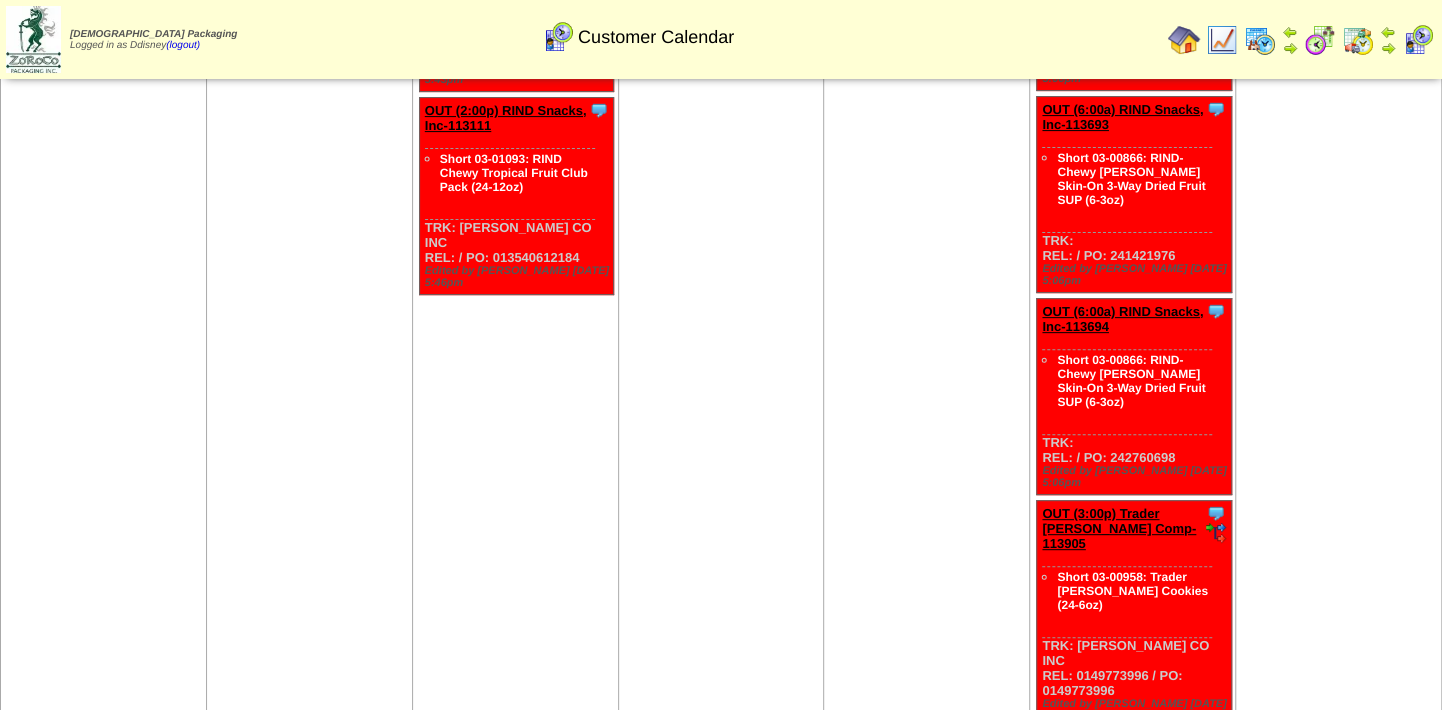 scroll, scrollTop: 90, scrollLeft: 0, axis: vertical 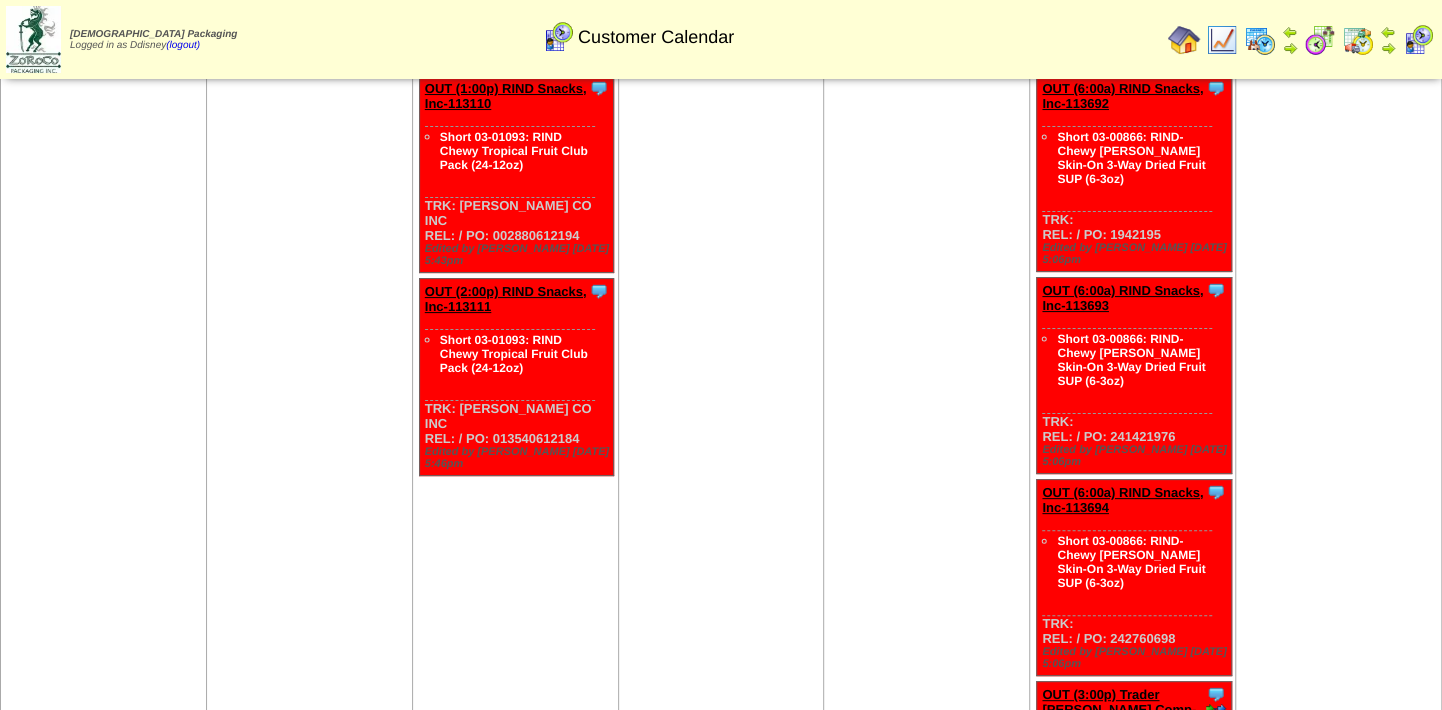 click at bounding box center (1388, 48) 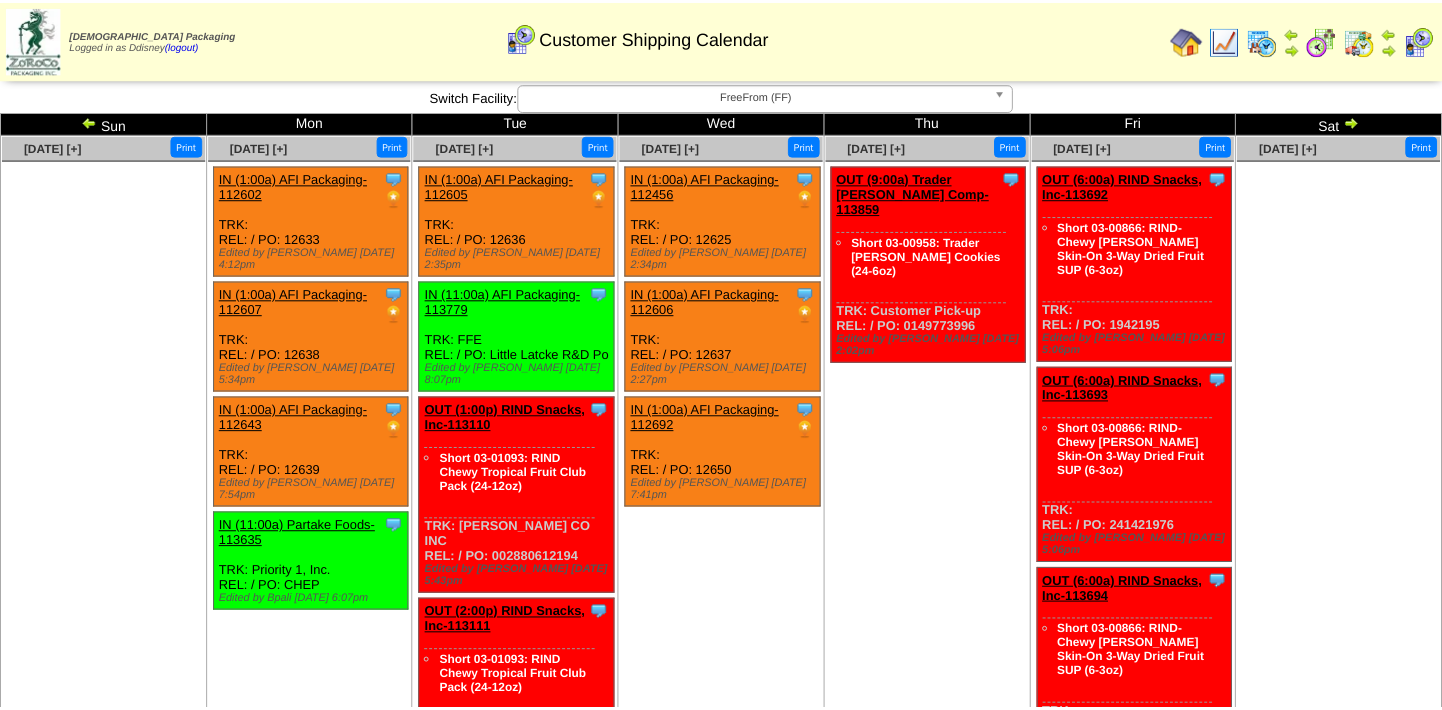 scroll, scrollTop: 0, scrollLeft: 0, axis: both 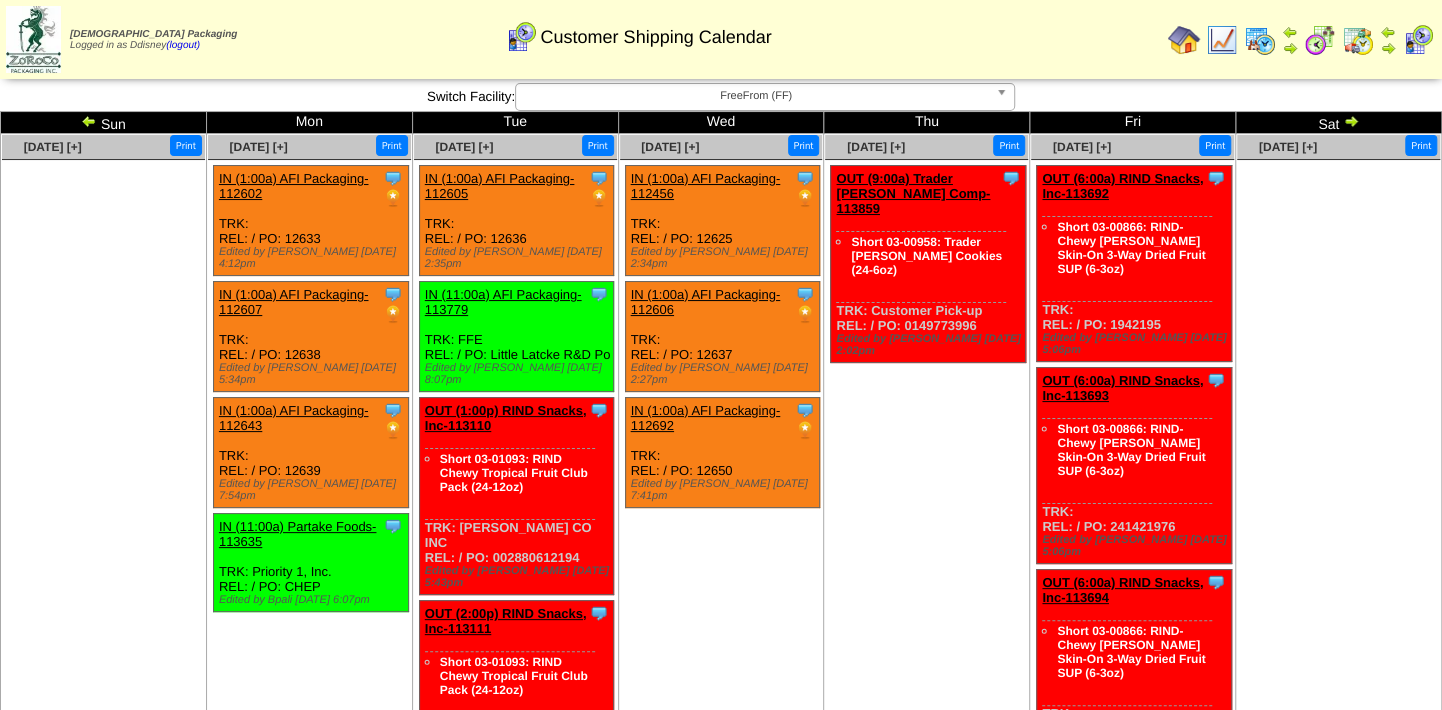 click on "OUT
(9:00a)
Trader Joes Comp-113859" at bounding box center [913, 193] 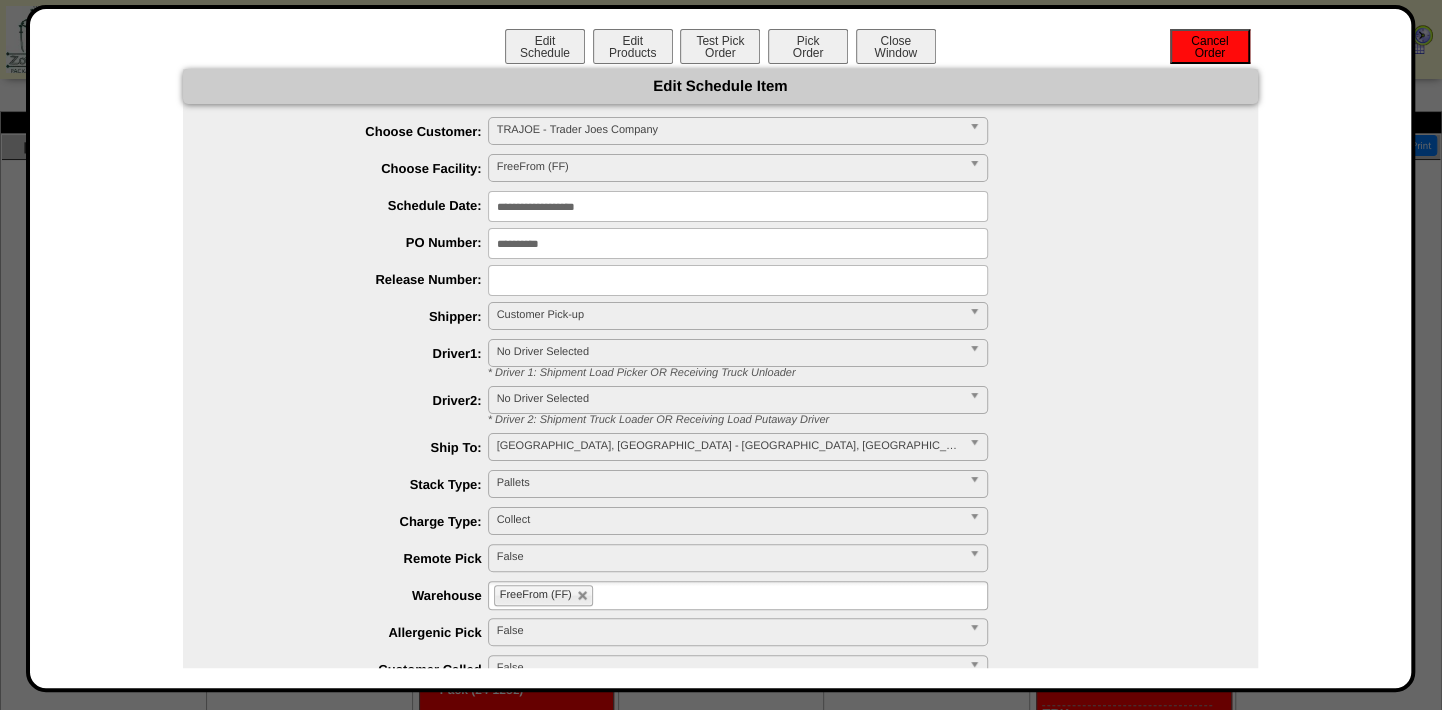 click on "Cancel Order" at bounding box center [1210, 46] 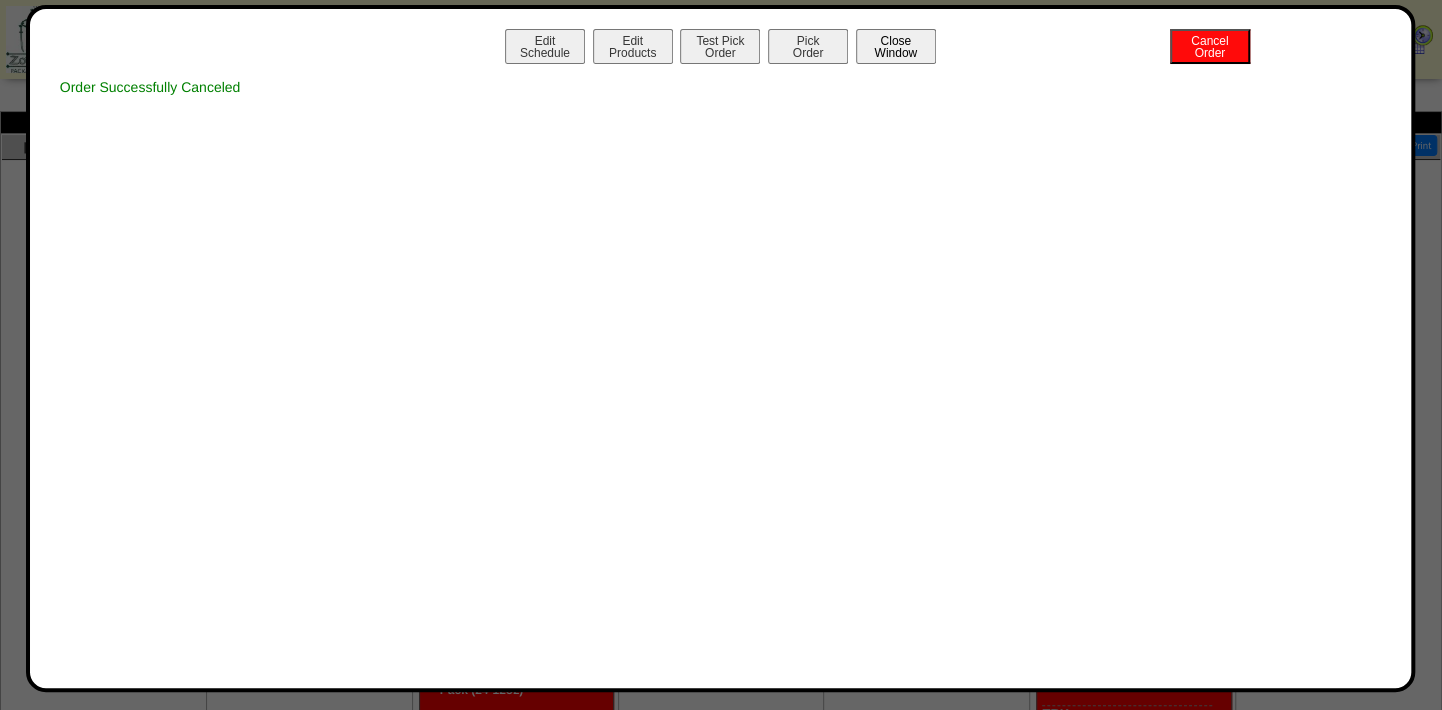 click on "Close Window" at bounding box center (896, 46) 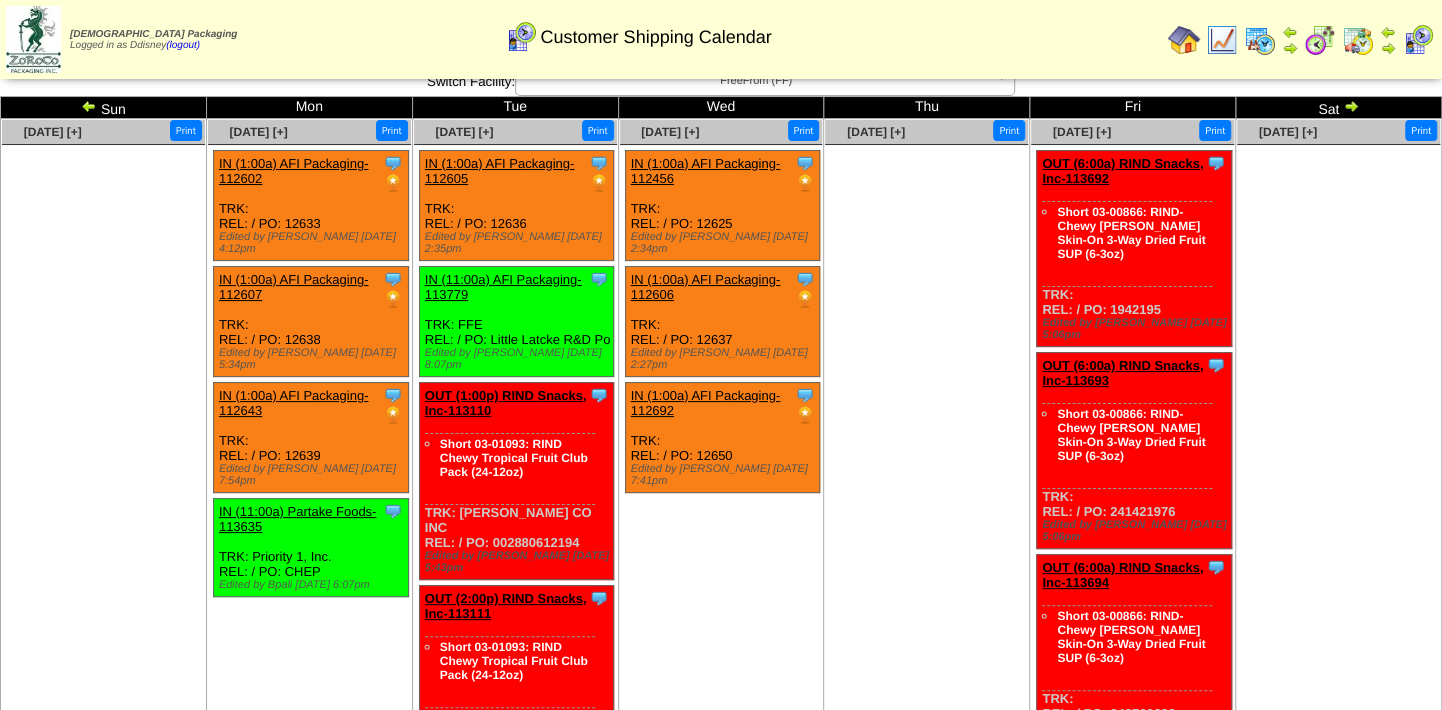 scroll, scrollTop: 0, scrollLeft: 0, axis: both 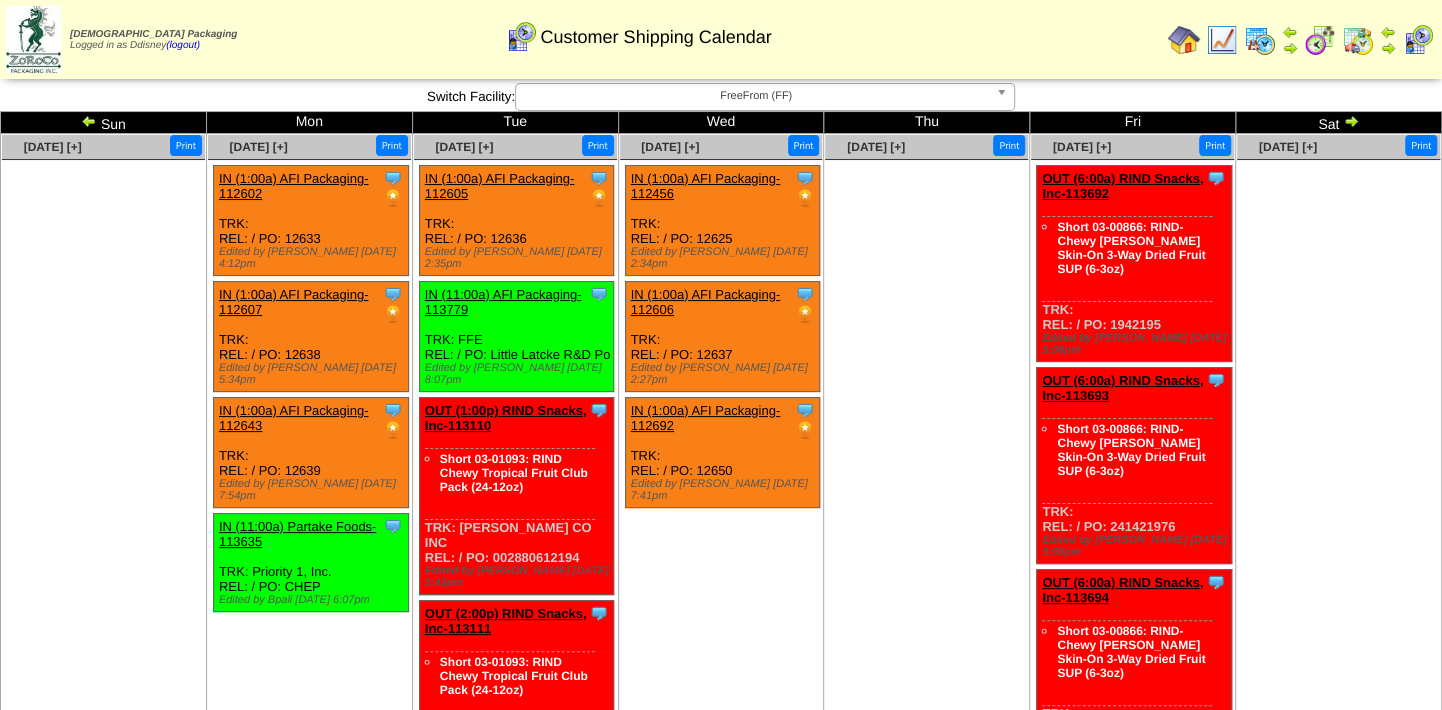 click at bounding box center (1184, 40) 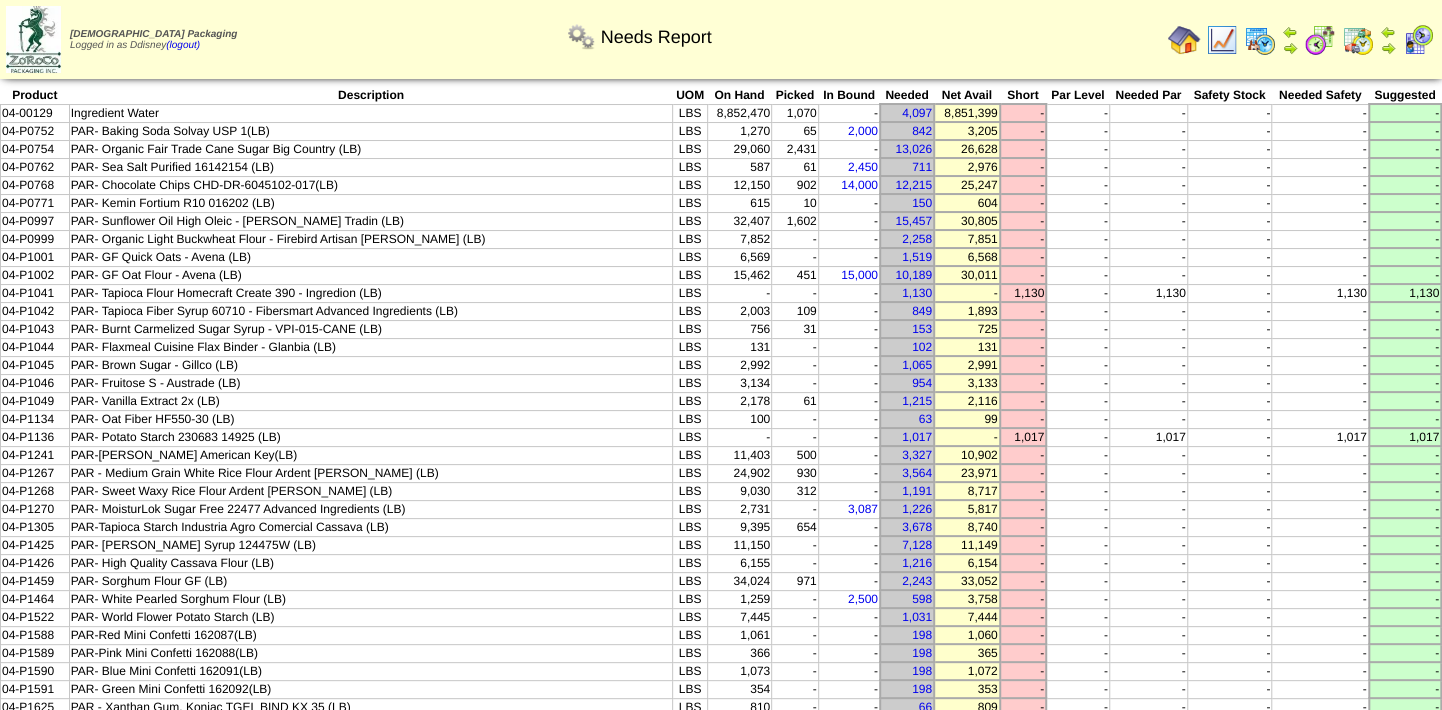scroll, scrollTop: 0, scrollLeft: 0, axis: both 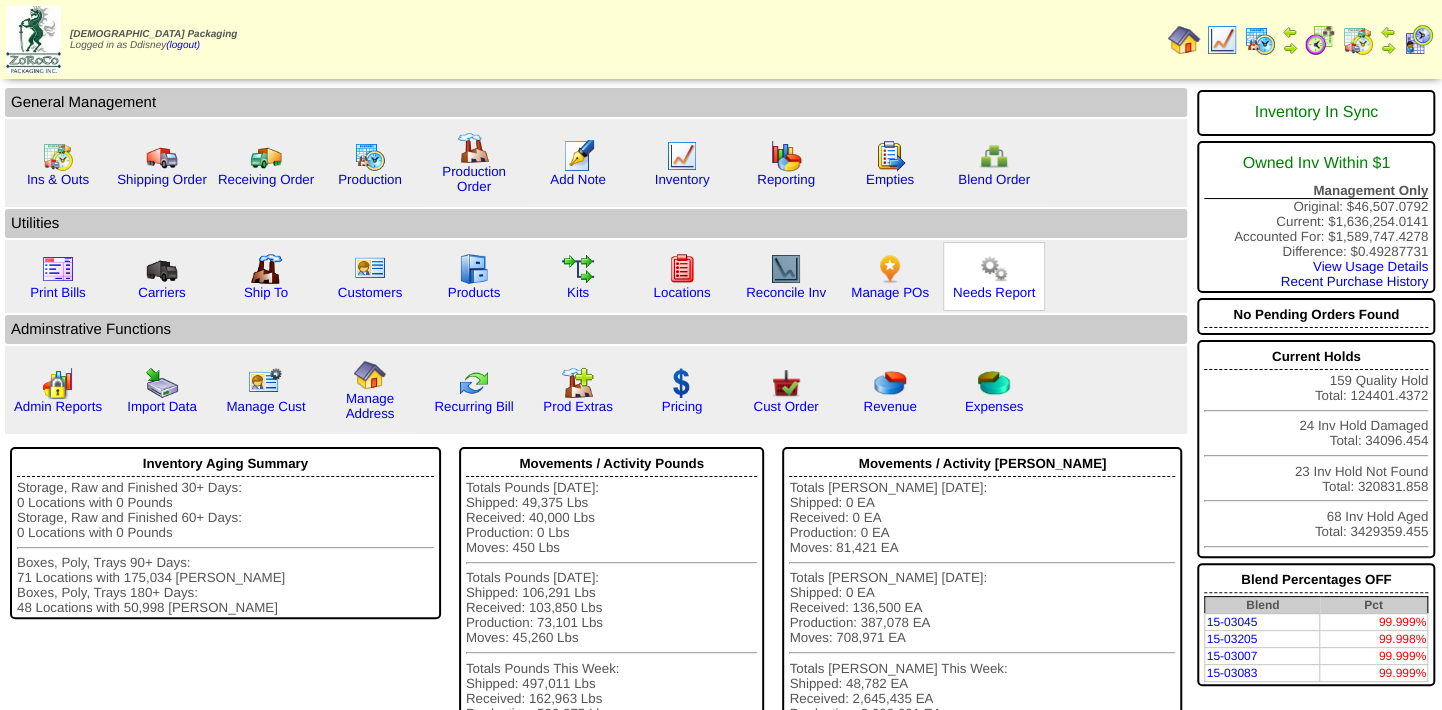 click at bounding box center [994, 269] 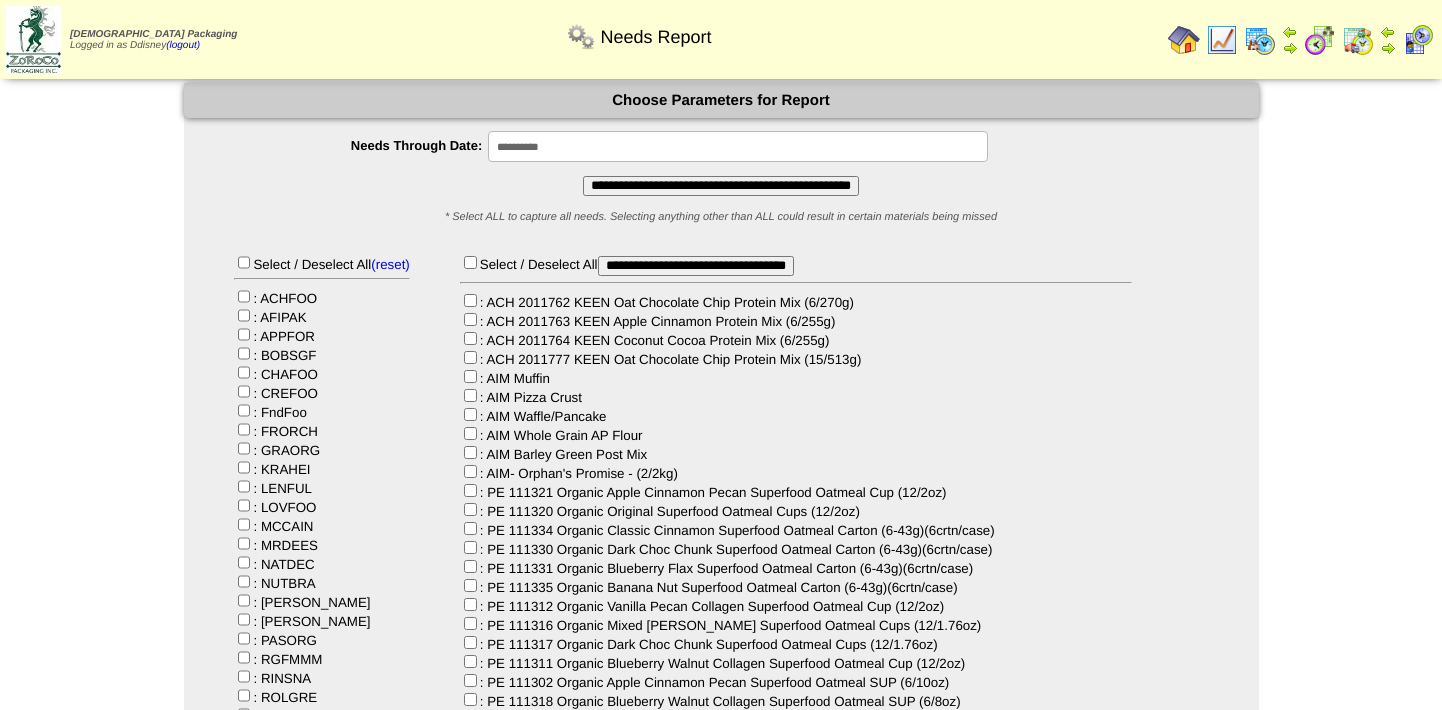 scroll, scrollTop: 0, scrollLeft: 0, axis: both 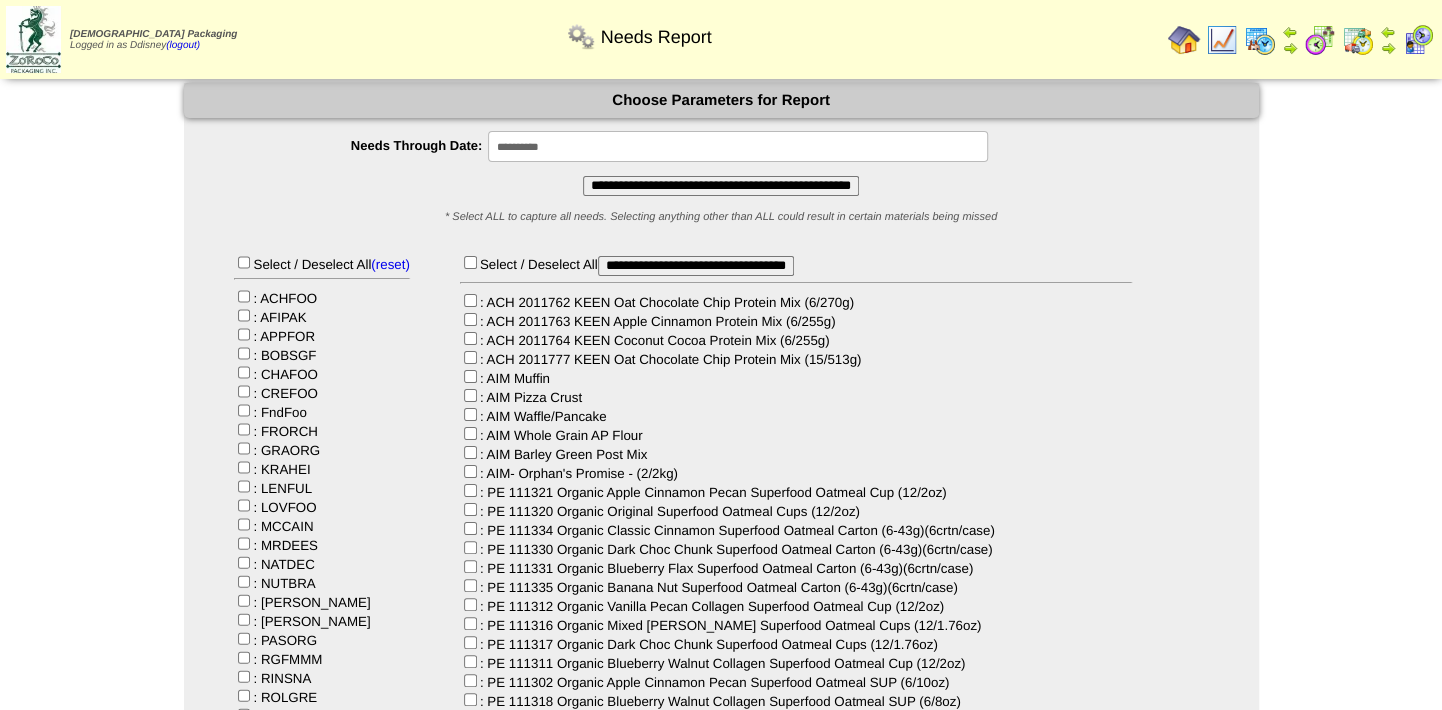 click on "**********" at bounding box center (738, 146) 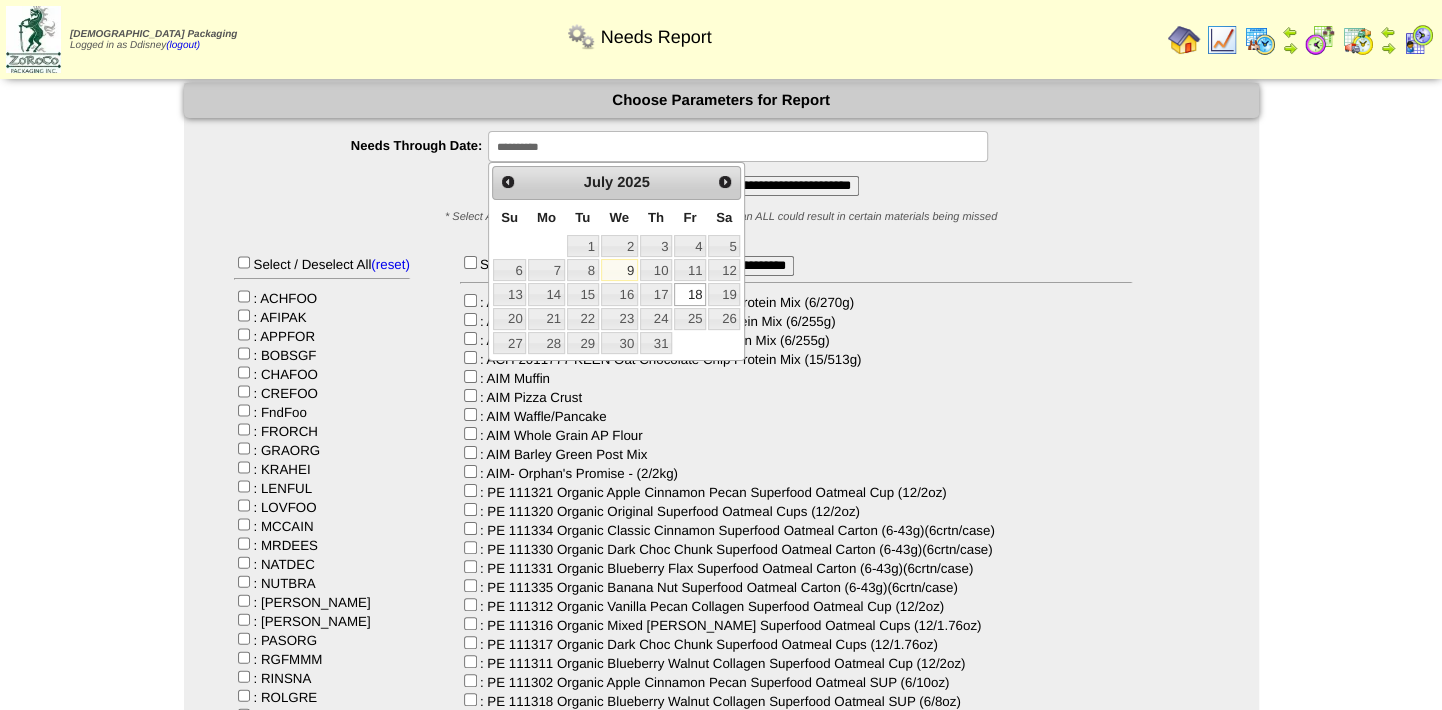 drag, startPoint x: 1081, startPoint y: 248, endPoint x: 604, endPoint y: 394, distance: 498.84366 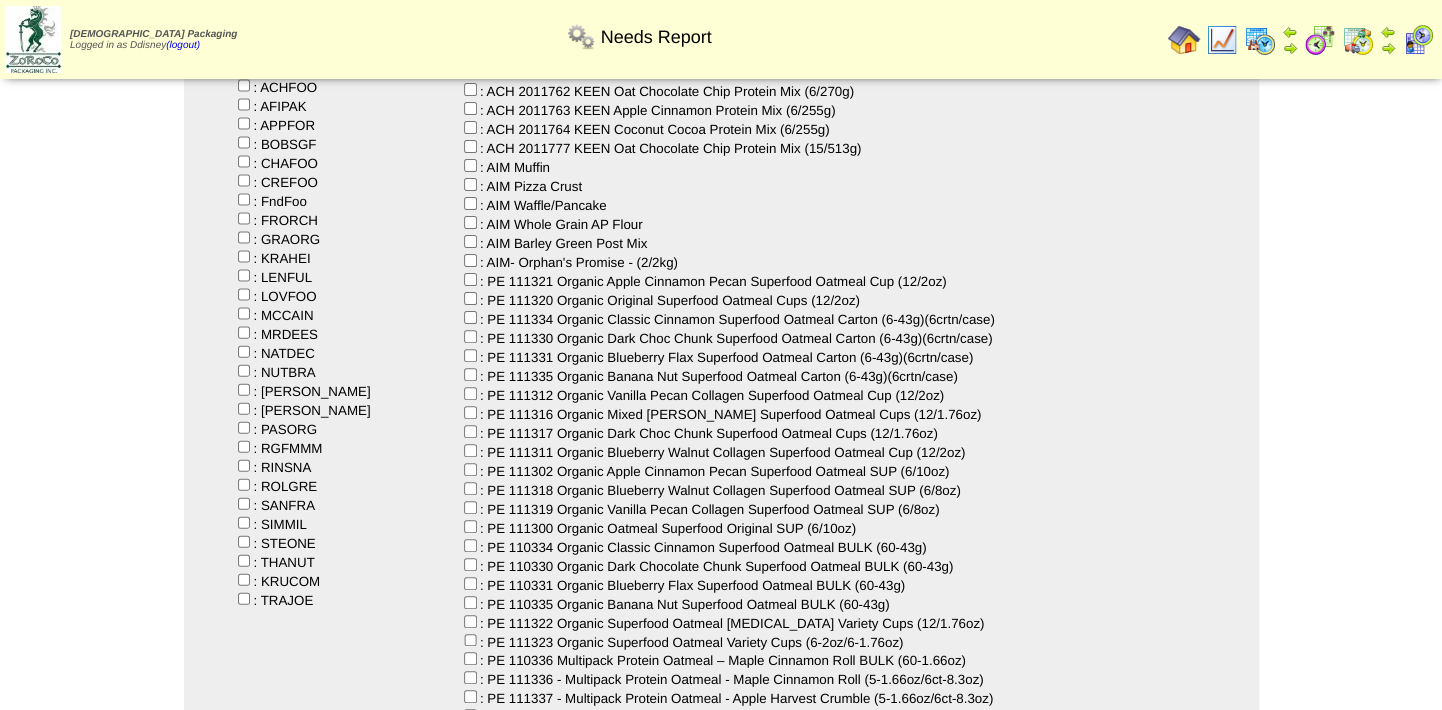 scroll, scrollTop: 272, scrollLeft: 0, axis: vertical 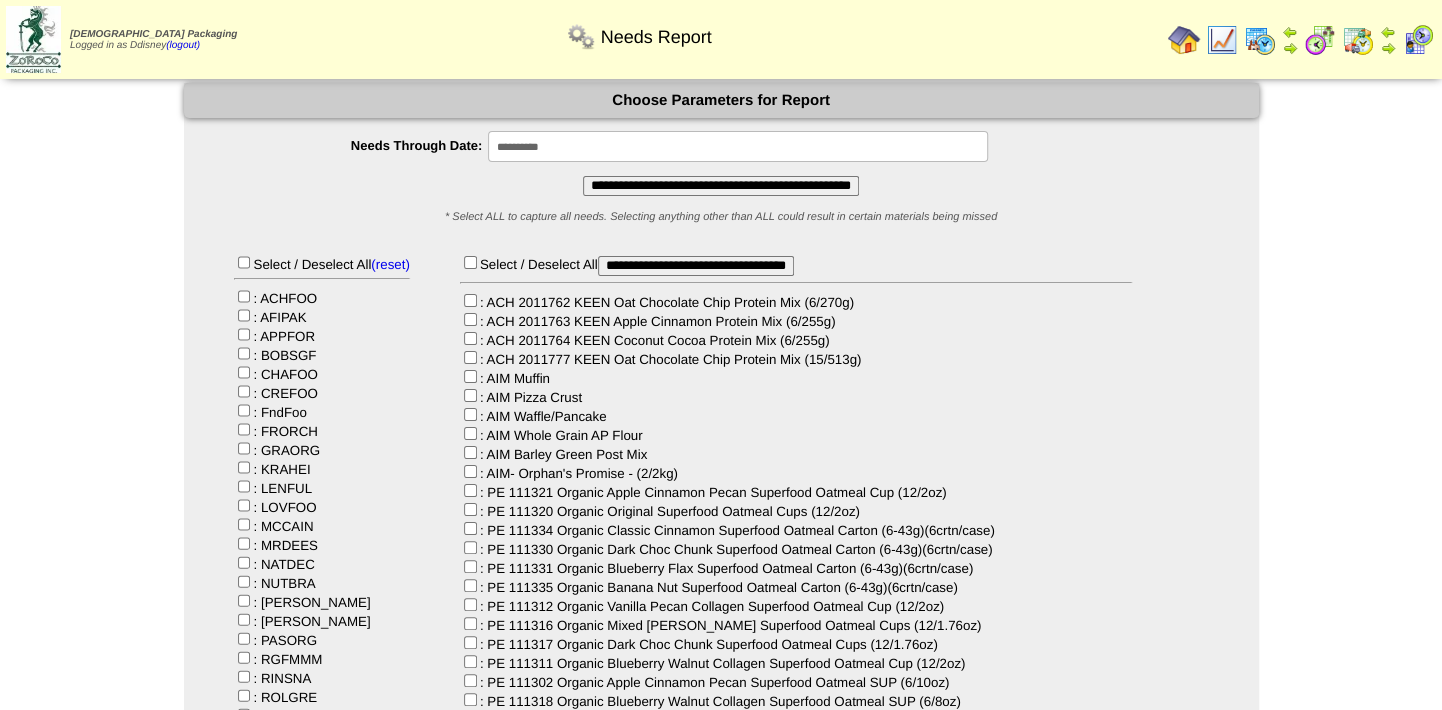 click on "**********" 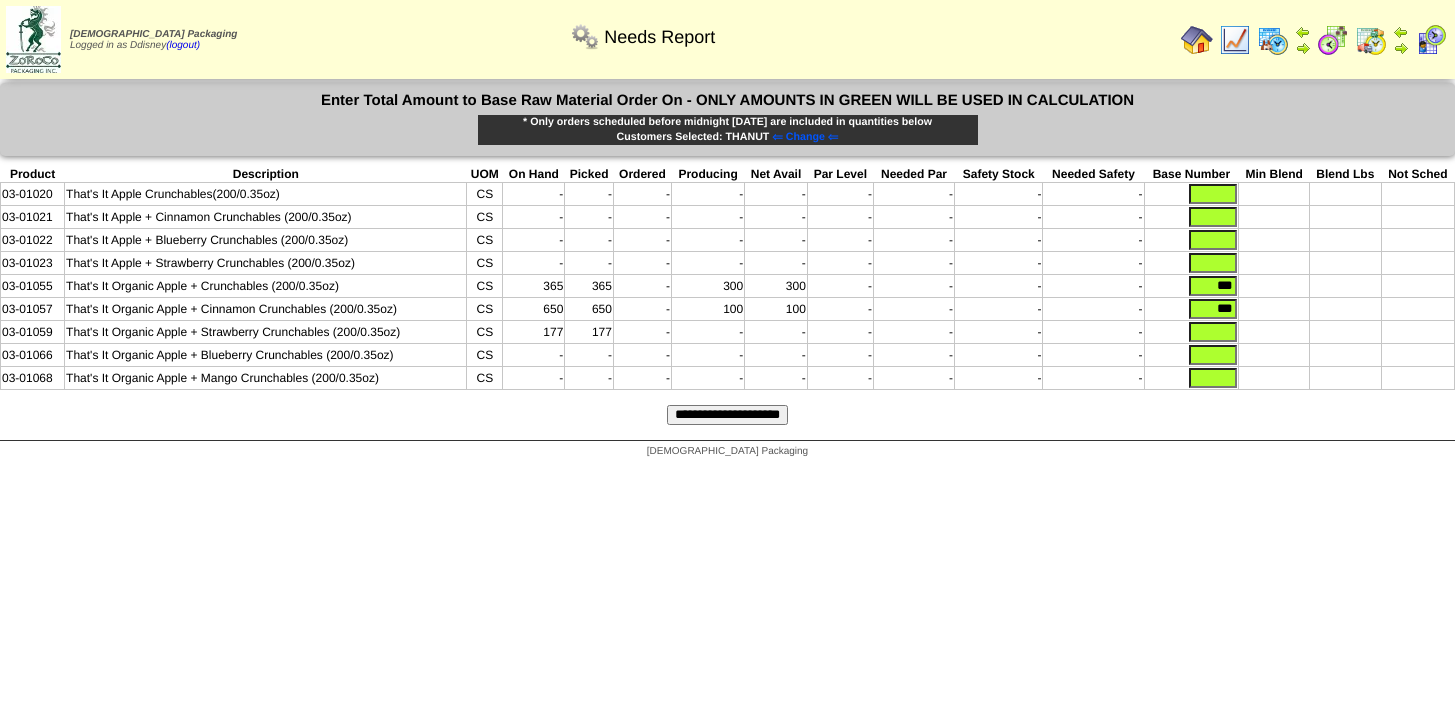 scroll, scrollTop: 0, scrollLeft: 0, axis: both 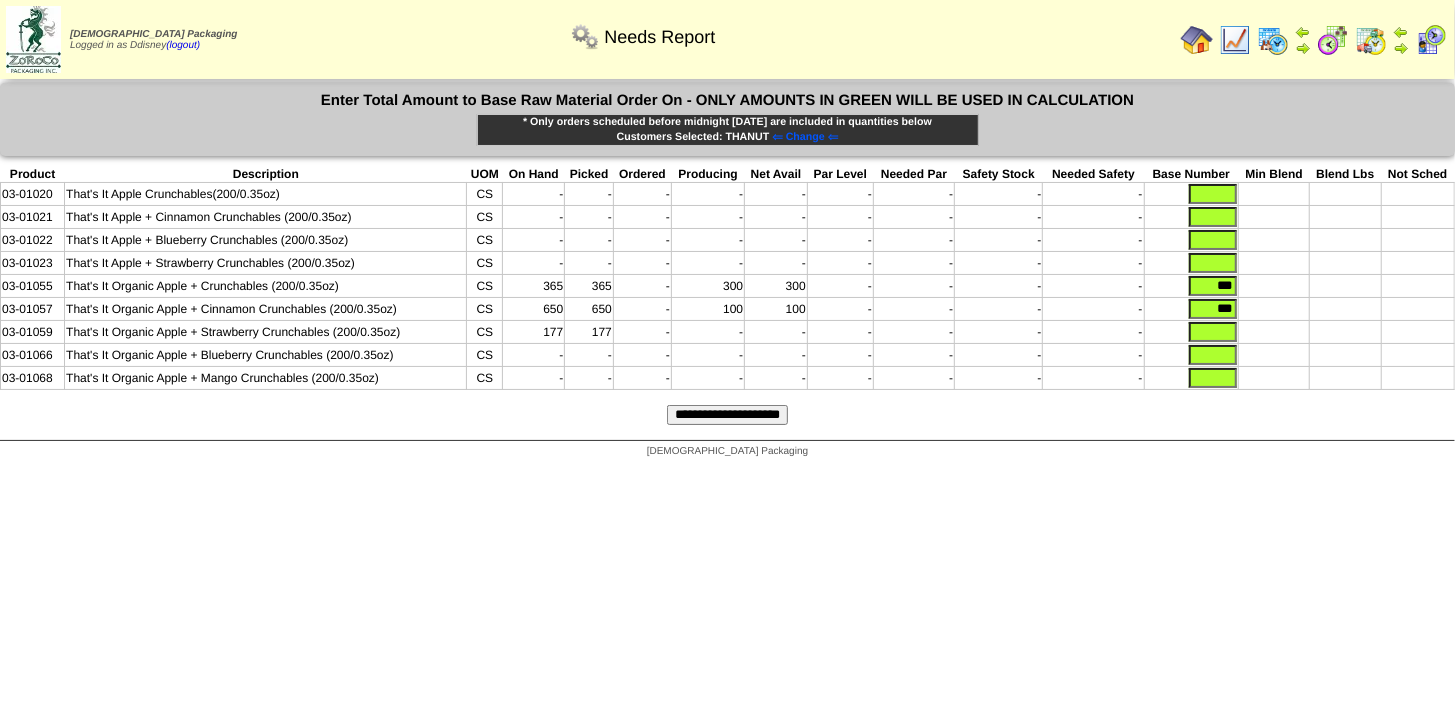 drag, startPoint x: 1206, startPoint y: 291, endPoint x: 1284, endPoint y: 295, distance: 78.10249 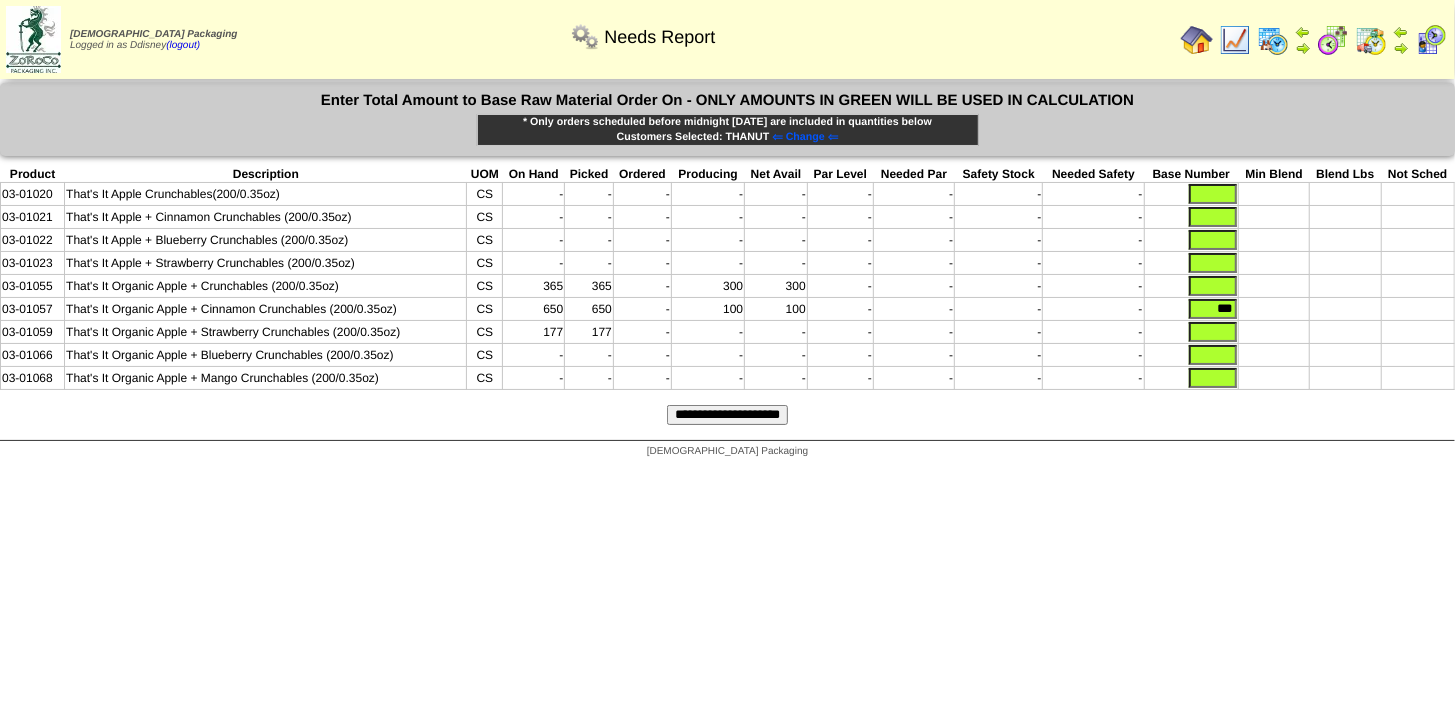 type 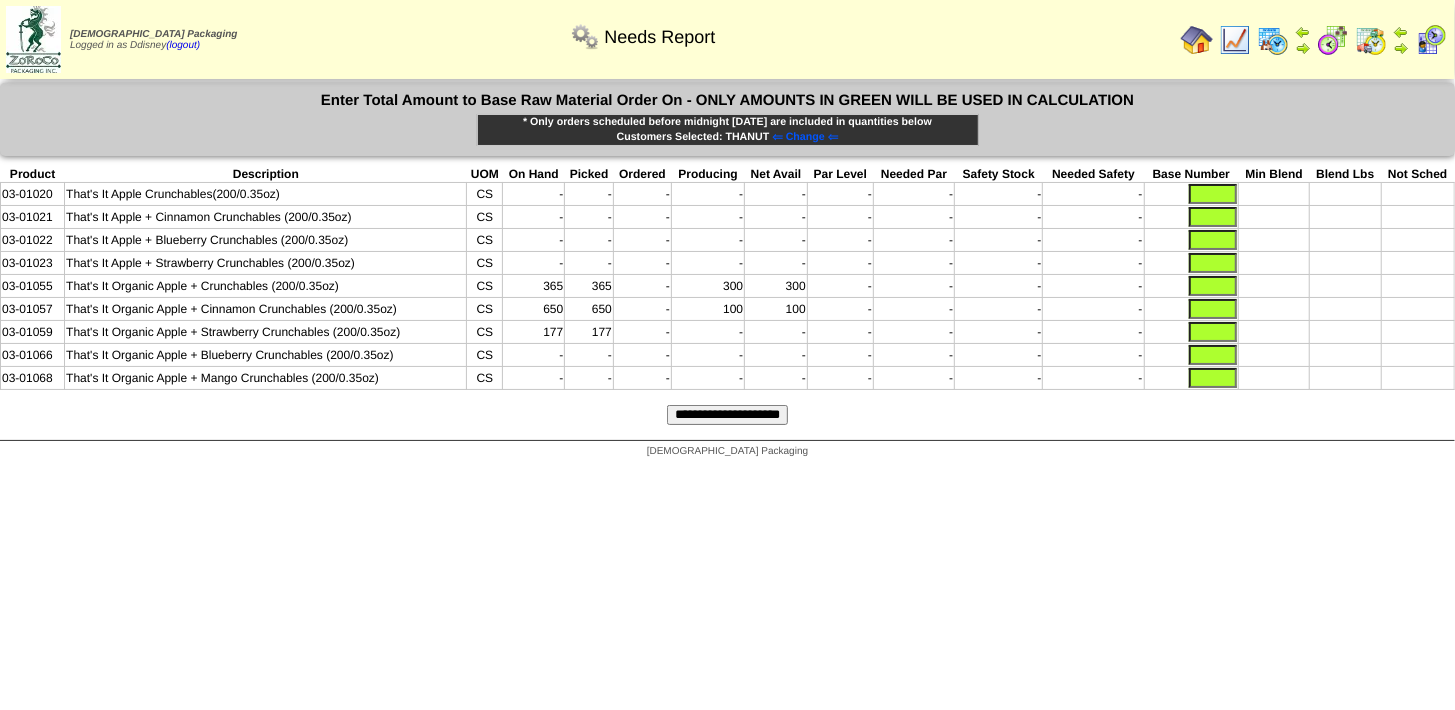 type 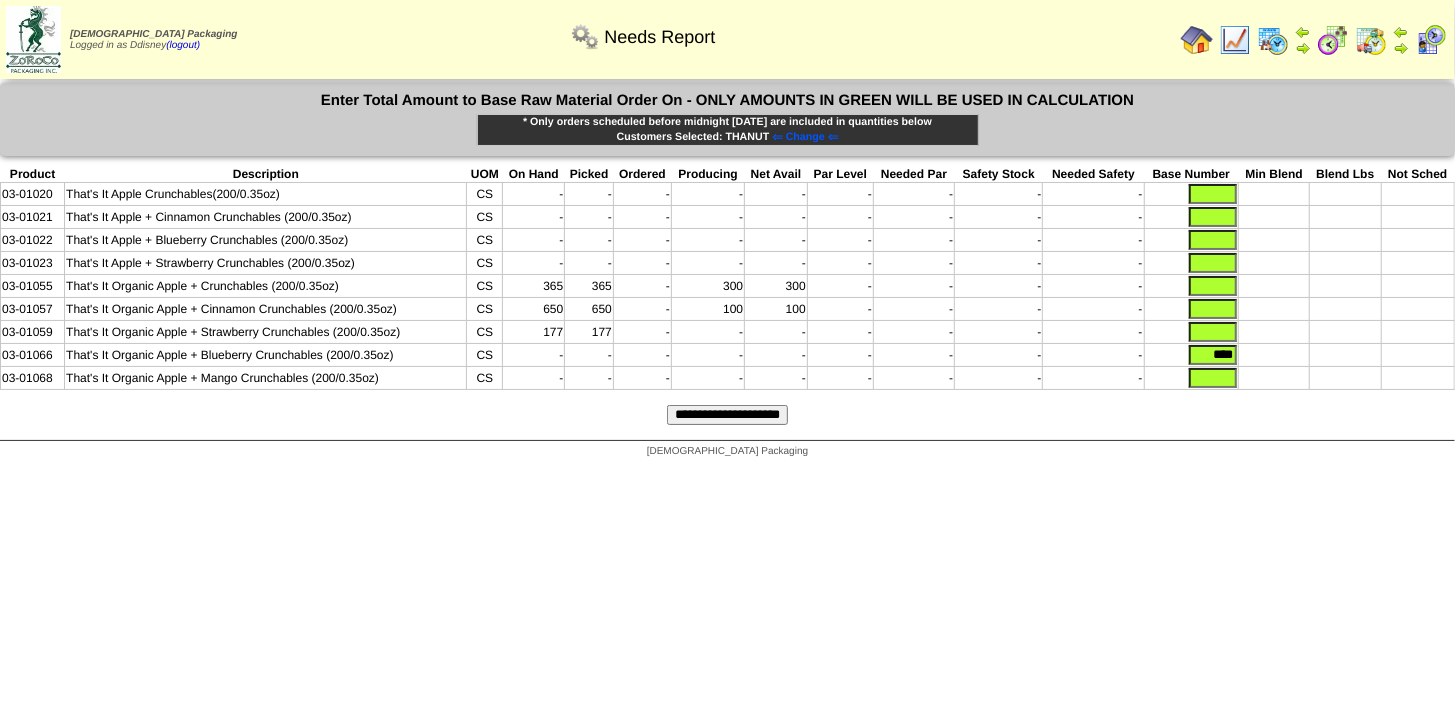 type on "****" 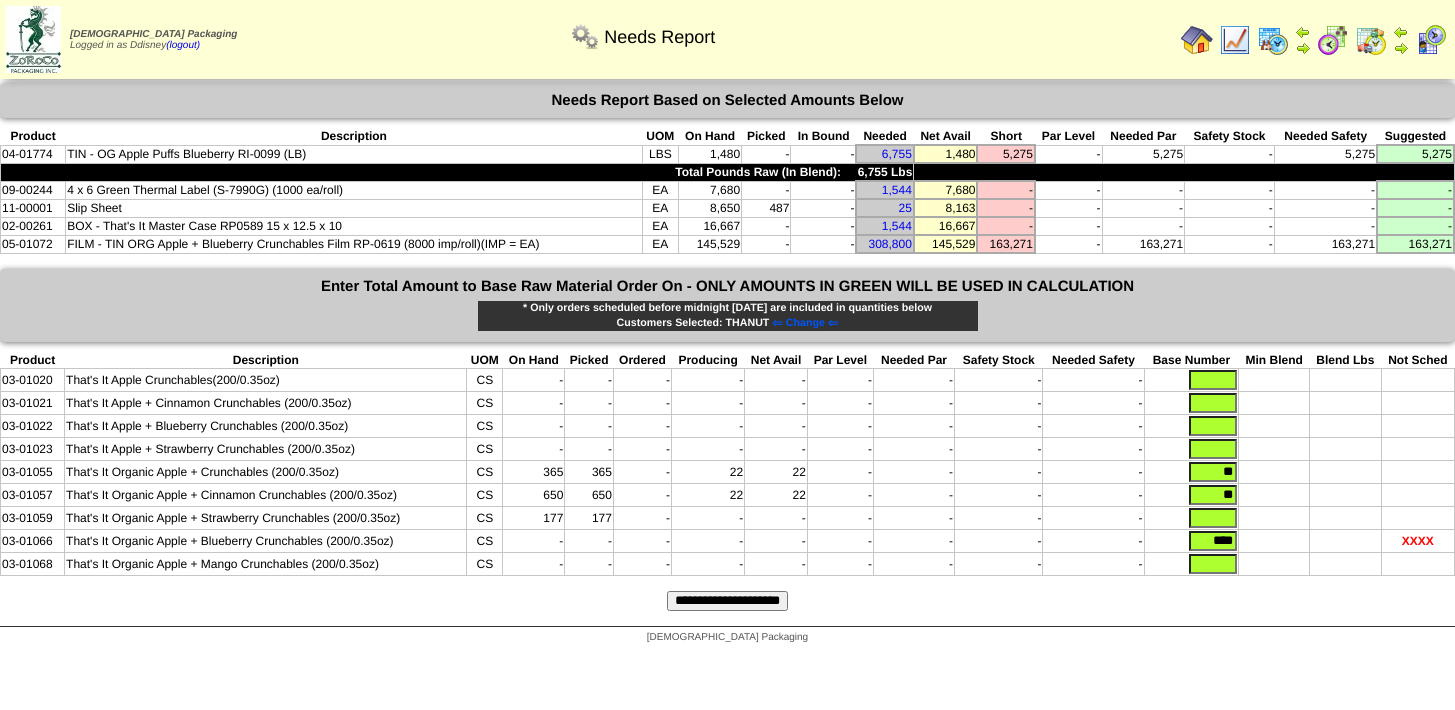 scroll, scrollTop: 0, scrollLeft: 0, axis: both 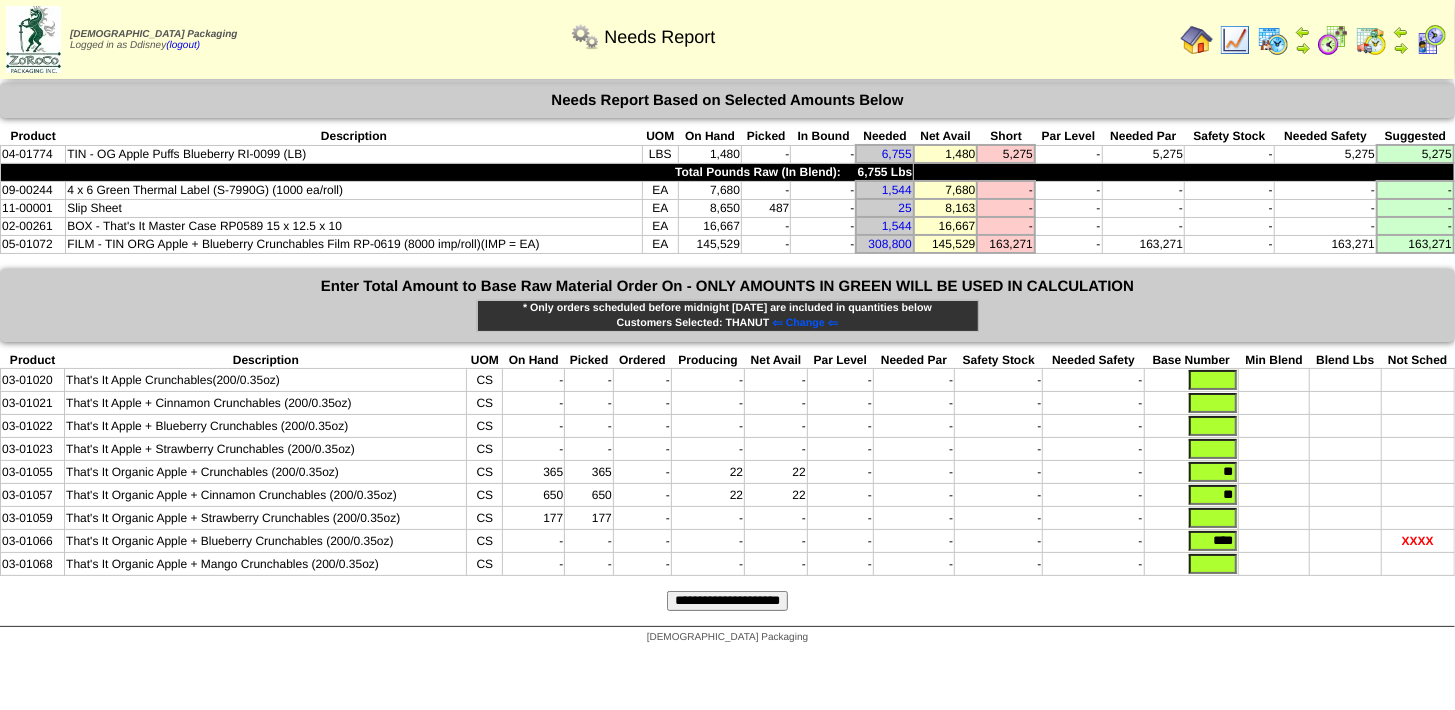 drag, startPoint x: 1196, startPoint y: 540, endPoint x: 1308, endPoint y: 545, distance: 112.11155 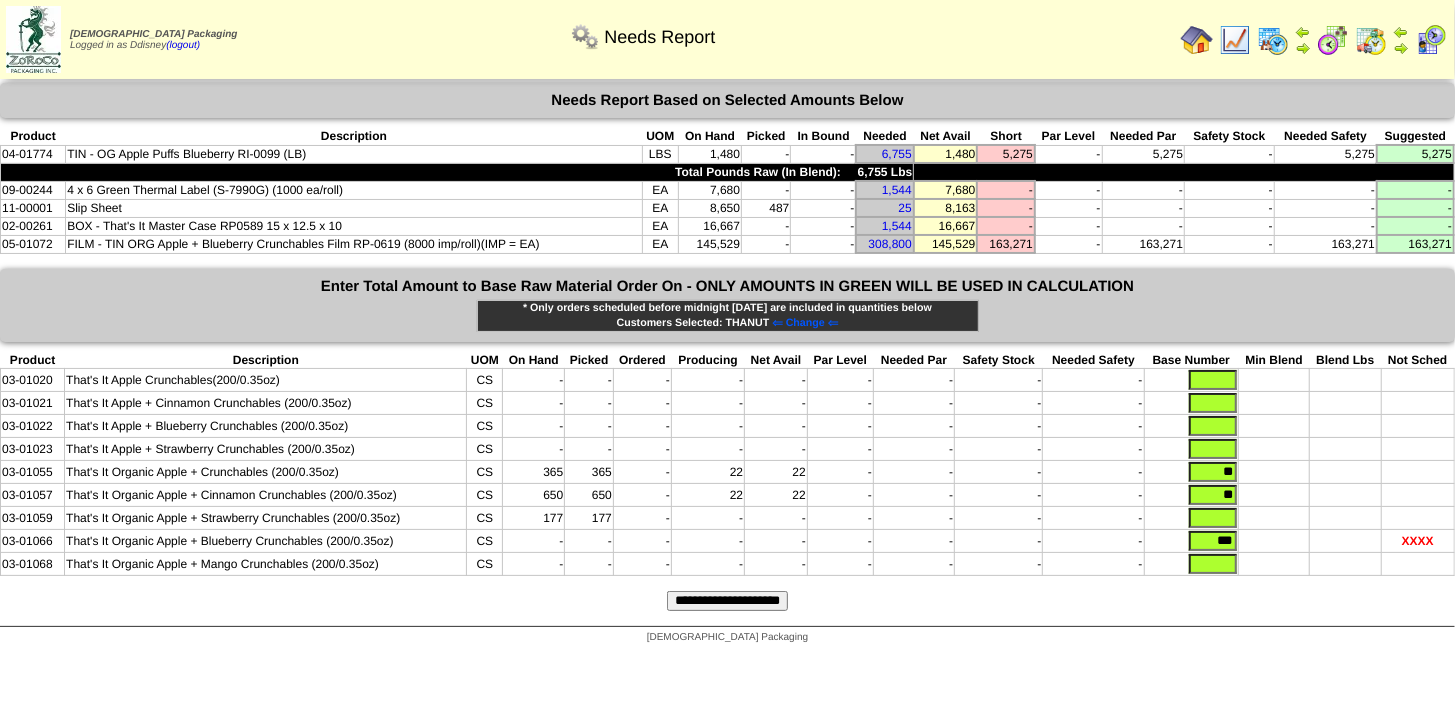 type on "***" 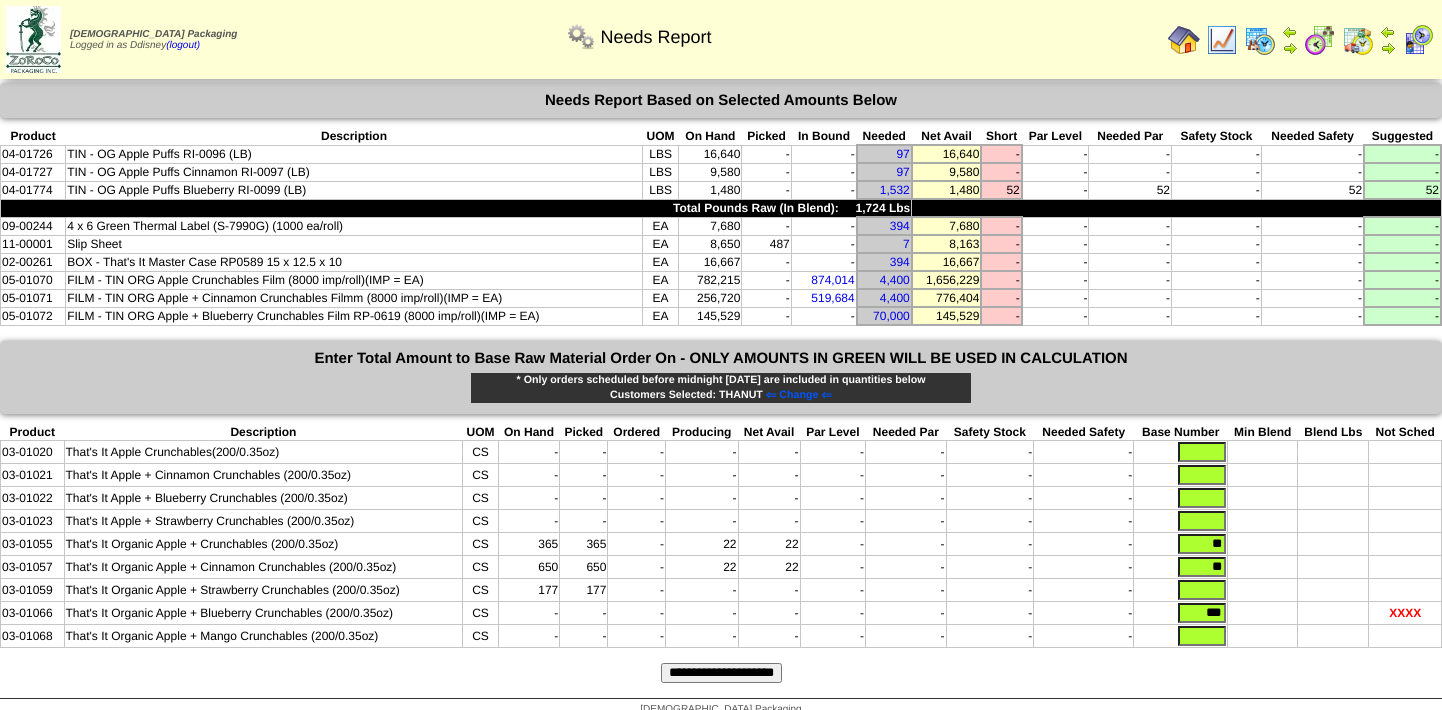 scroll, scrollTop: 0, scrollLeft: 0, axis: both 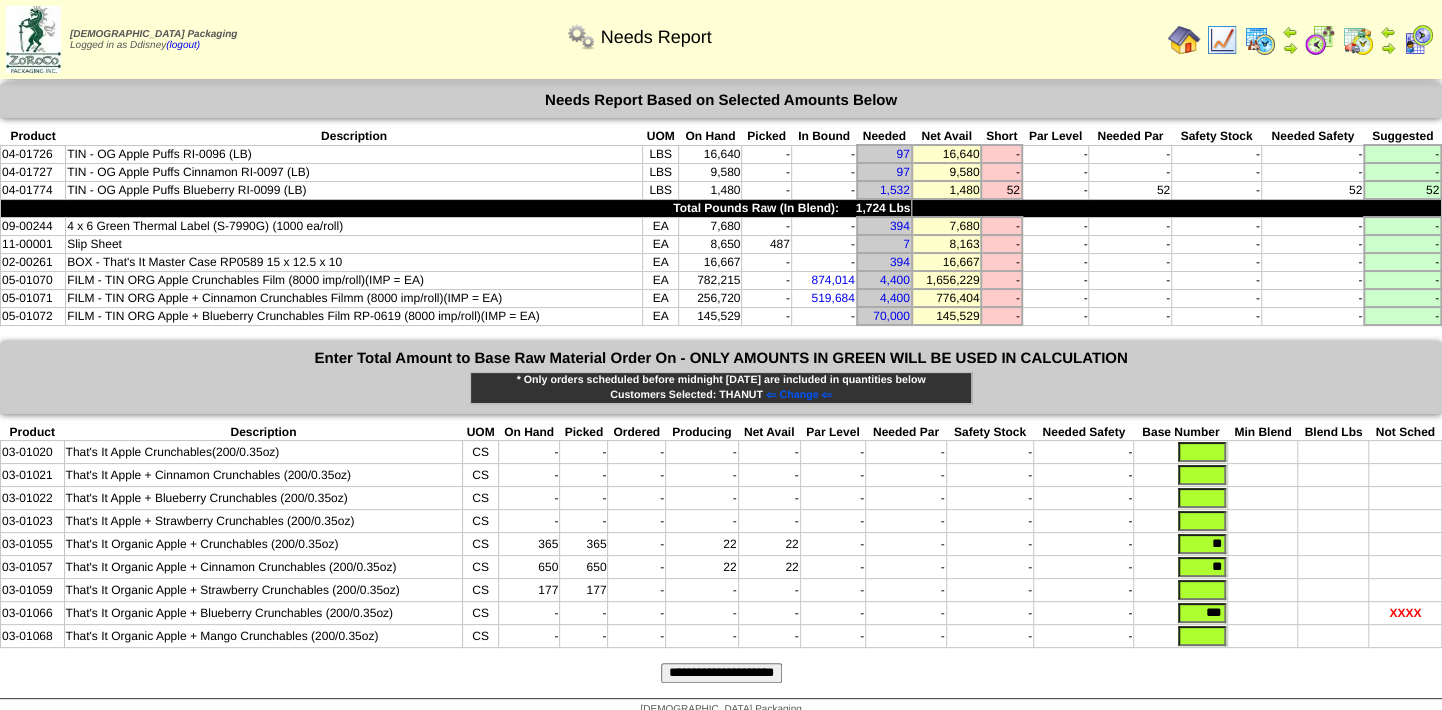 drag, startPoint x: 459, startPoint y: 148, endPoint x: 390, endPoint y: 172, distance: 73.05477 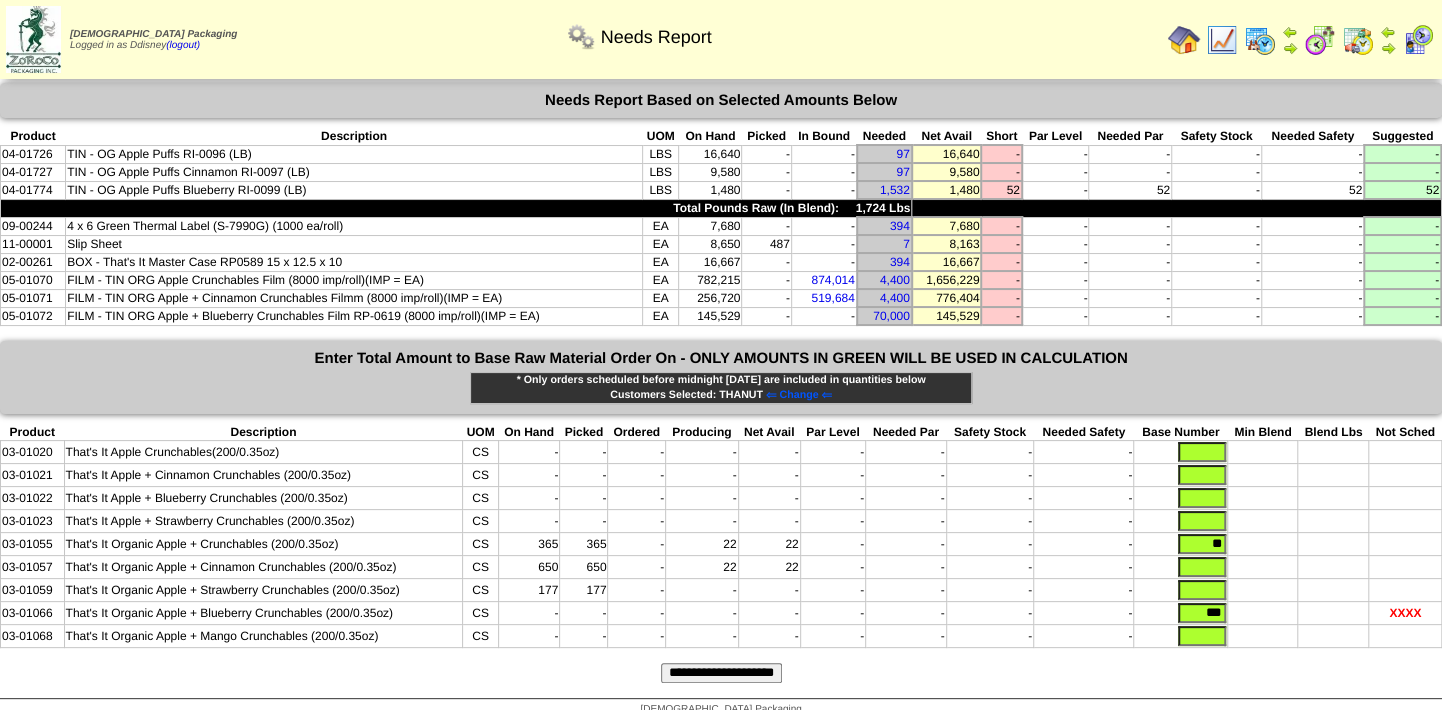 type 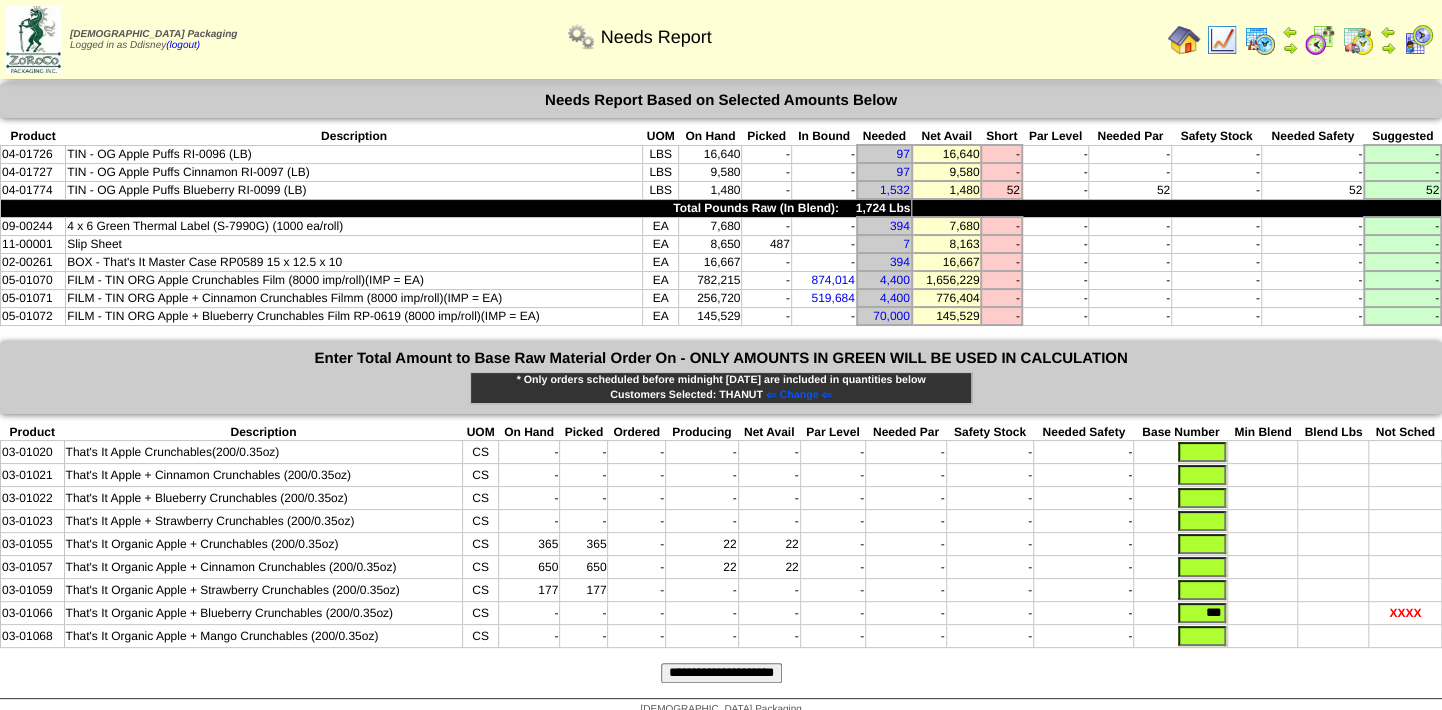 type 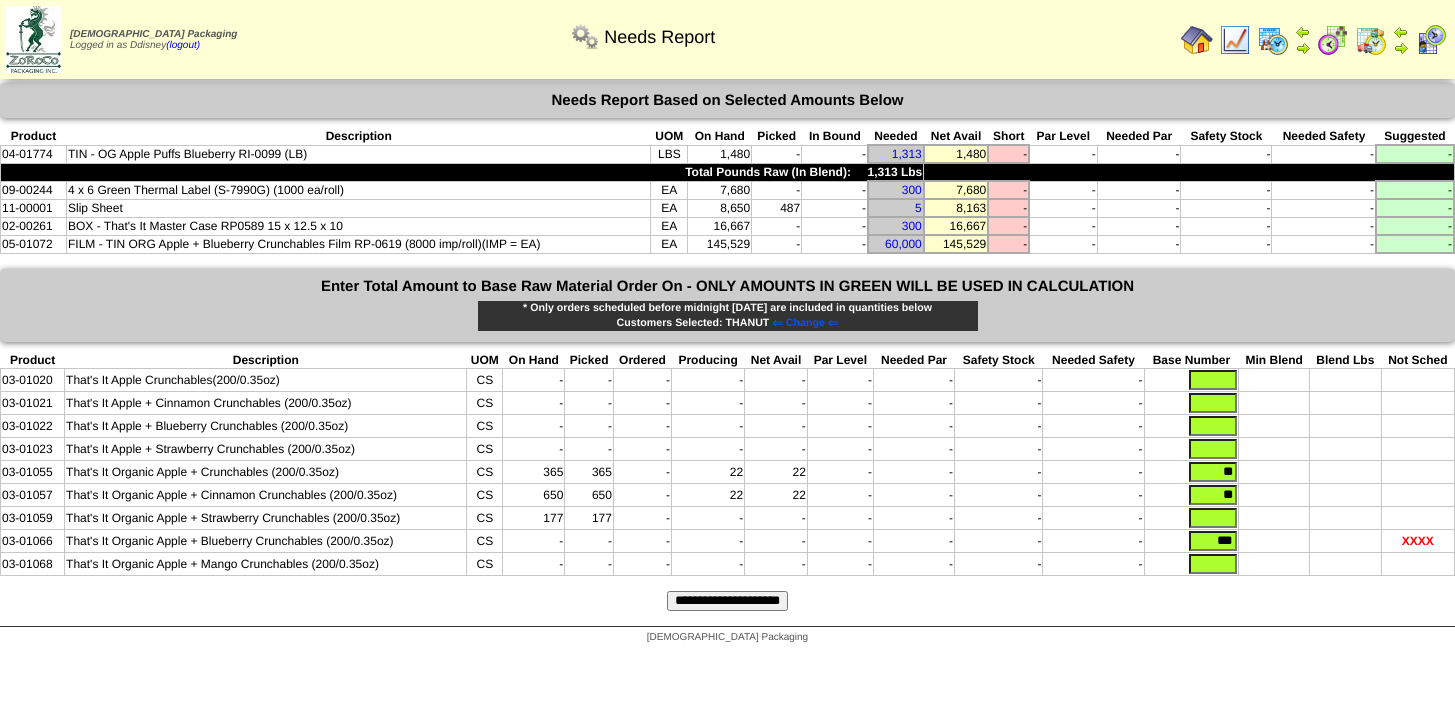 scroll, scrollTop: 0, scrollLeft: 0, axis: both 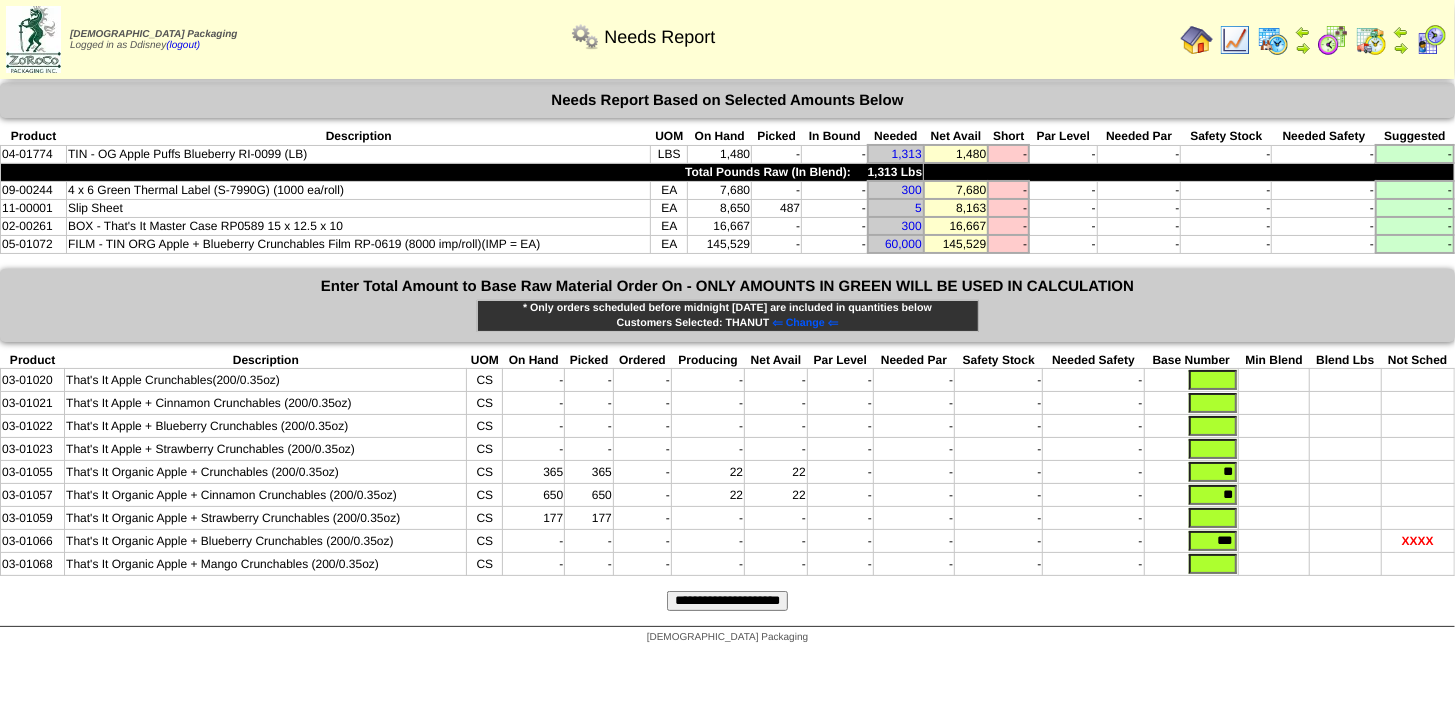 click at bounding box center (1273, 40) 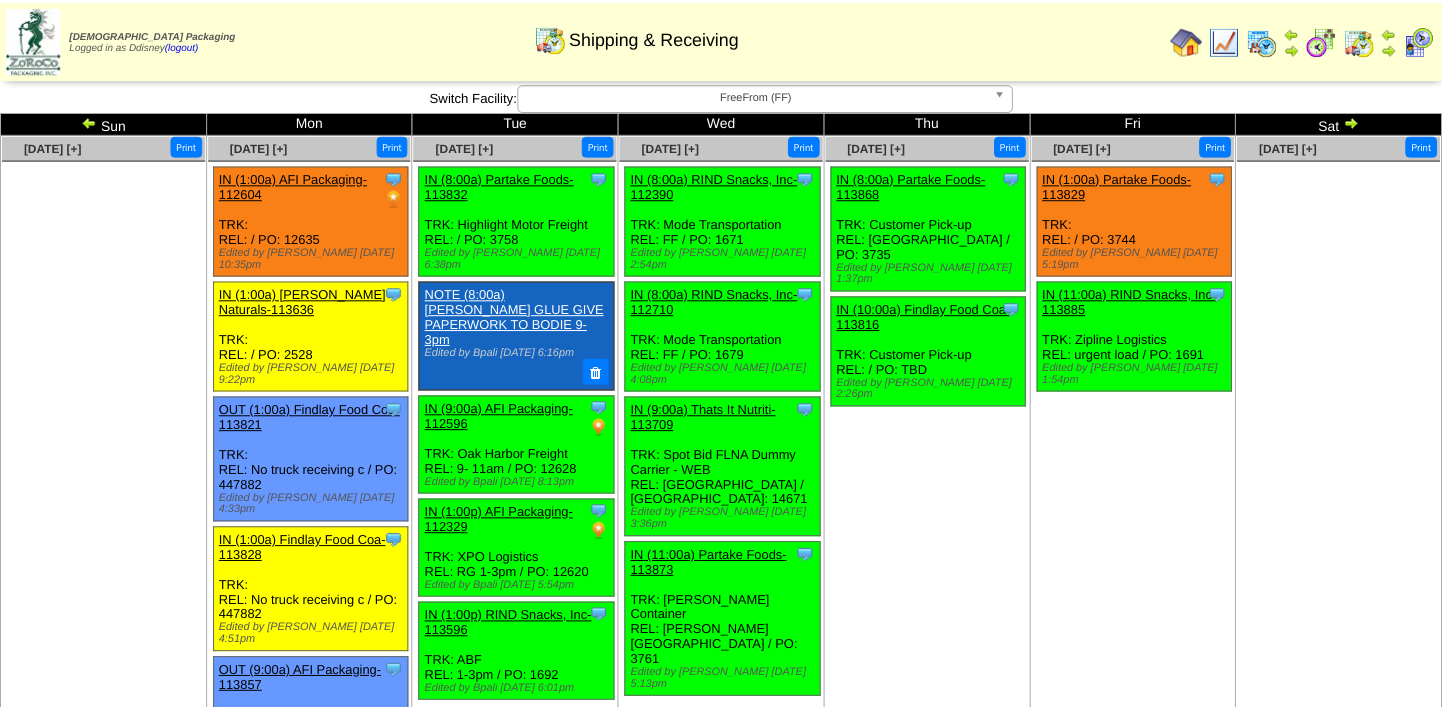 scroll, scrollTop: 0, scrollLeft: 0, axis: both 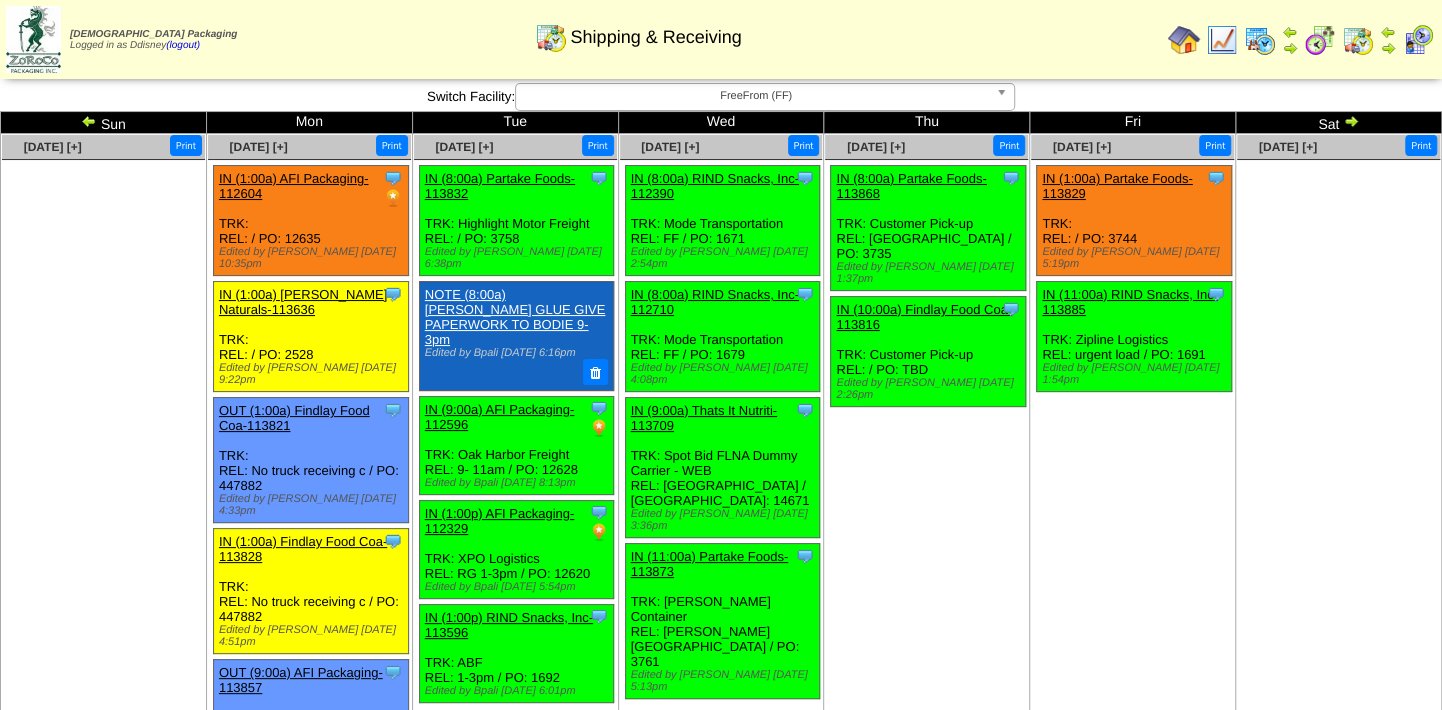 click on "Clone Item
IN
(1:00a)
Partake Foods-113829
Partake Foods
ScheduleID: 113829
5000 EA:
02-00287
(PAR TRAY GSUSA Coconut Caramel Granola)
Total
5000" at bounding box center (1132, 315) 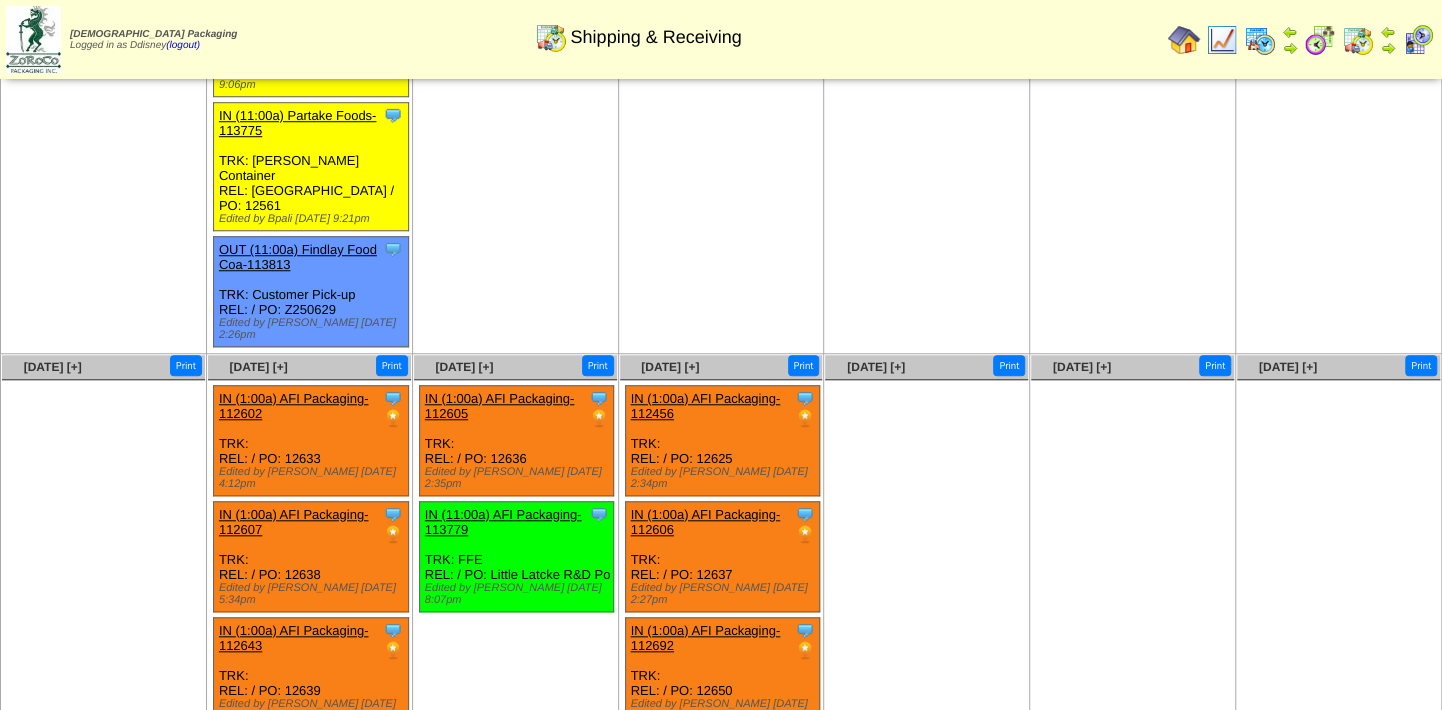 scroll, scrollTop: 772, scrollLeft: 0, axis: vertical 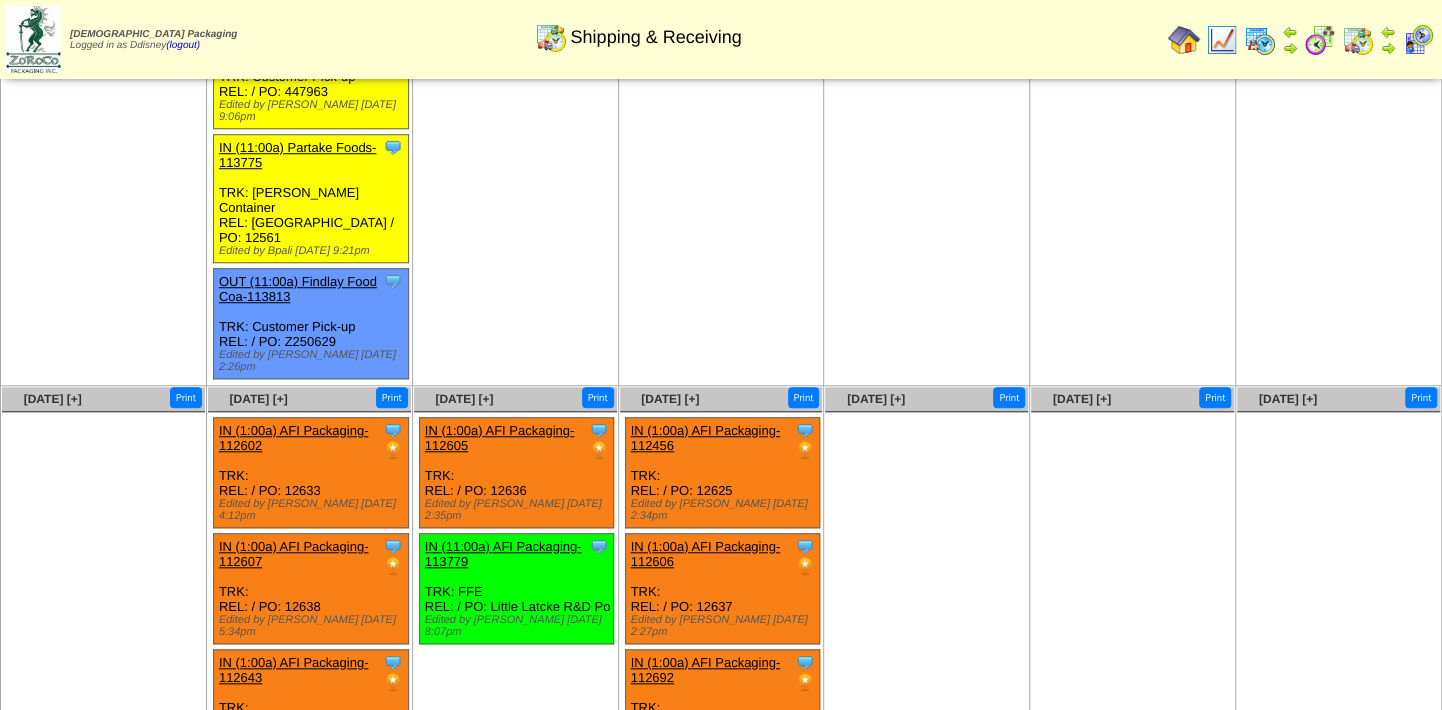 click on "IN
(1:00a)
AFI Packaging-112456" at bounding box center (706, 438) 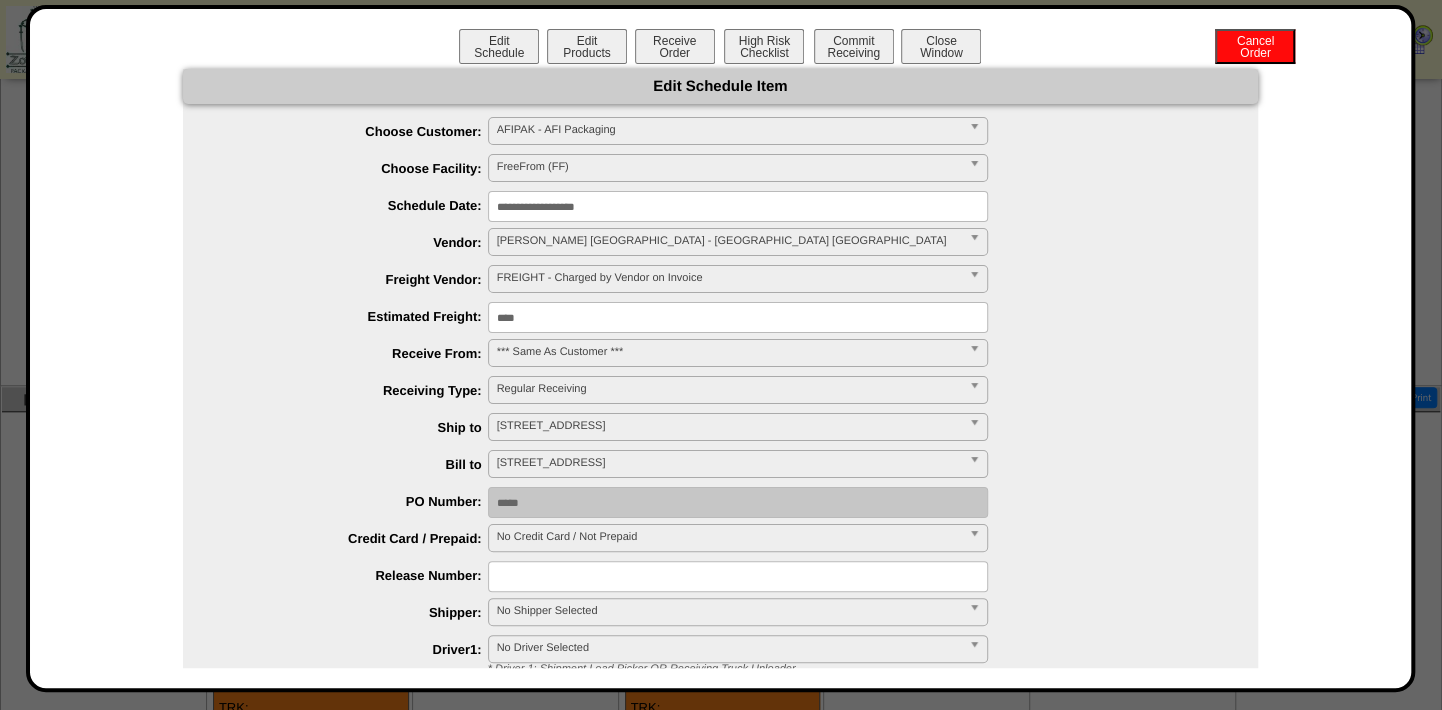 click on "**********" at bounding box center [738, 206] 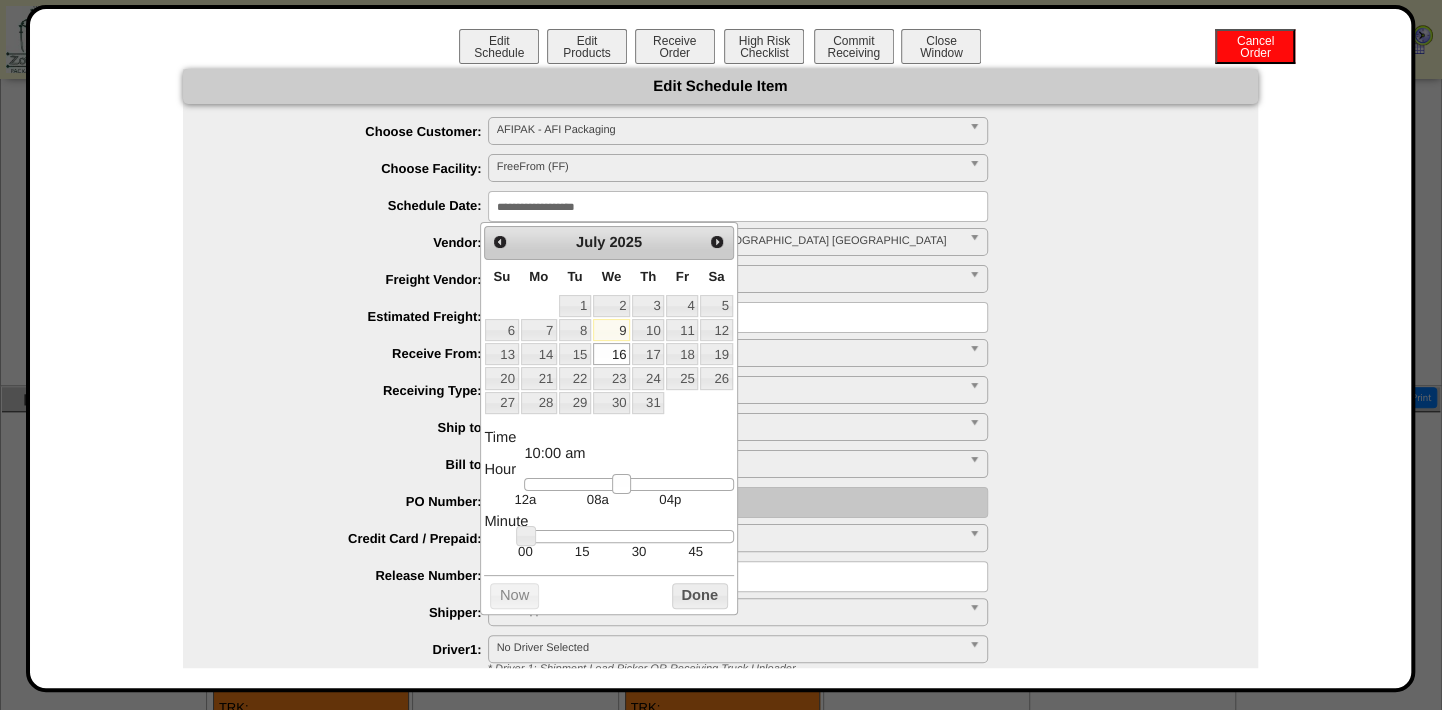 drag, startPoint x: 540, startPoint y: 488, endPoint x: 626, endPoint y: 489, distance: 86.00581 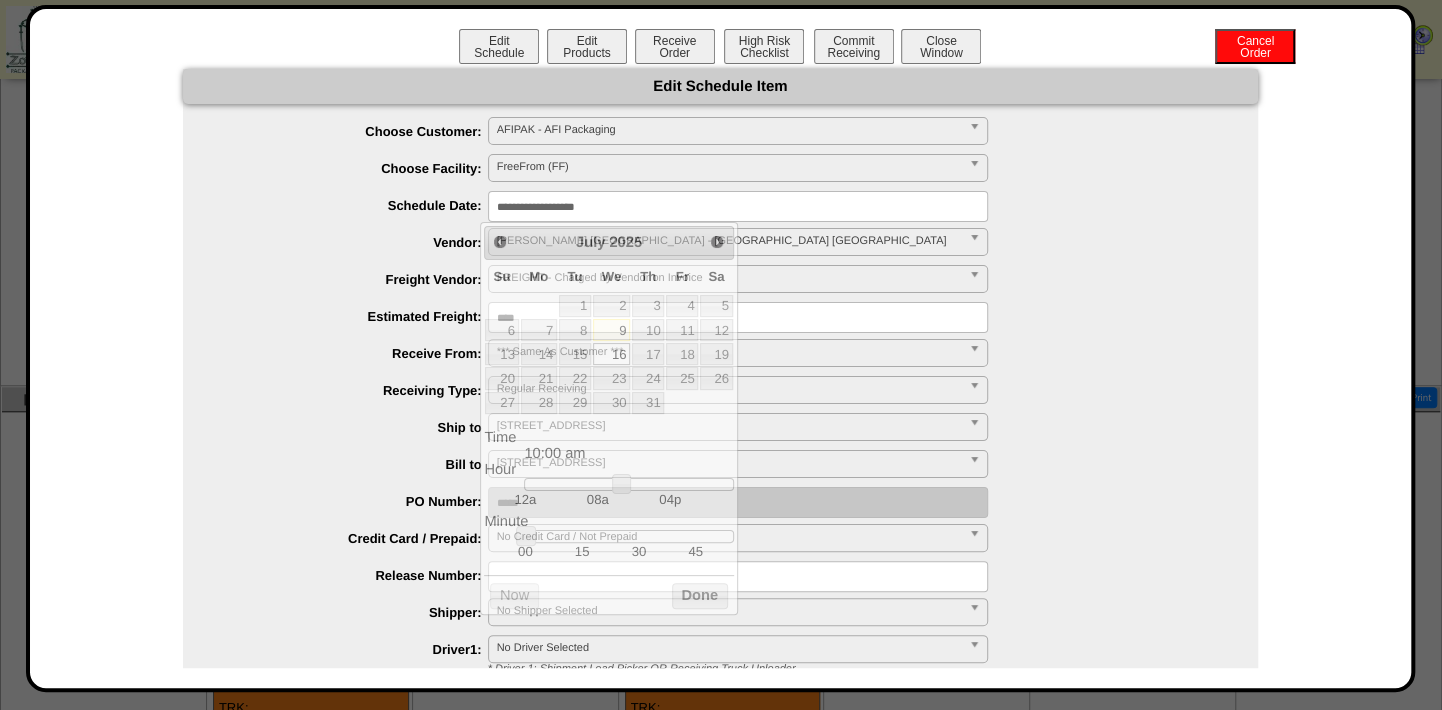 click on "****" at bounding box center [740, 317] 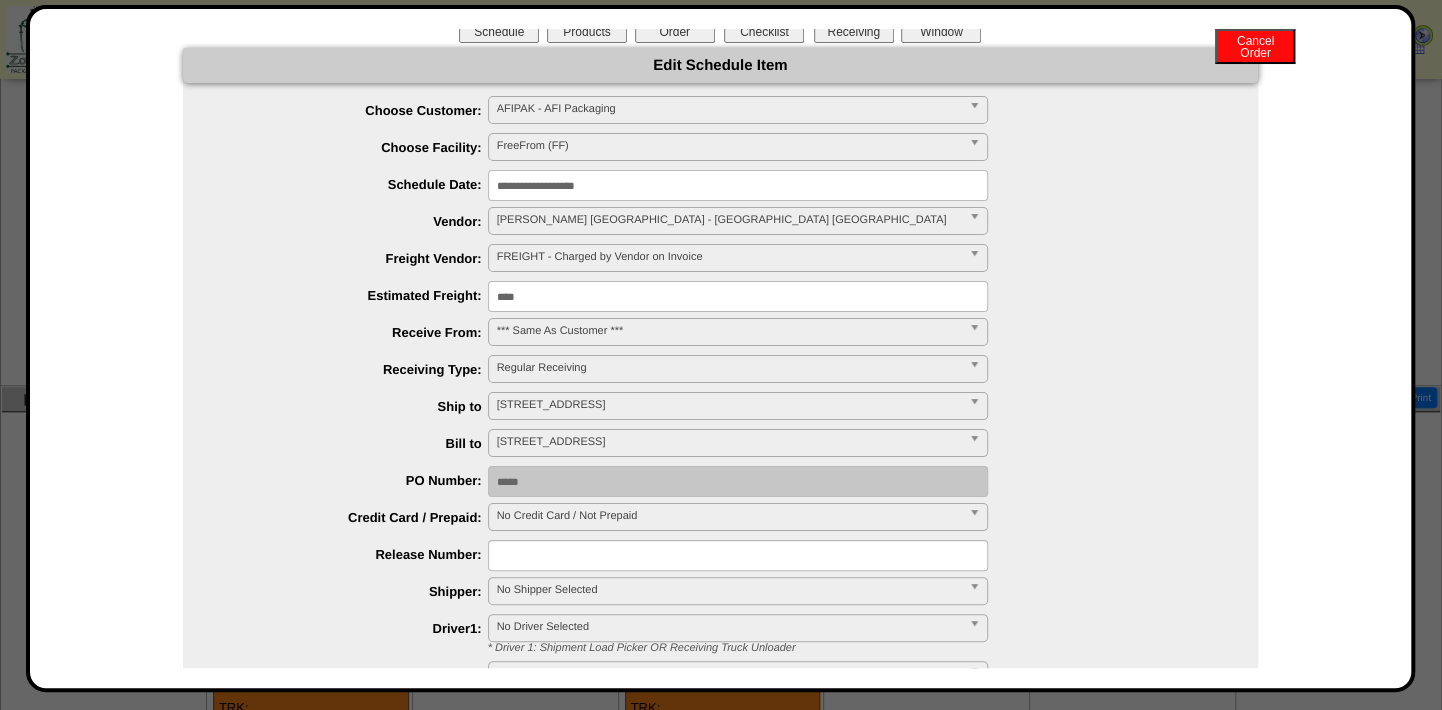 scroll, scrollTop: 0, scrollLeft: 0, axis: both 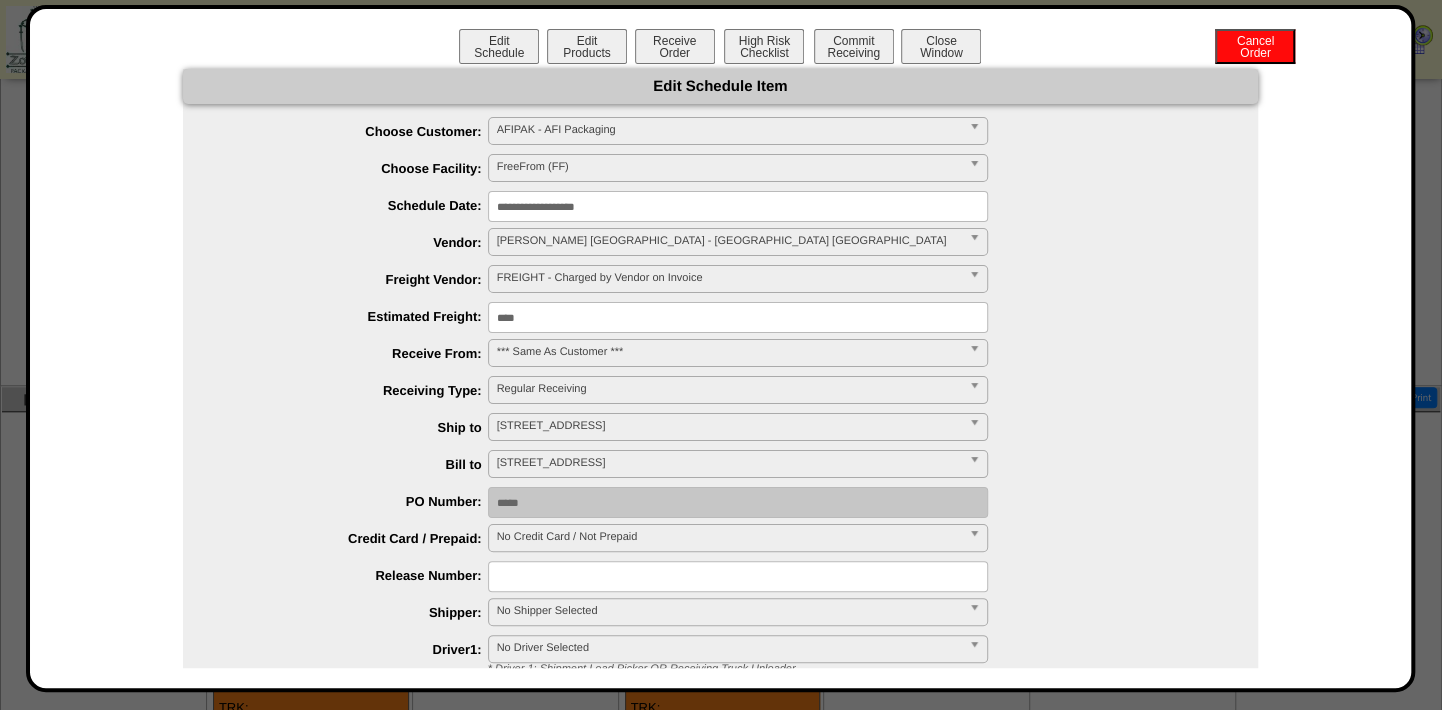 click at bounding box center [978, 279] 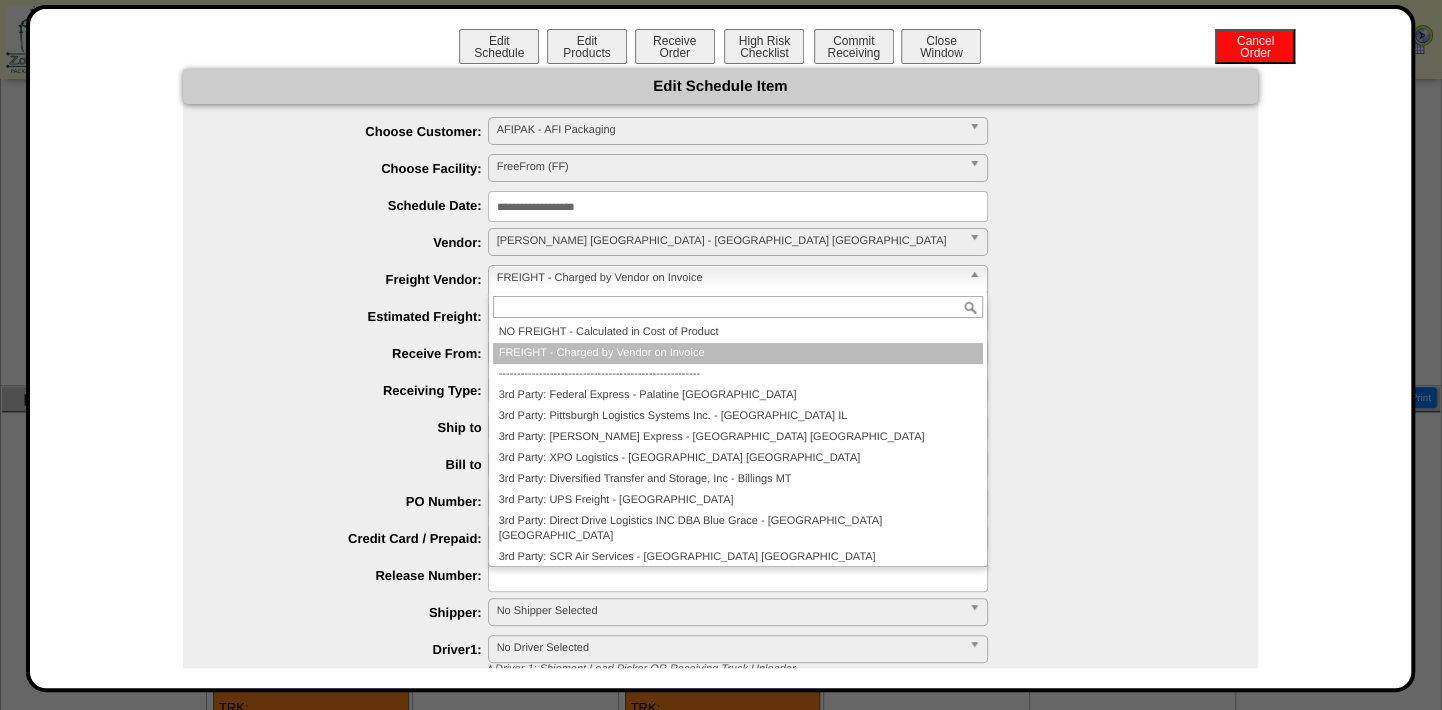 click on "**********" at bounding box center (740, 280) 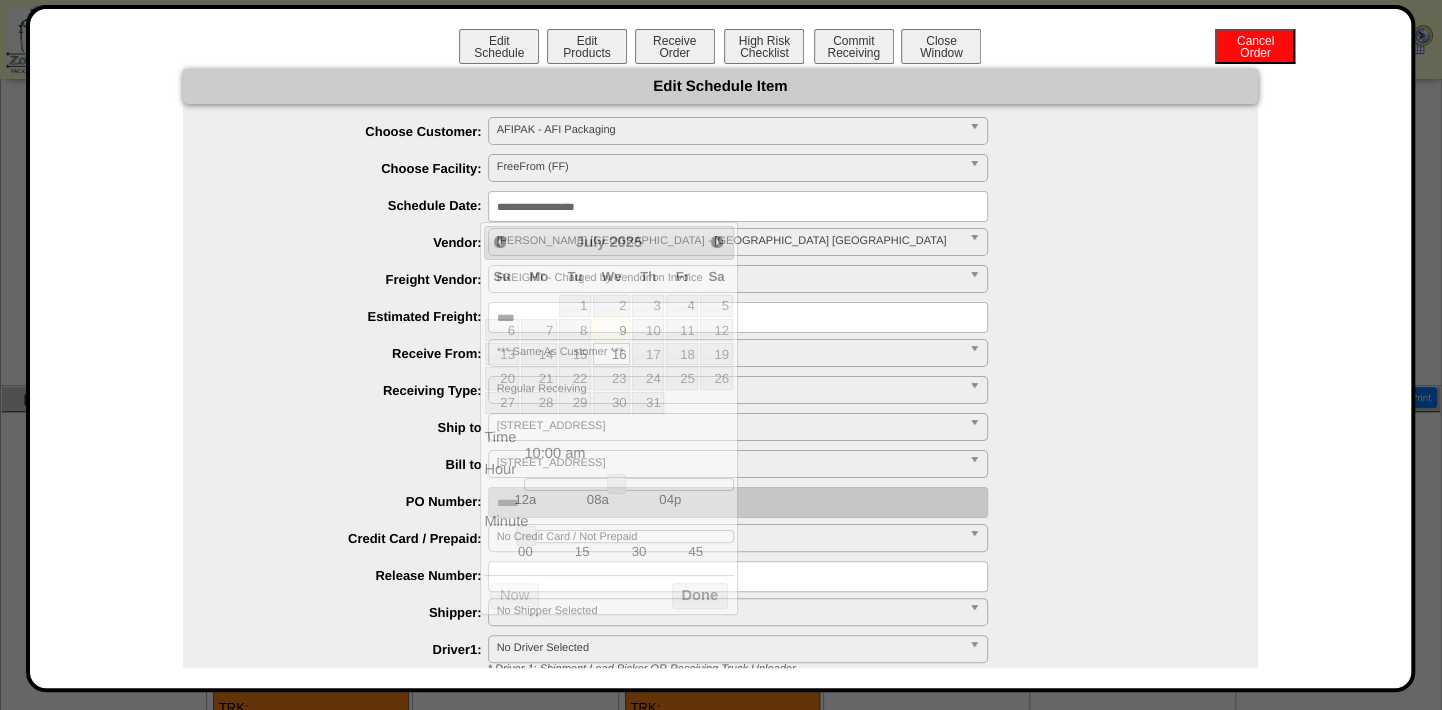 click on "**********" at bounding box center (738, 206) 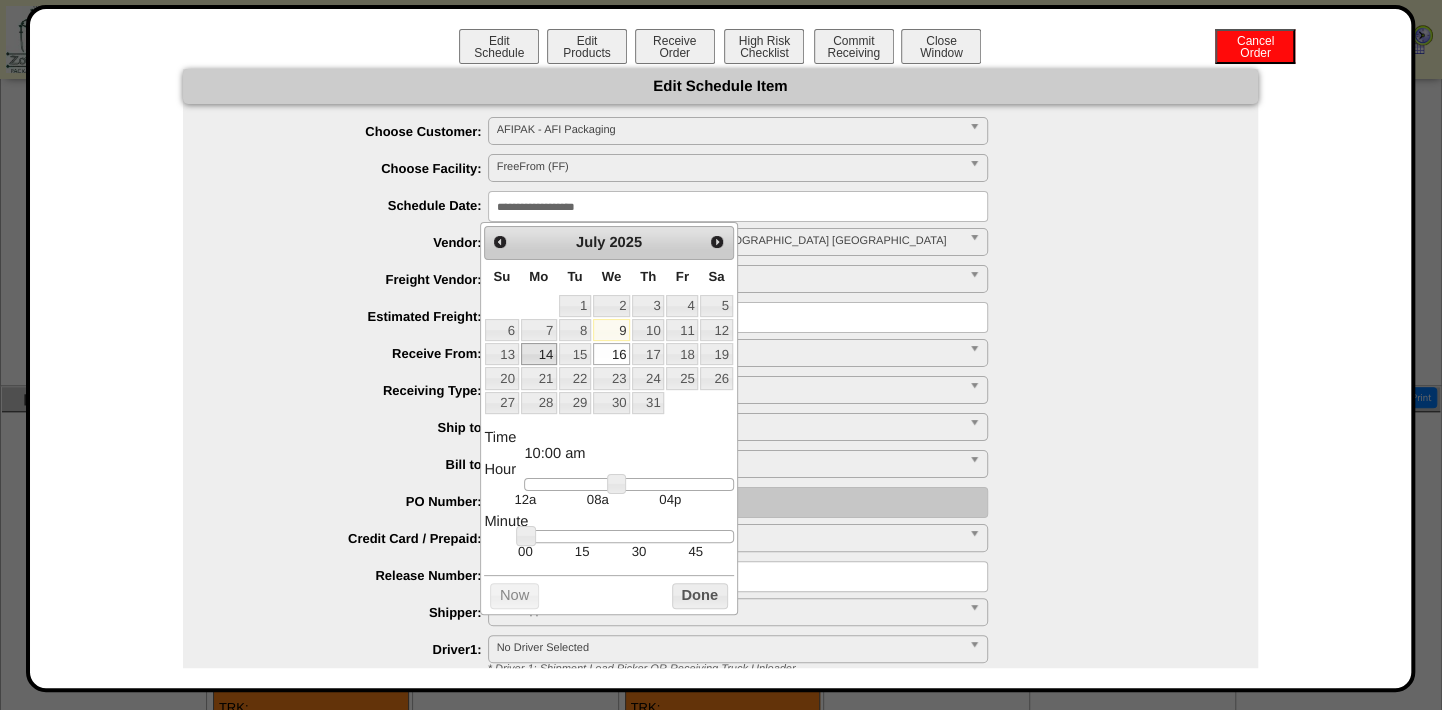 click on "14" at bounding box center [539, 354] 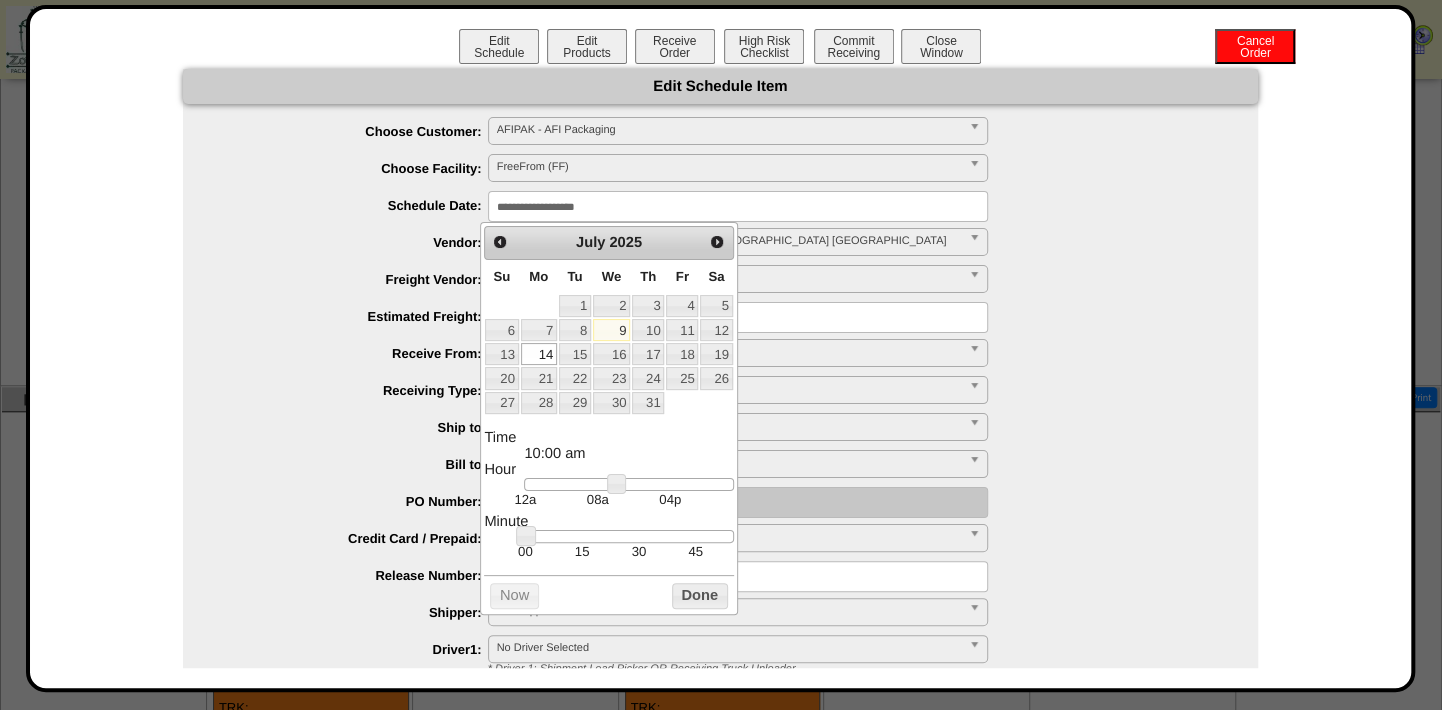 click on "**********" at bounding box center (740, 280) 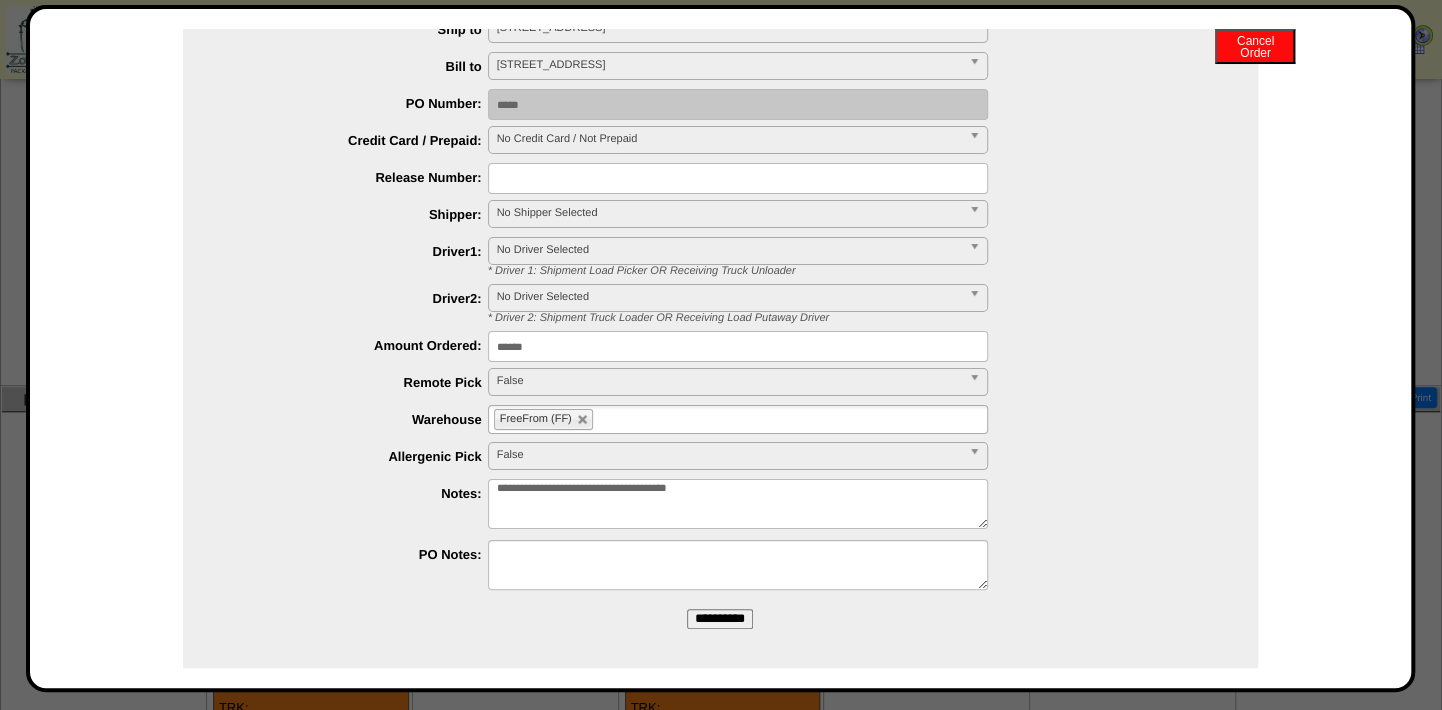 scroll, scrollTop: 405, scrollLeft: 0, axis: vertical 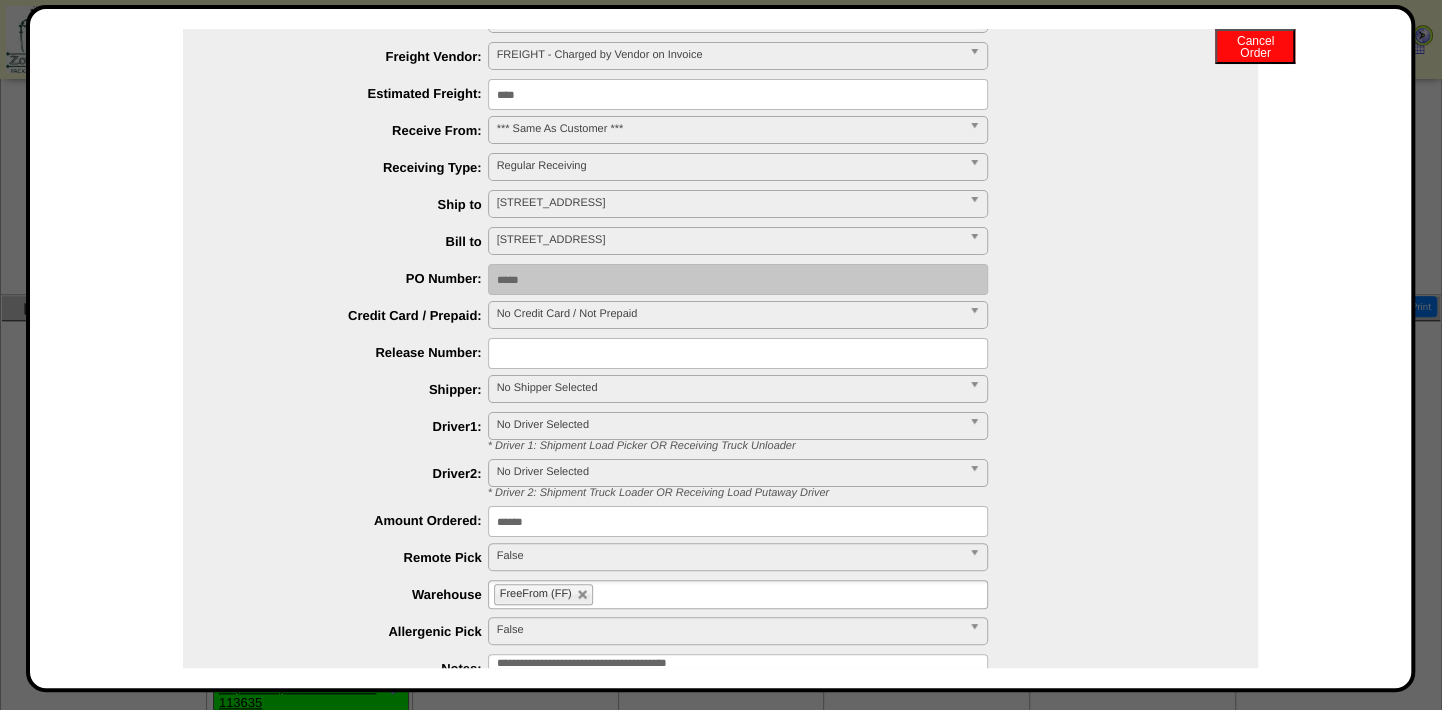 click on "No Shipper Selected" at bounding box center (729, 388) 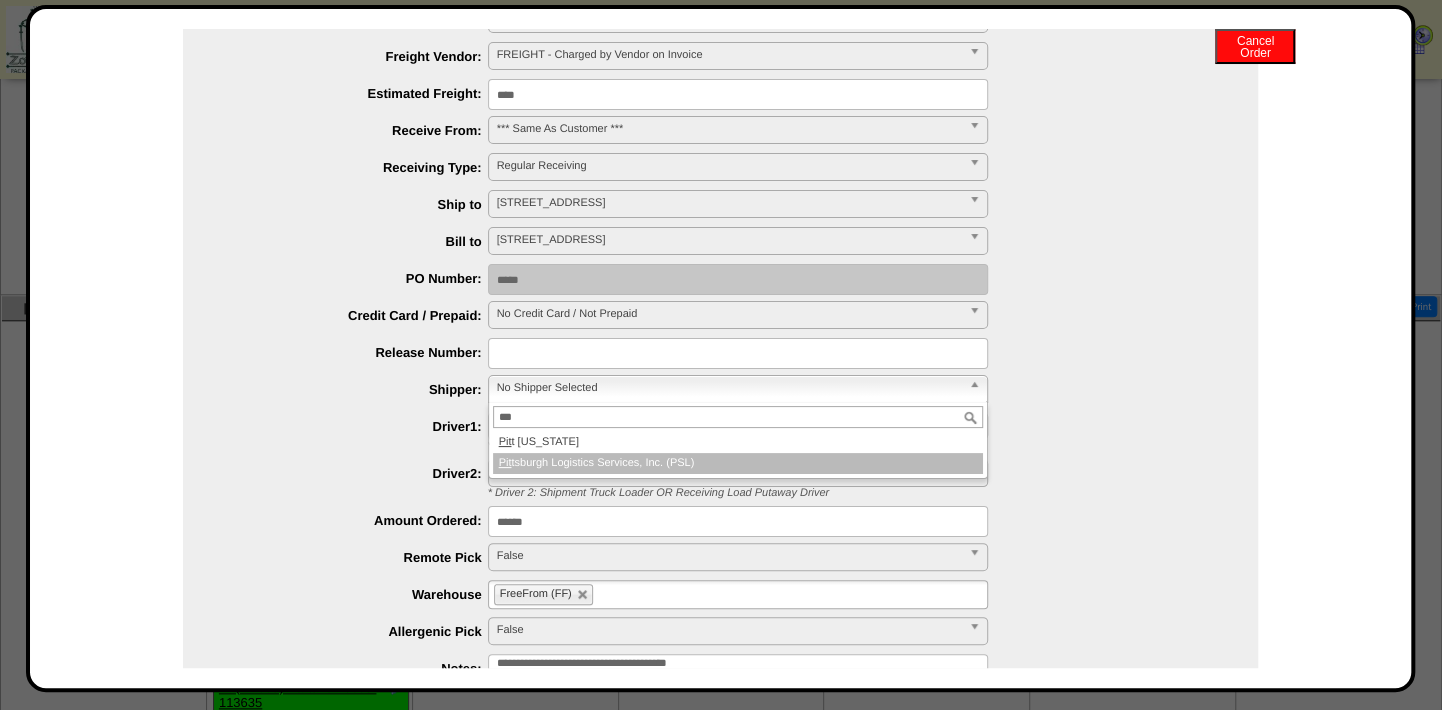 type on "***" 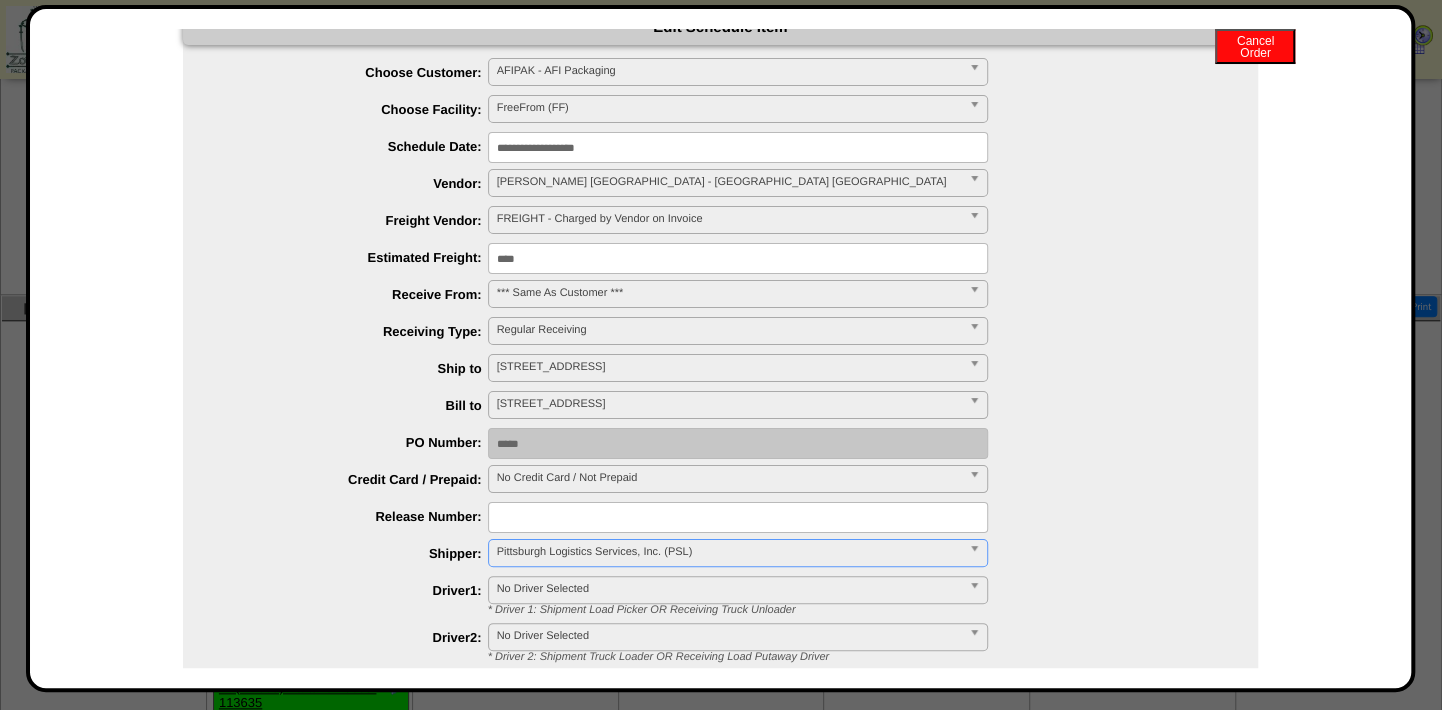 scroll, scrollTop: 41, scrollLeft: 0, axis: vertical 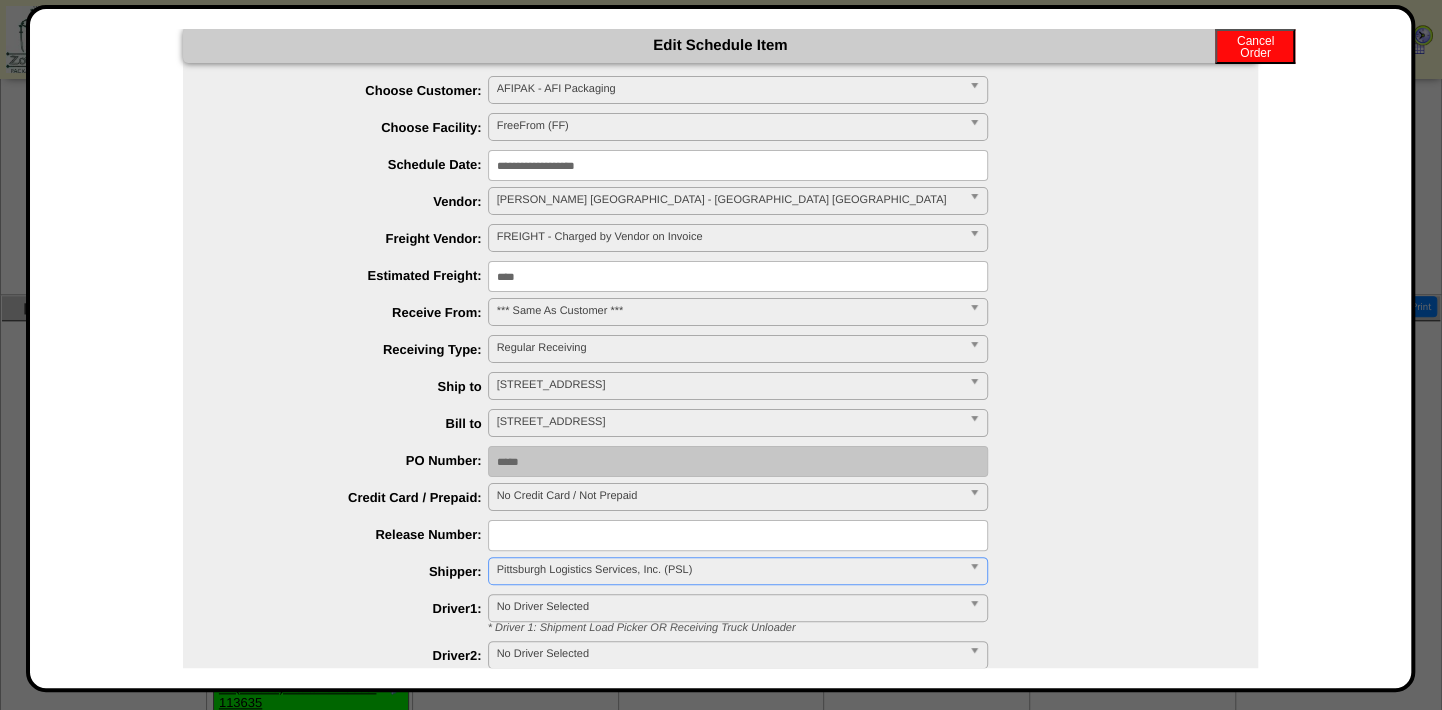 click at bounding box center (978, 238) 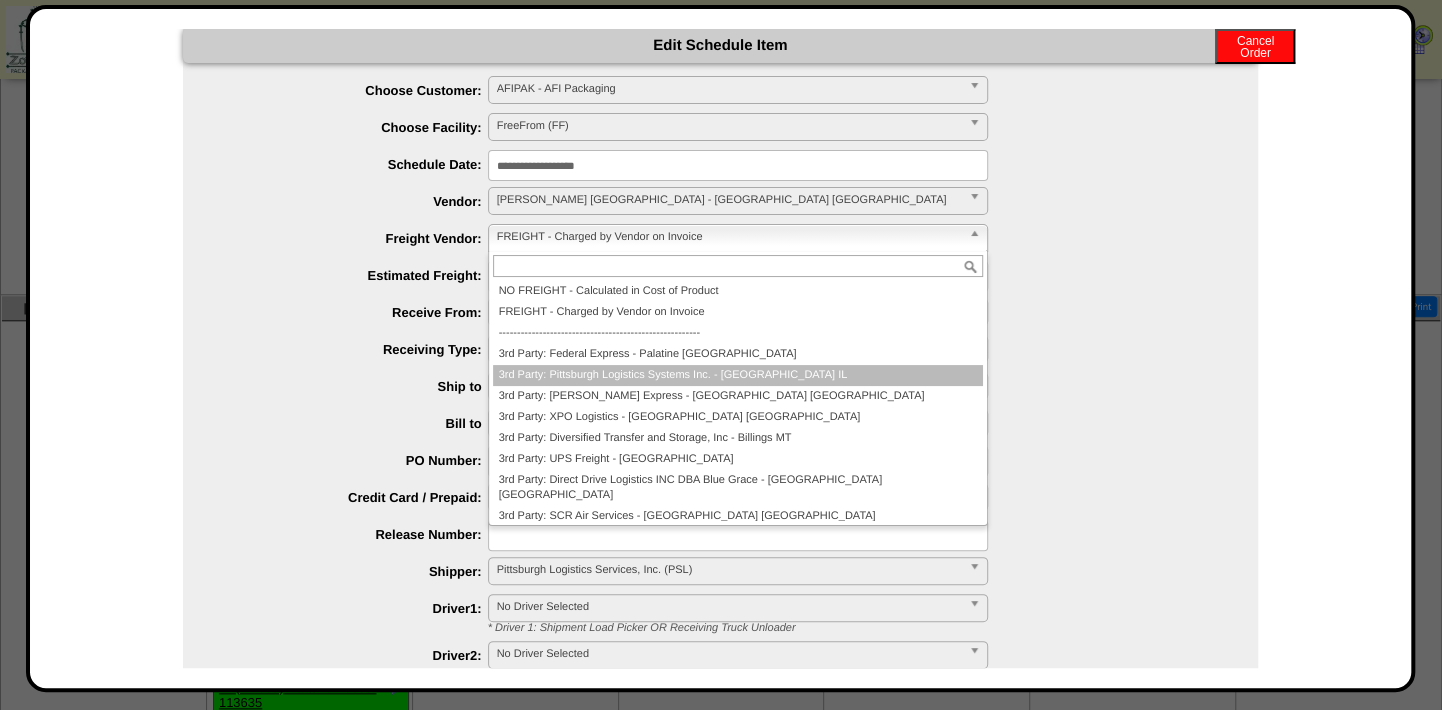 click on "3rd Party: Pittsburgh Logistics Systems Inc. - Chicago IL" at bounding box center (738, 375) 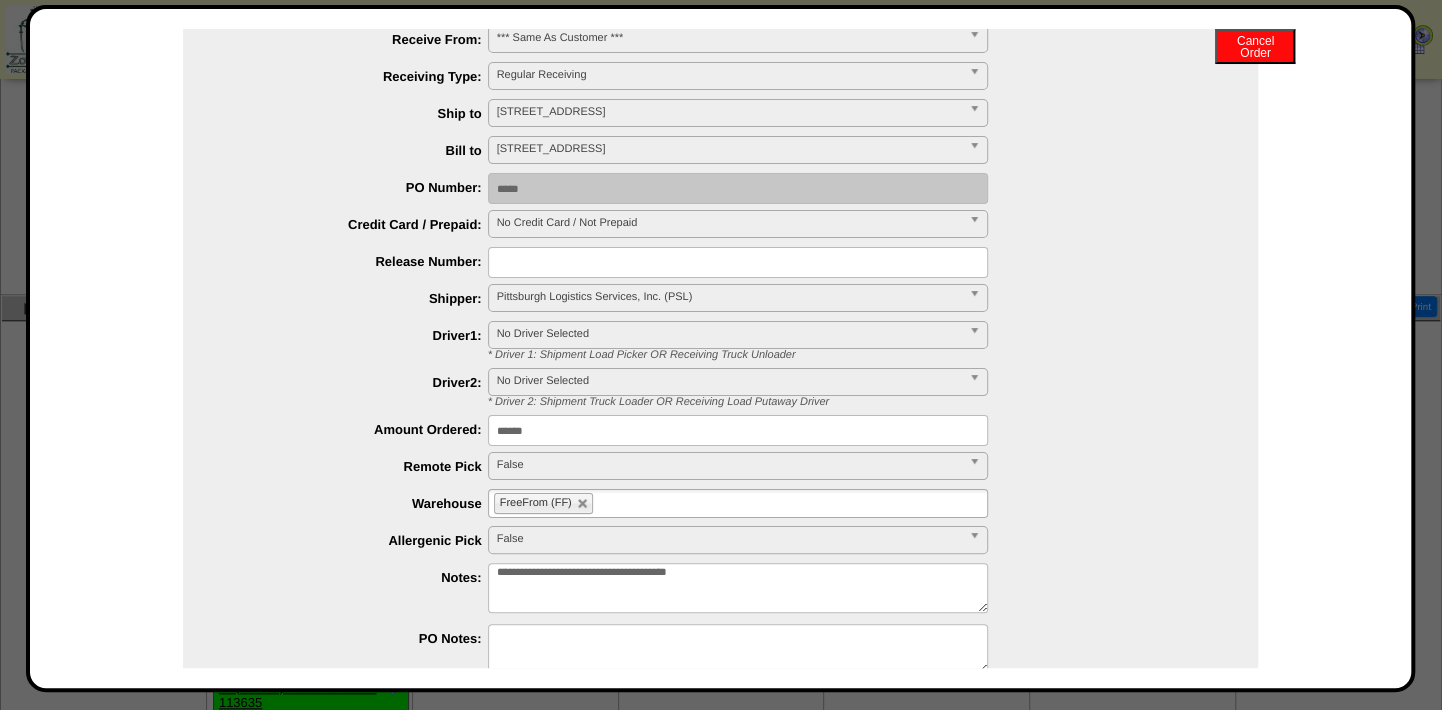 scroll, scrollTop: 405, scrollLeft: 0, axis: vertical 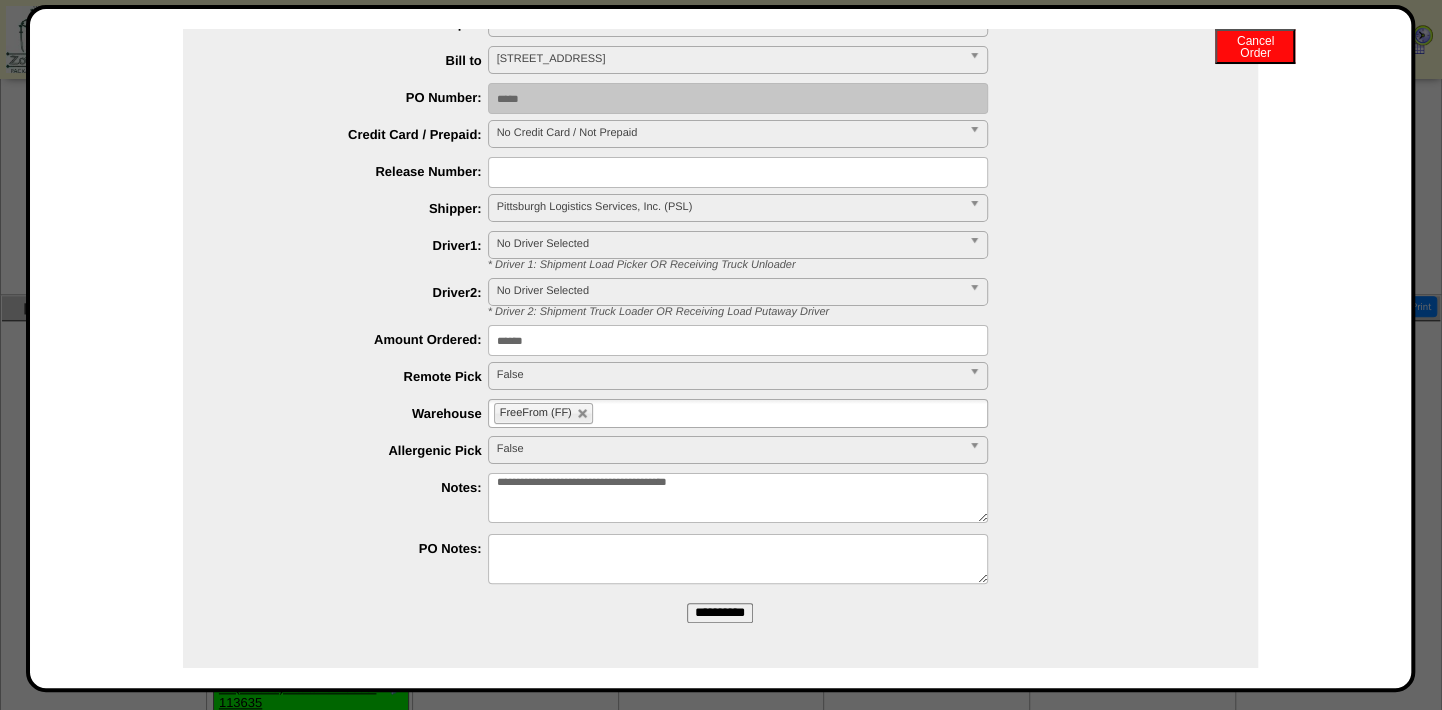 click on "**********" at bounding box center [720, 613] 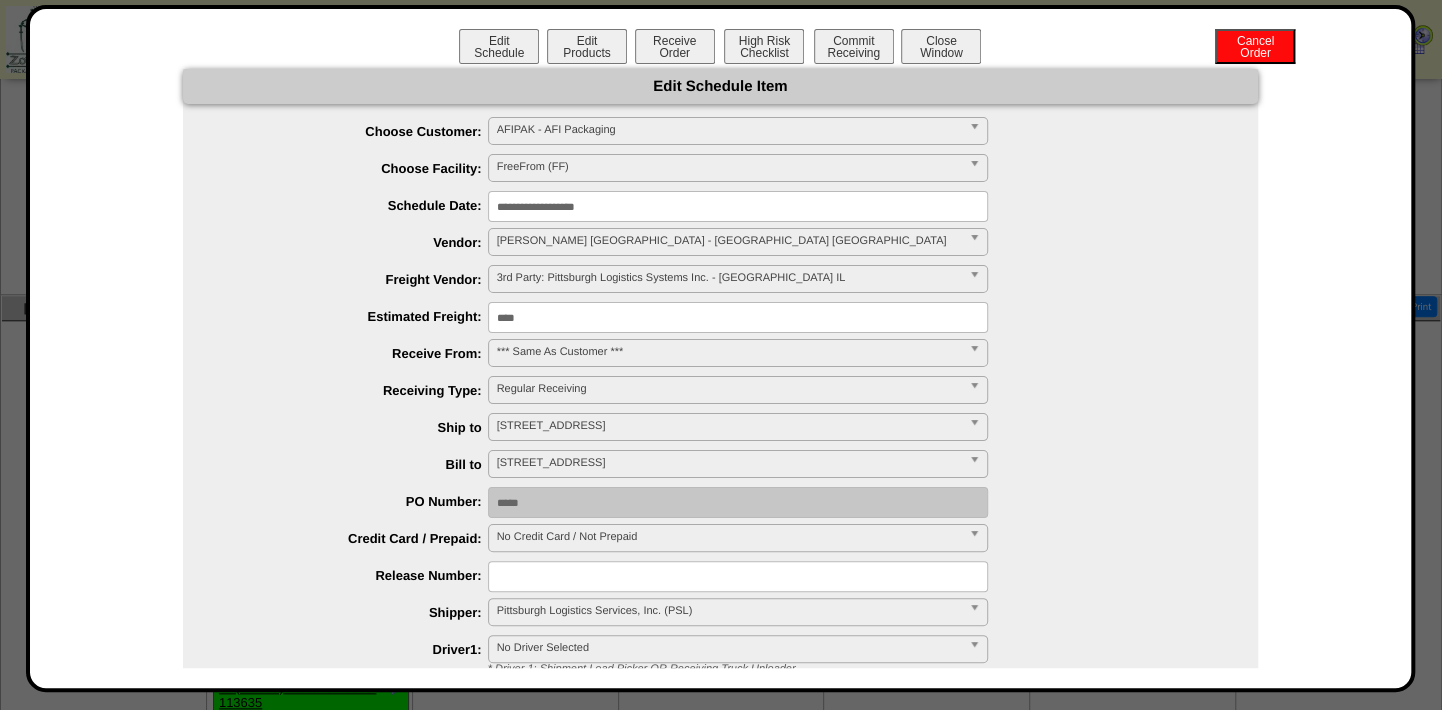 scroll, scrollTop: 0, scrollLeft: 0, axis: both 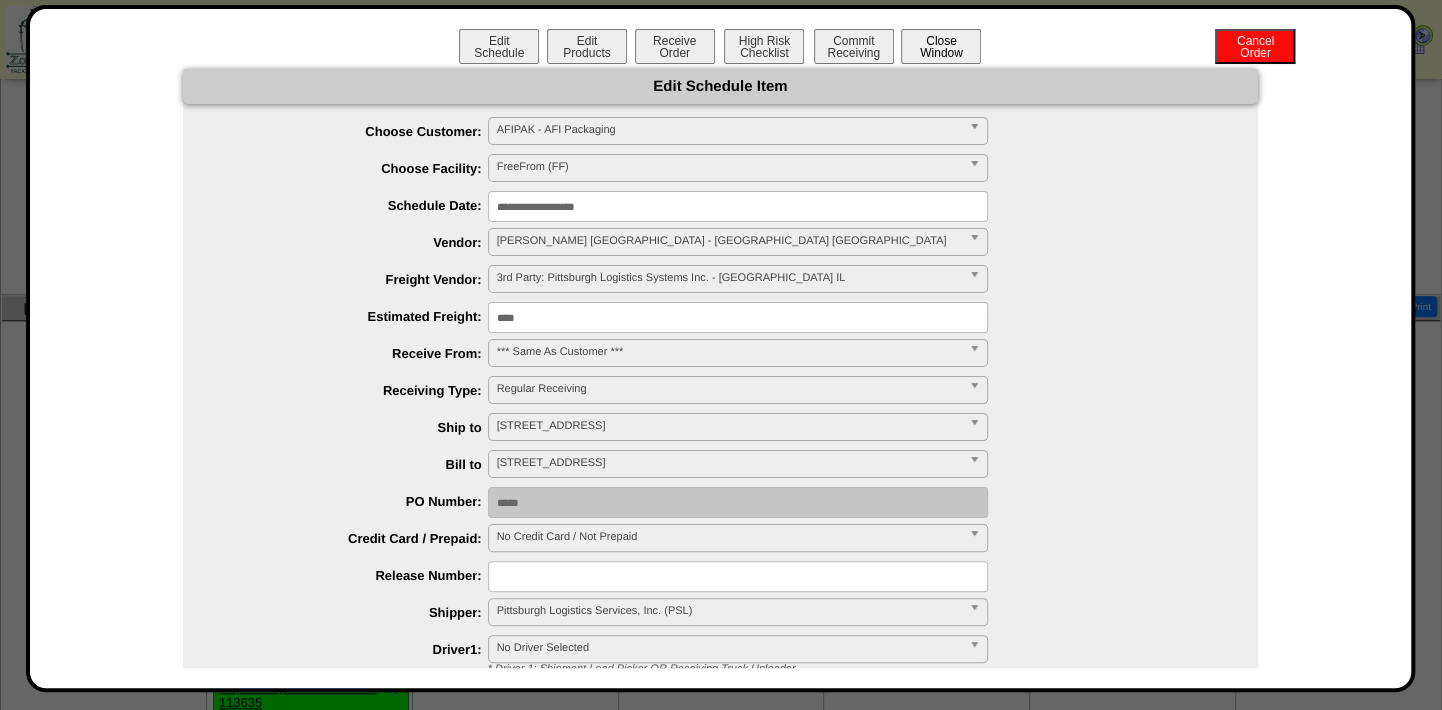 click on "Close Window" at bounding box center (941, 46) 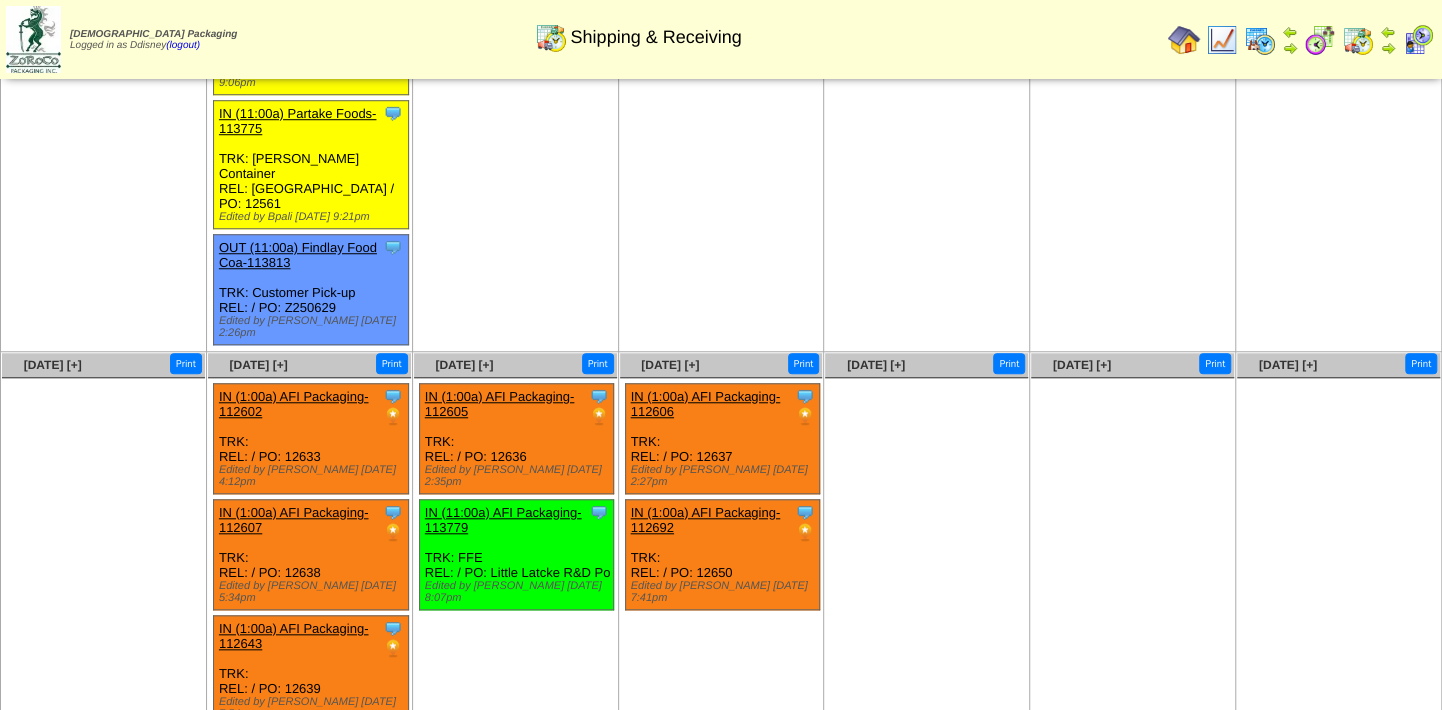 scroll, scrollTop: 896, scrollLeft: 0, axis: vertical 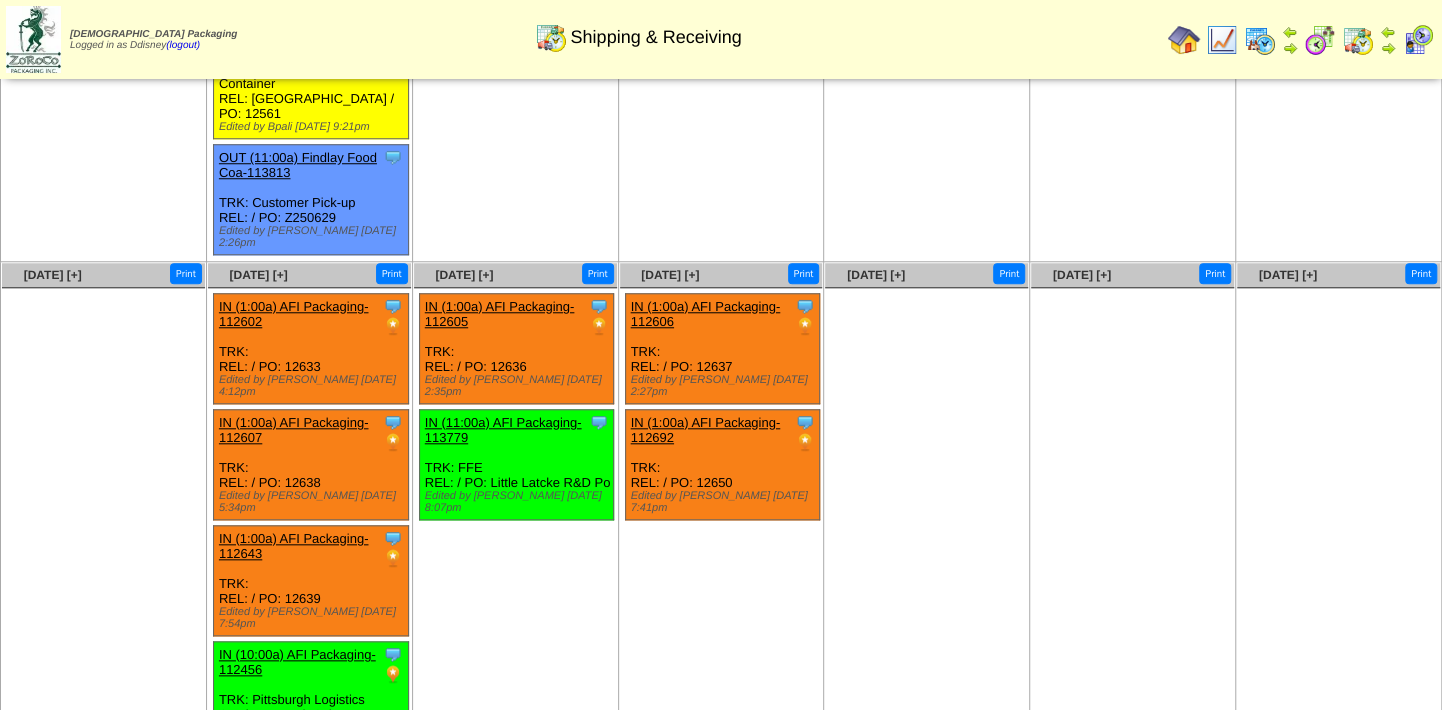 click on "Jul 16                        [+]
Print
Clone Item
IN
(1:00a)
AFI Packaging-112606
AFI Packaging
ScheduleID: 112606
Total" at bounding box center [721, 570] 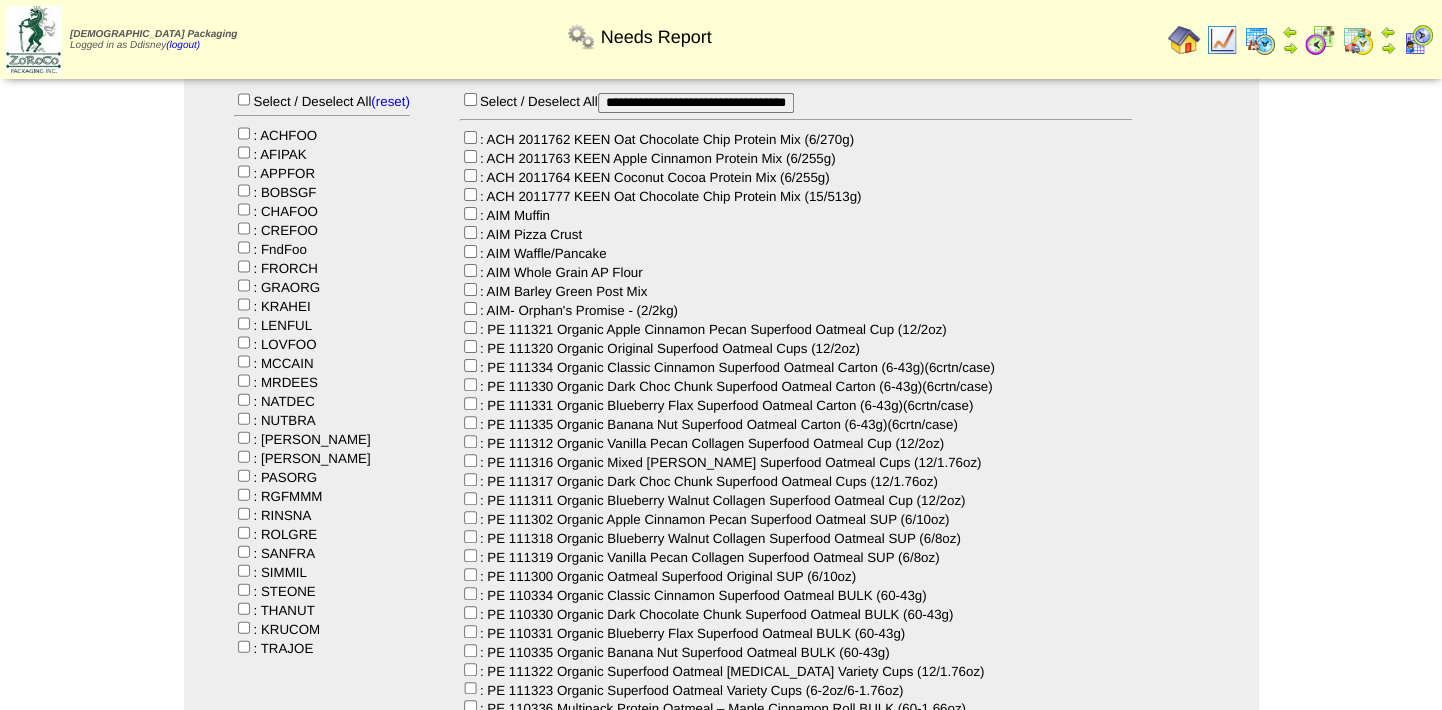 scroll, scrollTop: 363, scrollLeft: 0, axis: vertical 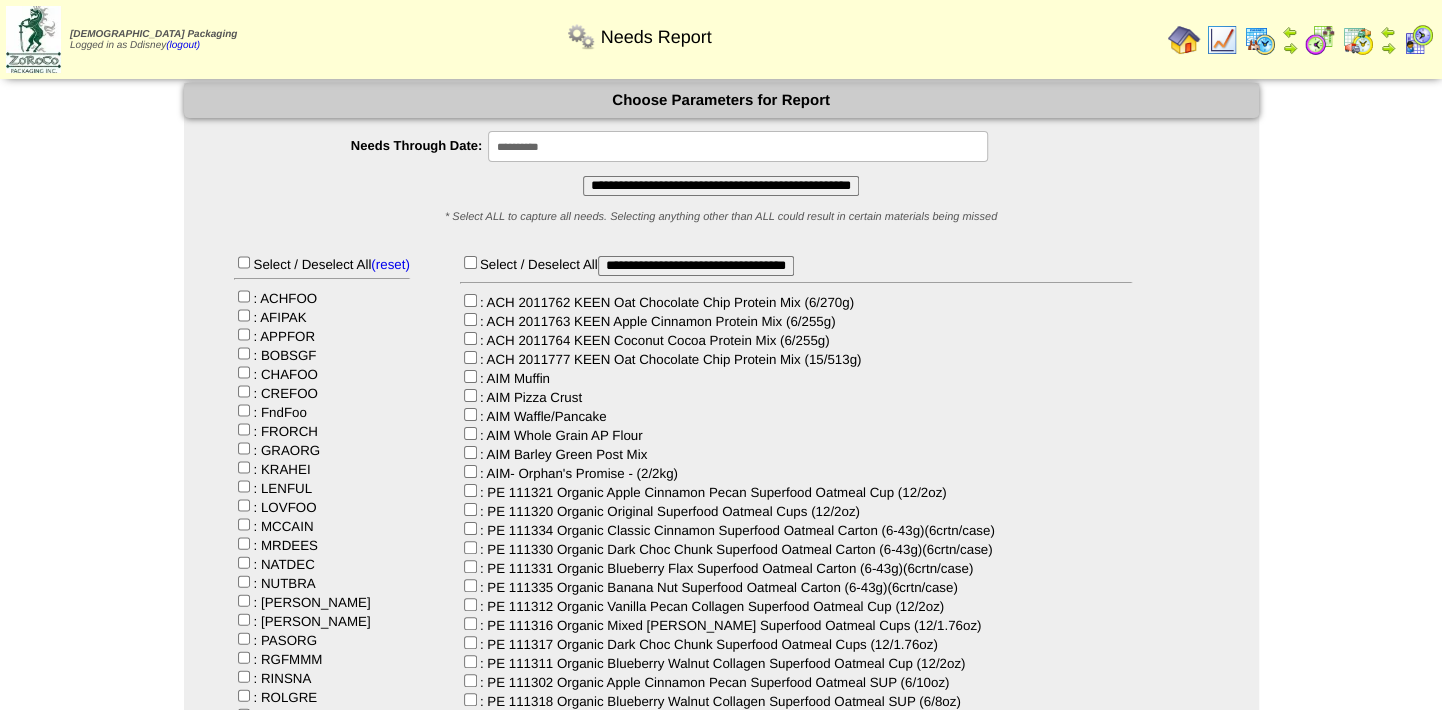 click on "**********" at bounding box center [721, 186] 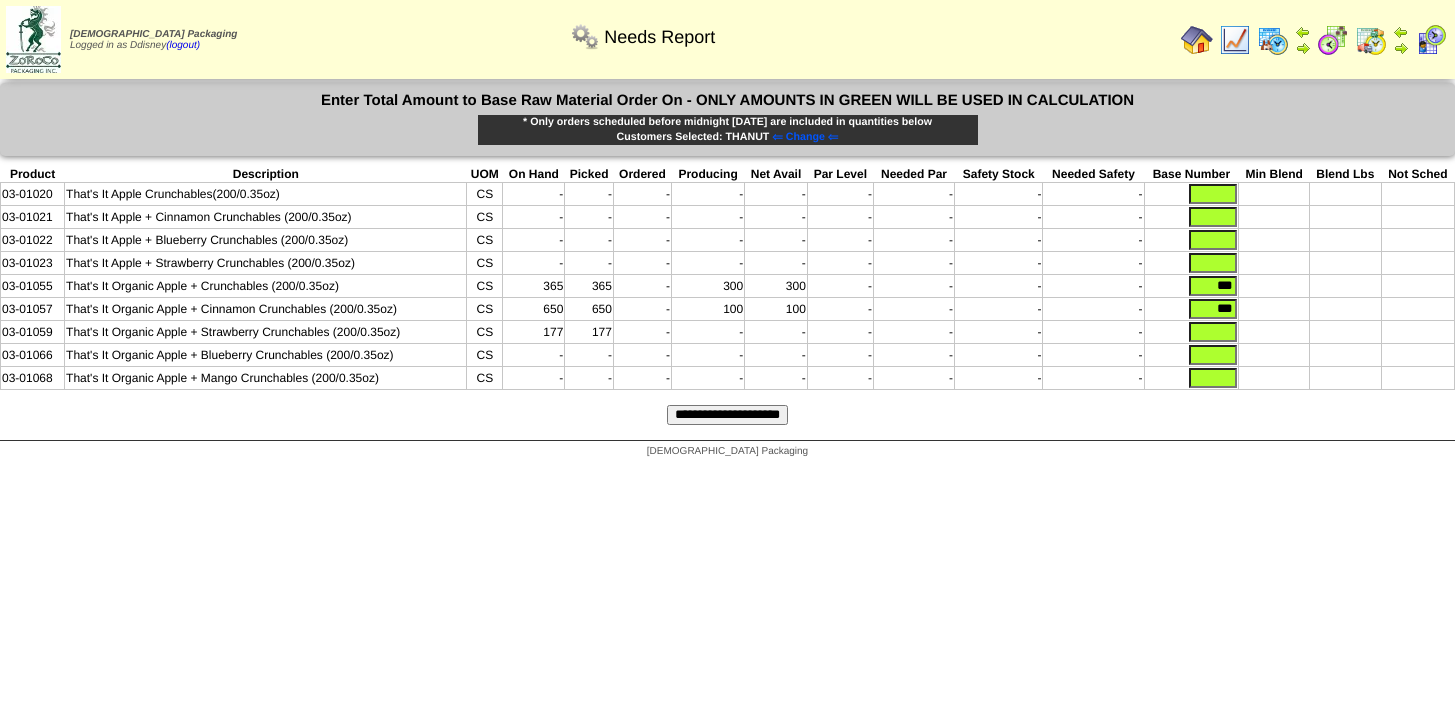scroll, scrollTop: 0, scrollLeft: 0, axis: both 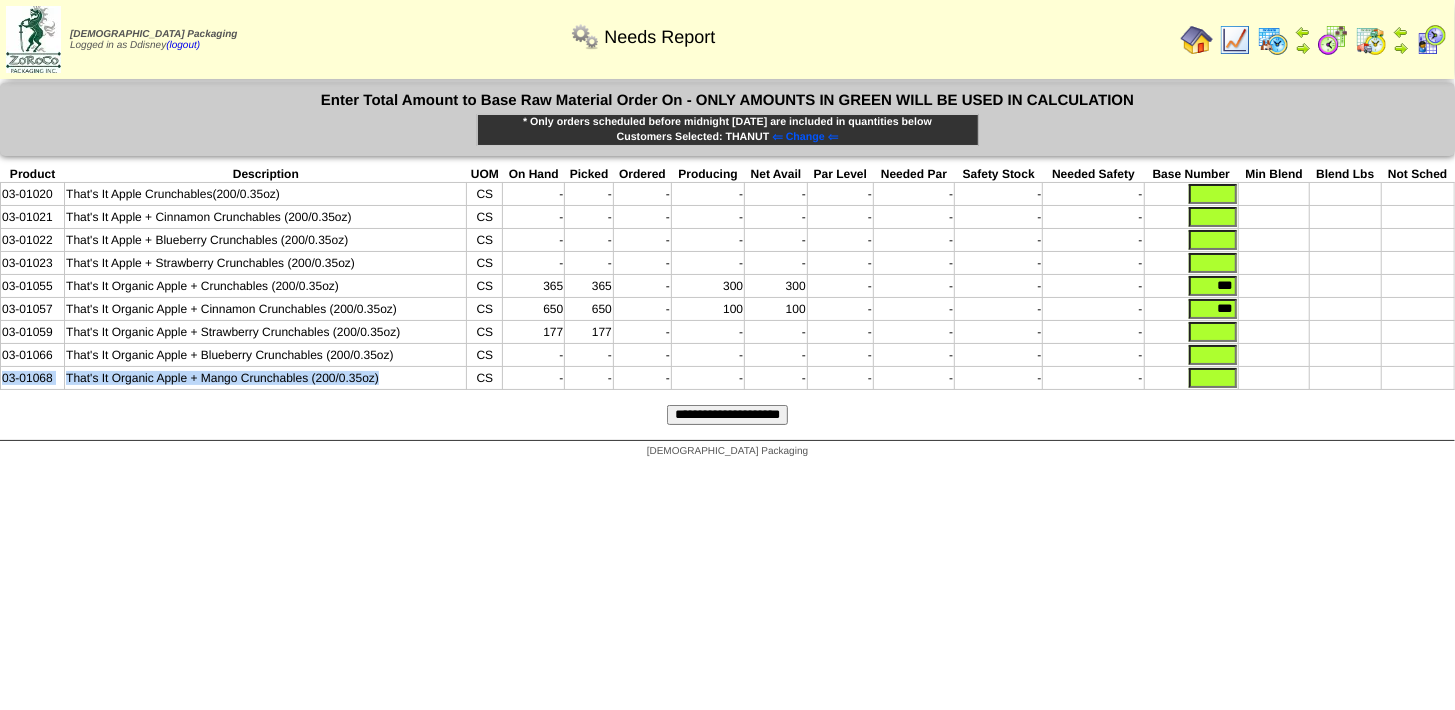 drag, startPoint x: 381, startPoint y: 381, endPoint x: 0, endPoint y: 384, distance: 381.0118 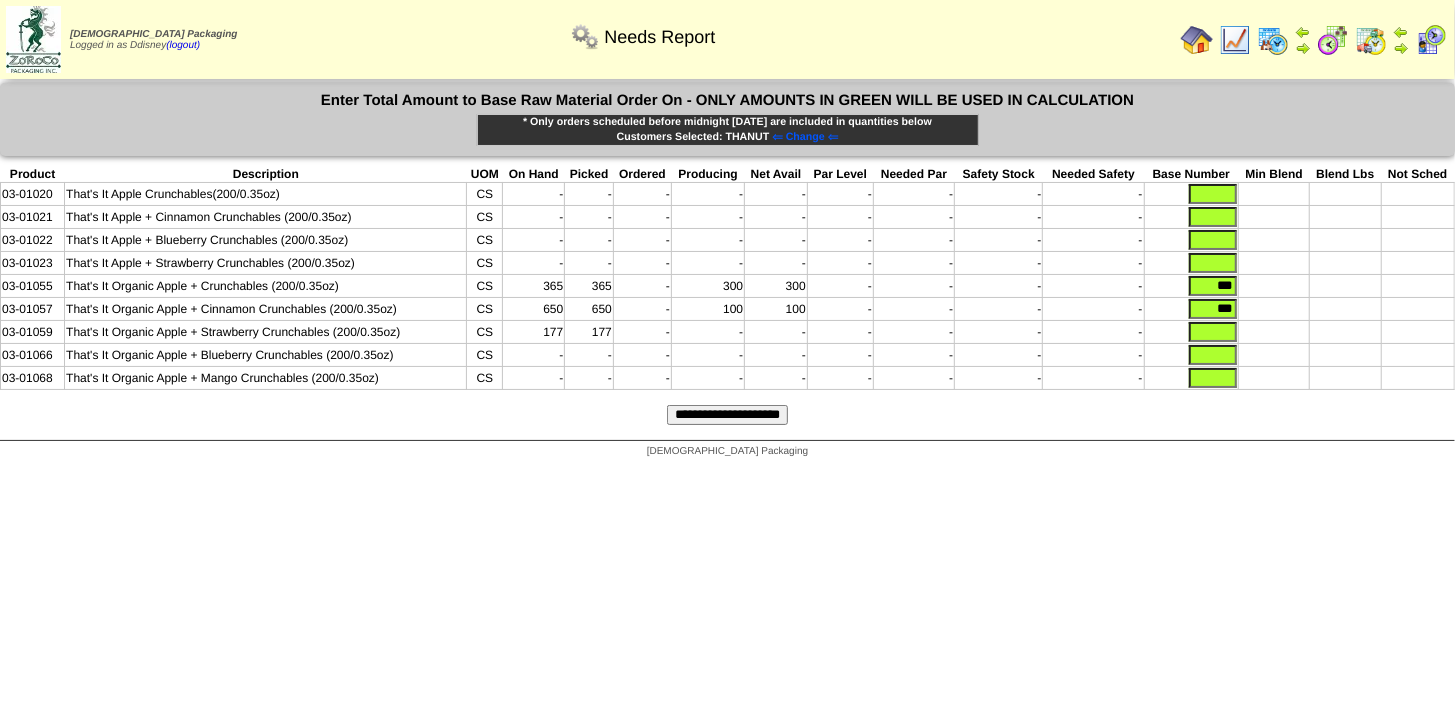 click on "That's It Organic Apple + Blueberry Crunchables (200/0.35oz)" at bounding box center [266, 355] 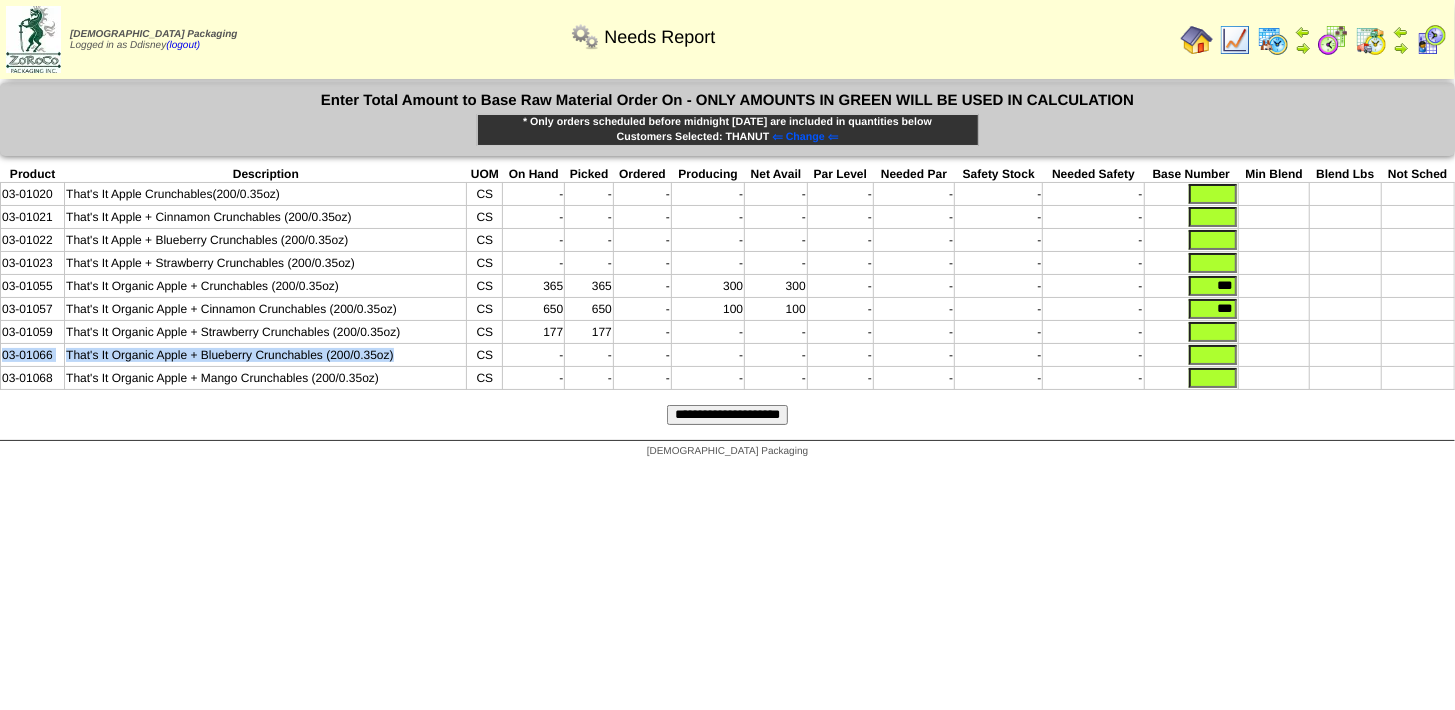 drag, startPoint x: 395, startPoint y: 359, endPoint x: 0, endPoint y: 363, distance: 395.02026 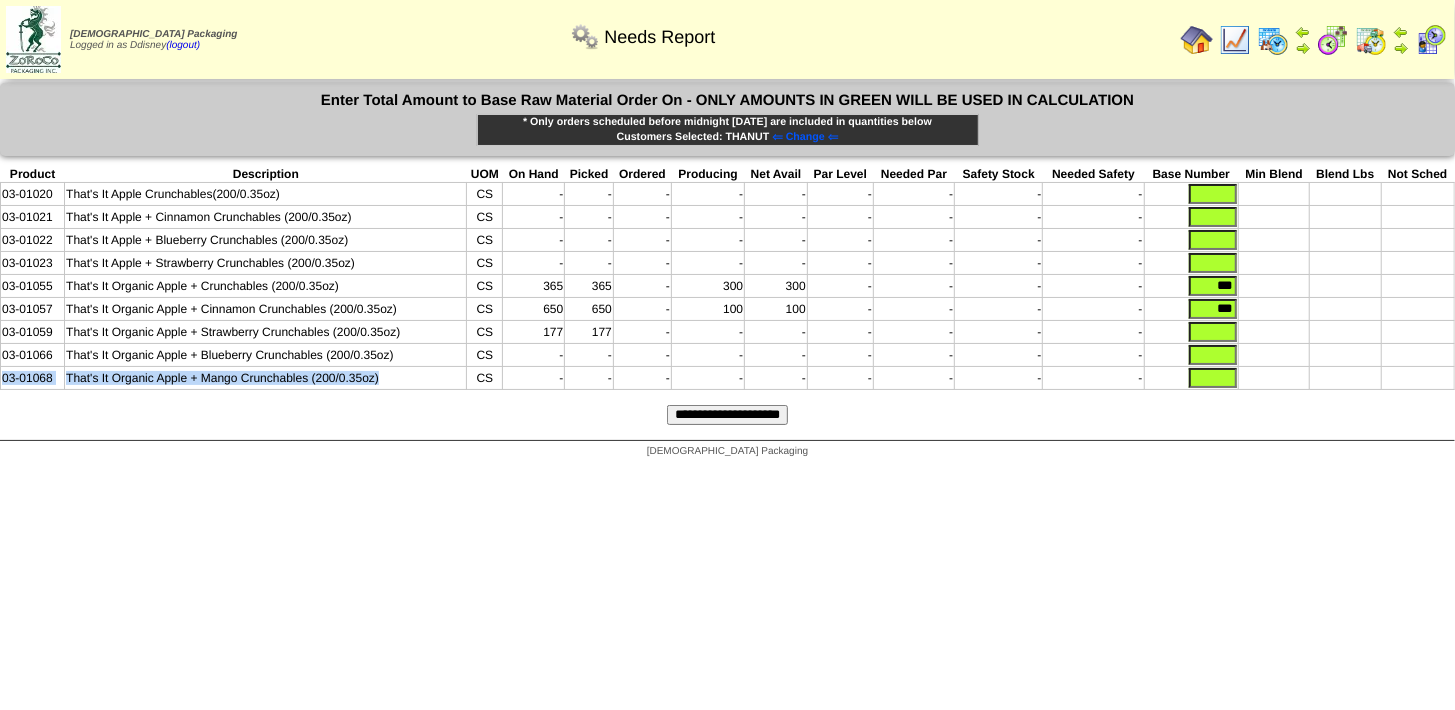 drag, startPoint x: 378, startPoint y: 381, endPoint x: 2, endPoint y: 385, distance: 376.02127 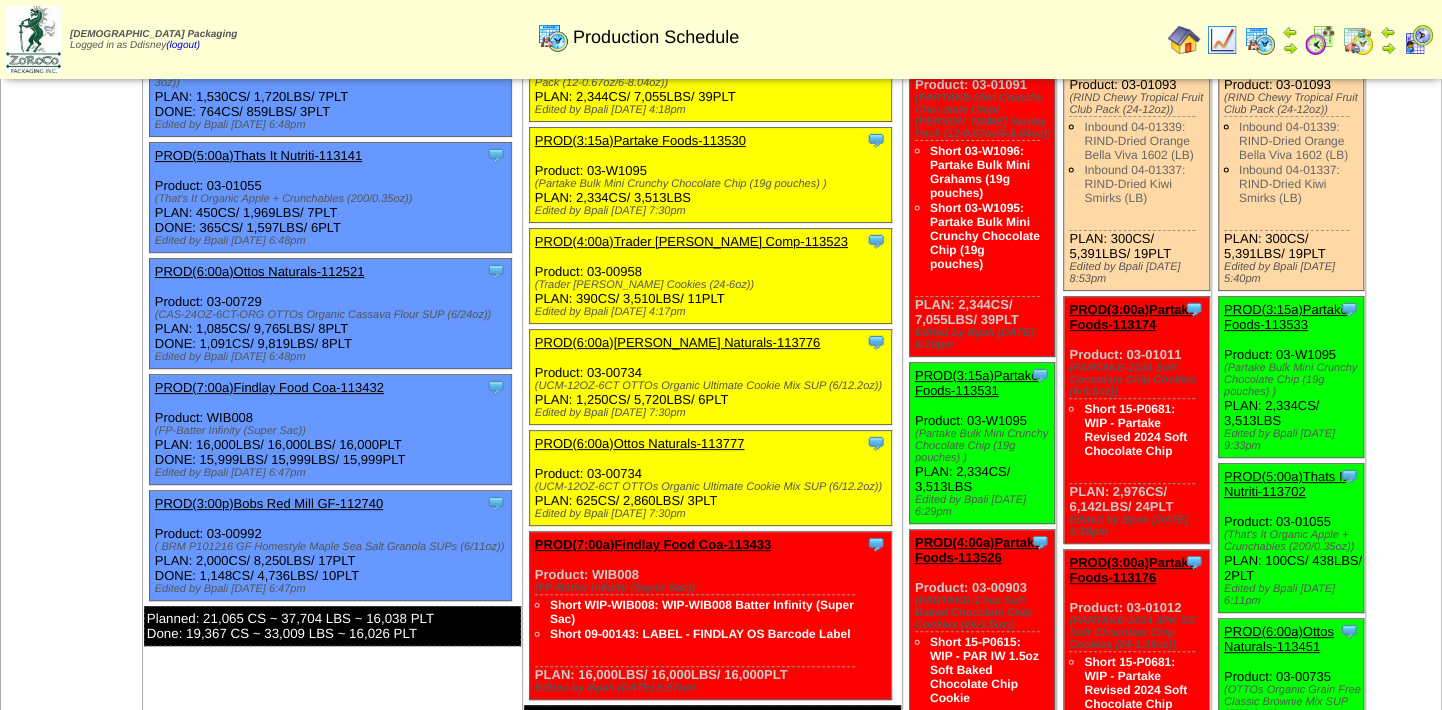 scroll, scrollTop: 181, scrollLeft: 0, axis: vertical 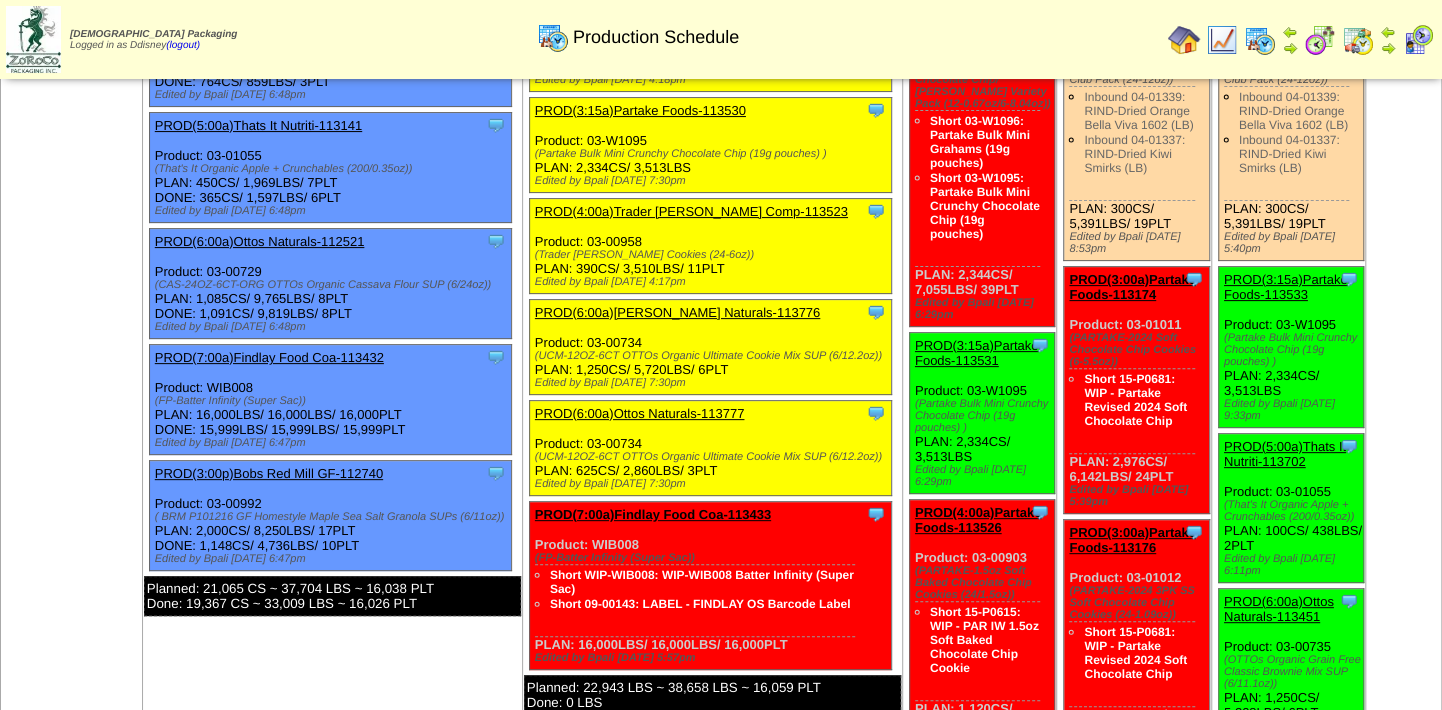 click at bounding box center [1403, 129] 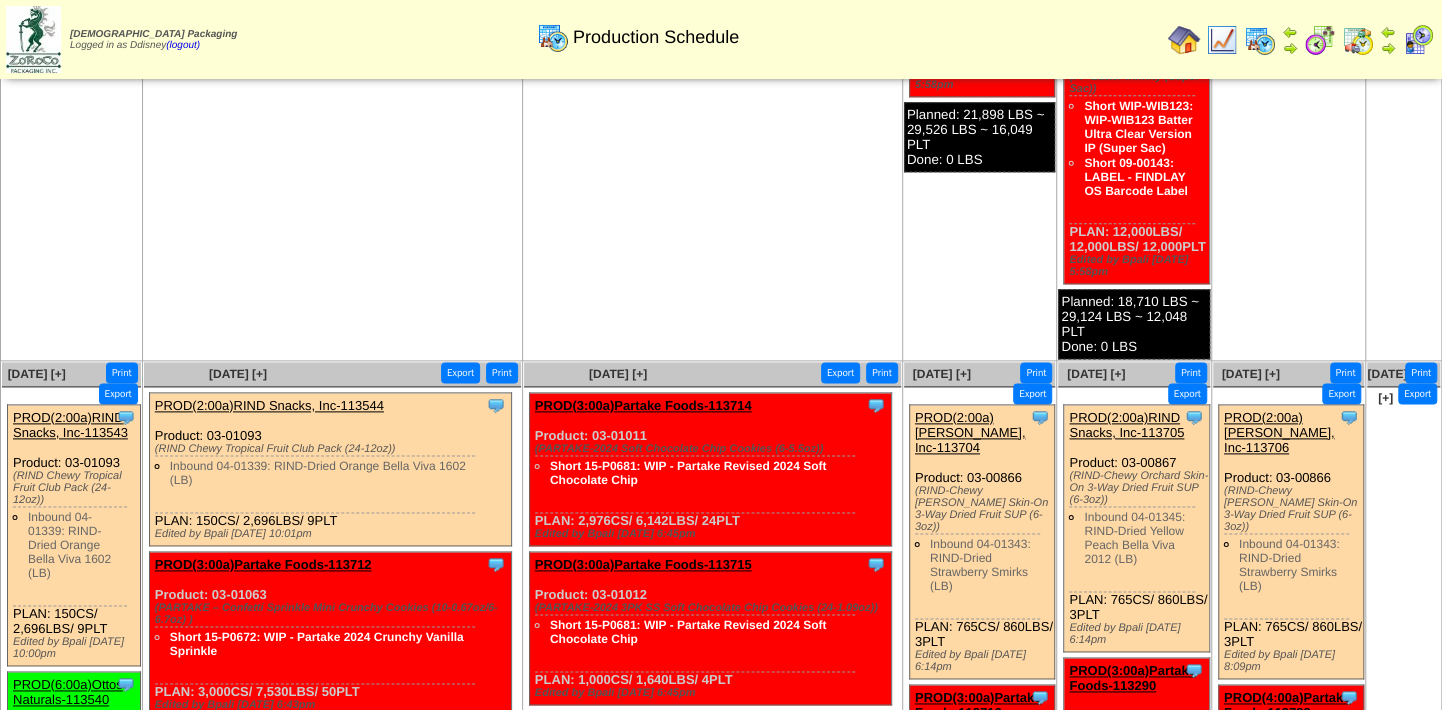 scroll, scrollTop: 1272, scrollLeft: 0, axis: vertical 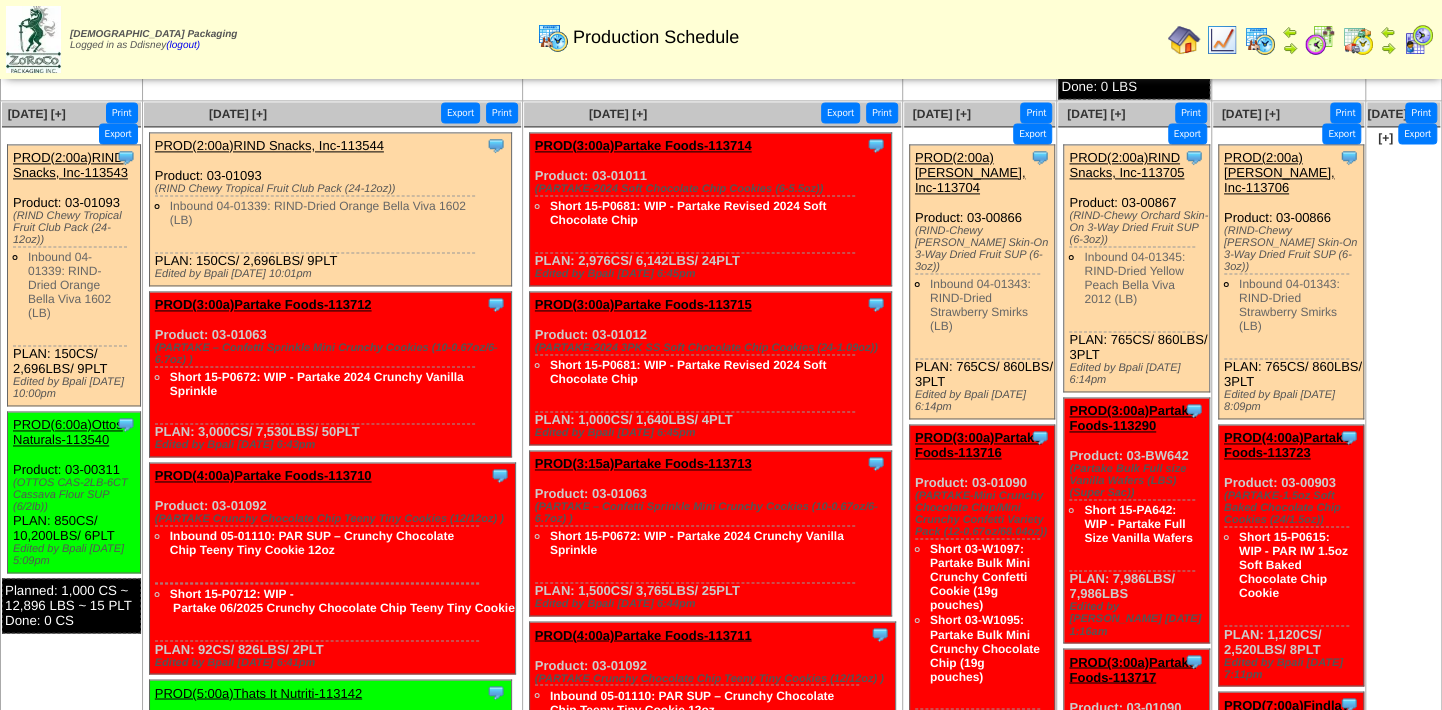 click at bounding box center (1358, 40) 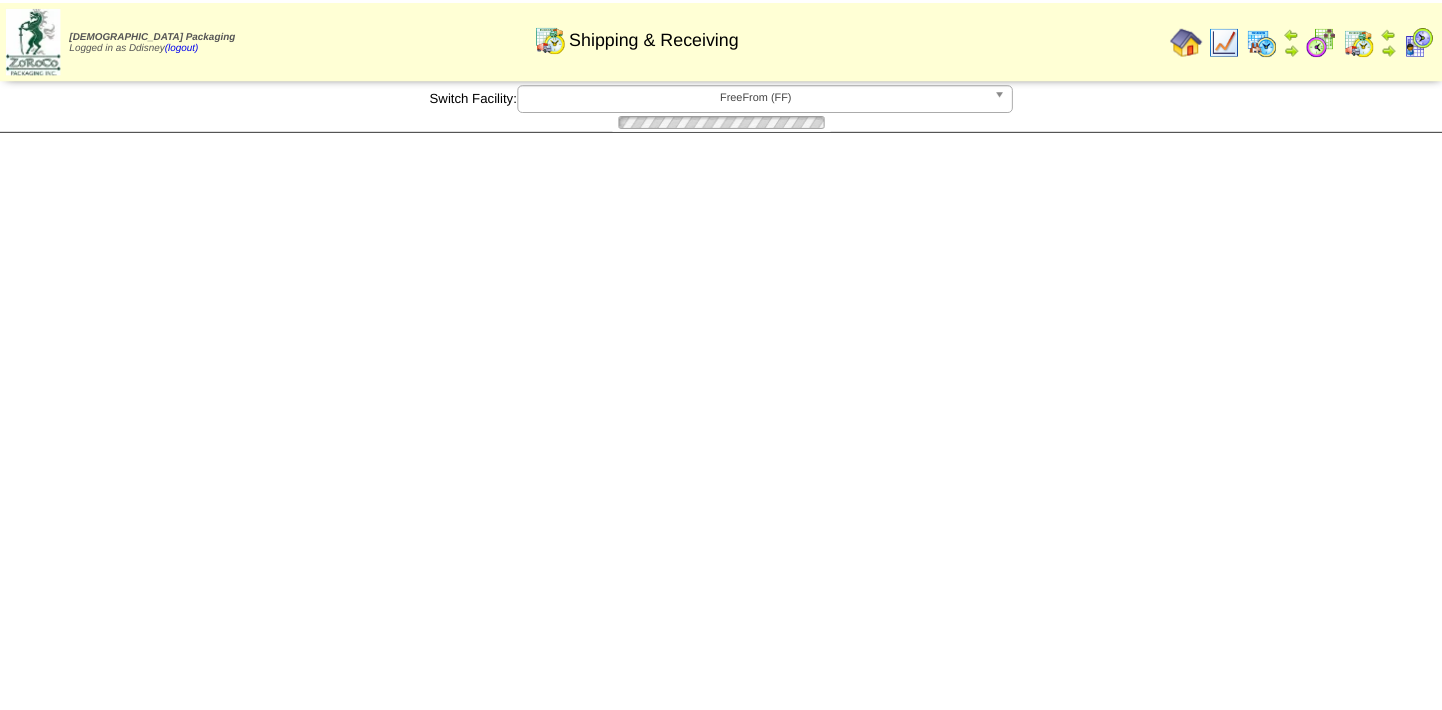 scroll, scrollTop: 0, scrollLeft: 0, axis: both 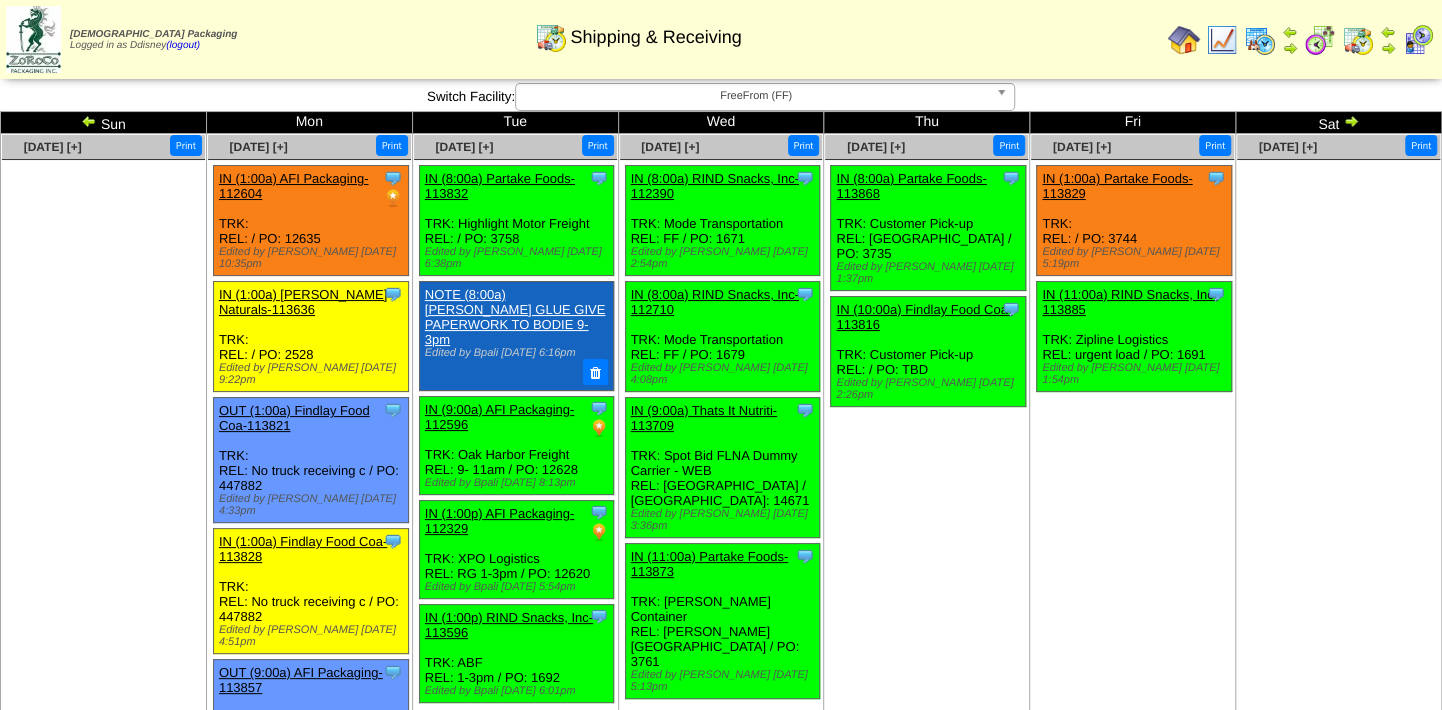 click at bounding box center [1418, 40] 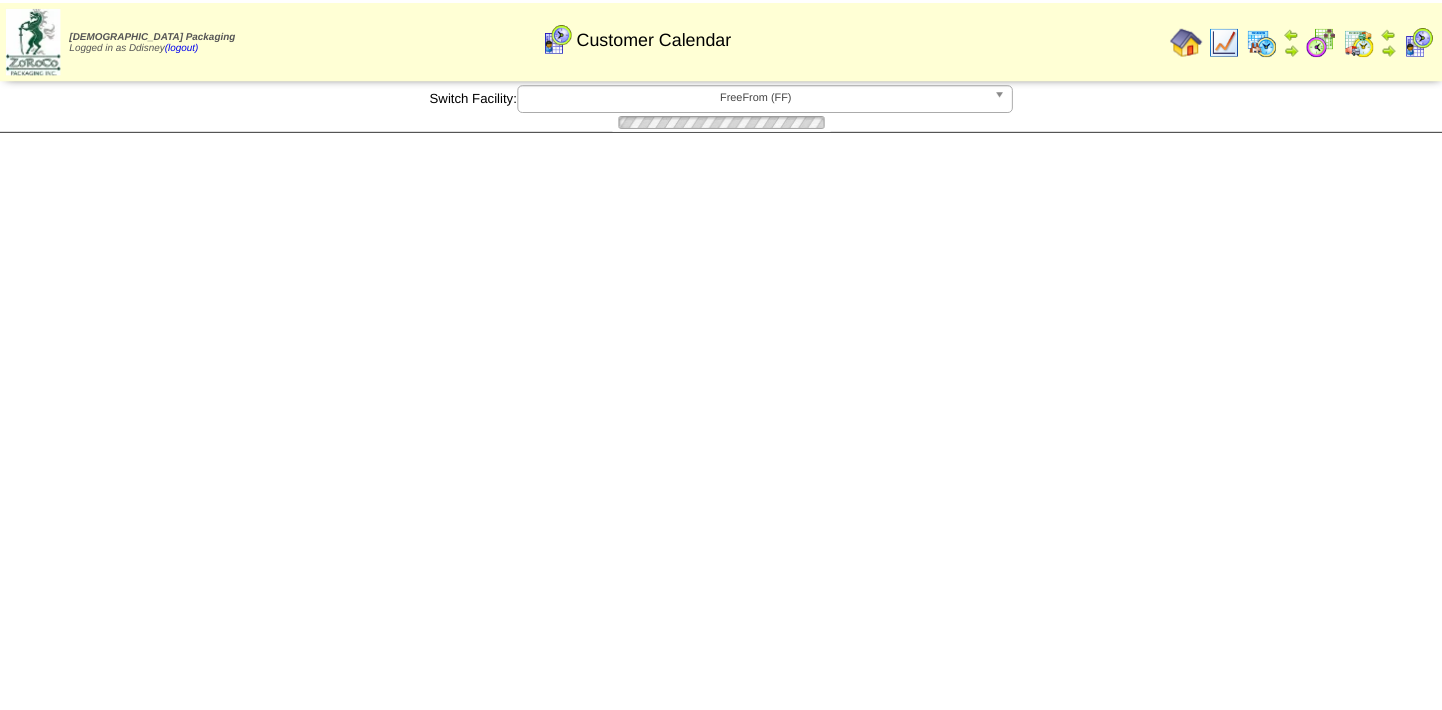 scroll, scrollTop: 0, scrollLeft: 0, axis: both 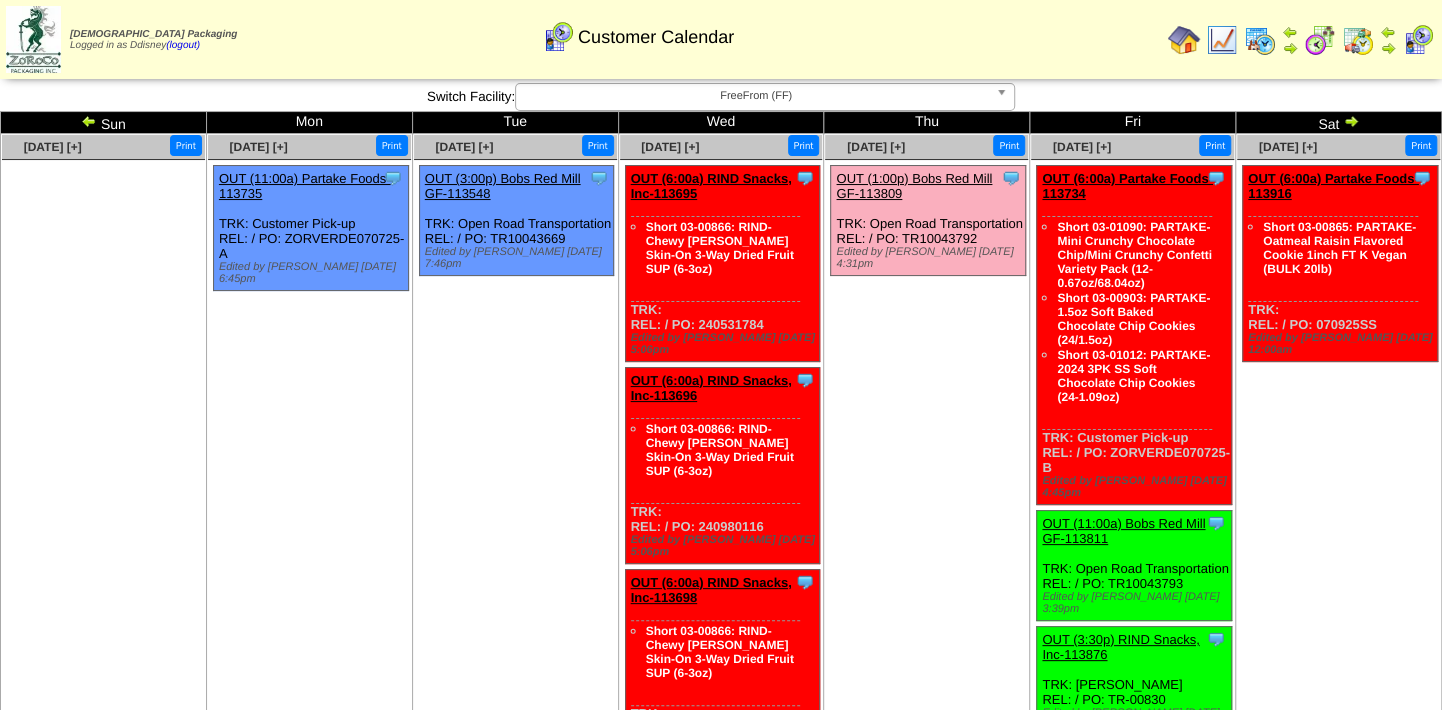 click on "[DATE]                        [+]
Print
Clone Item
OUT
(6:00a)
Partake Foods-113916
Partake Foods
ScheduleID: 113916
706" at bounding box center (1339, 627) 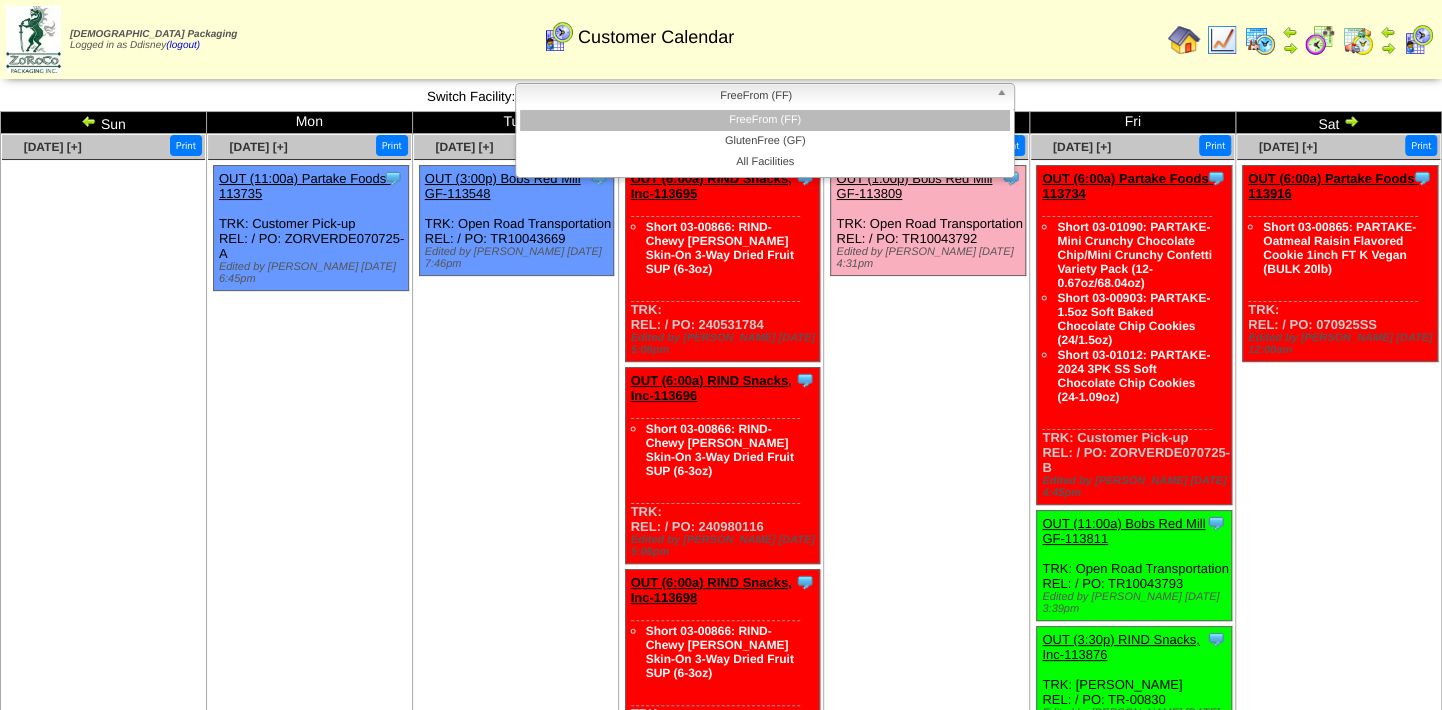 click at bounding box center [1005, 97] 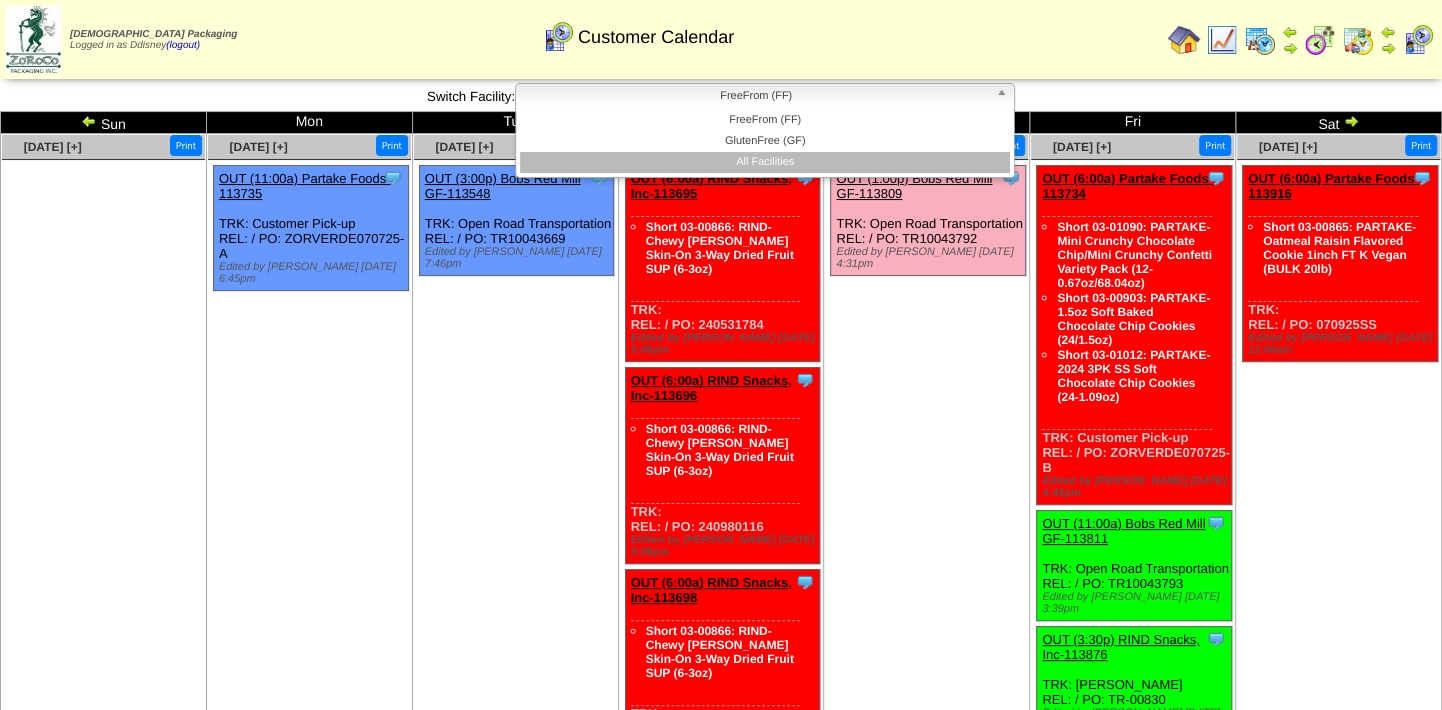 click on "All Facilities" at bounding box center (765, 162) 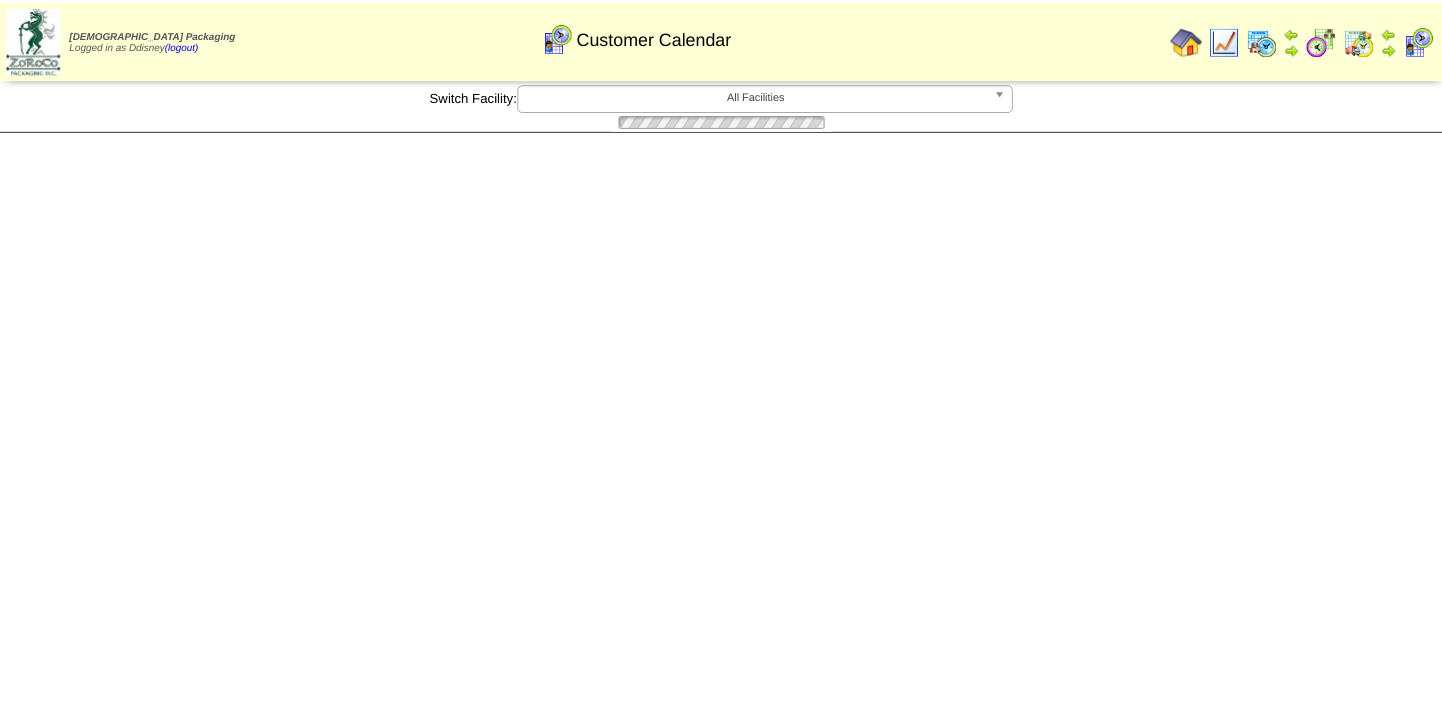 scroll, scrollTop: 0, scrollLeft: 0, axis: both 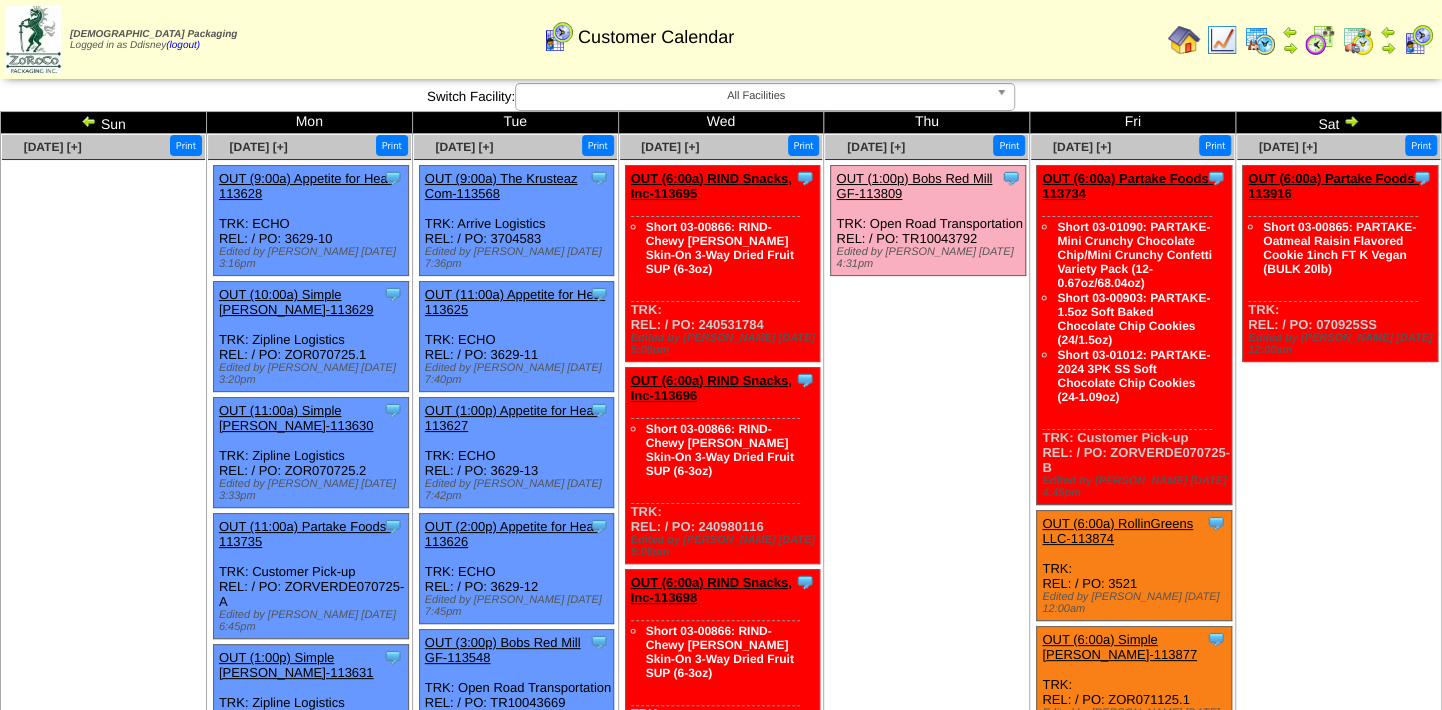 click on "OUT
(6:00a)
Partake Foods-113916" at bounding box center (1333, 186) 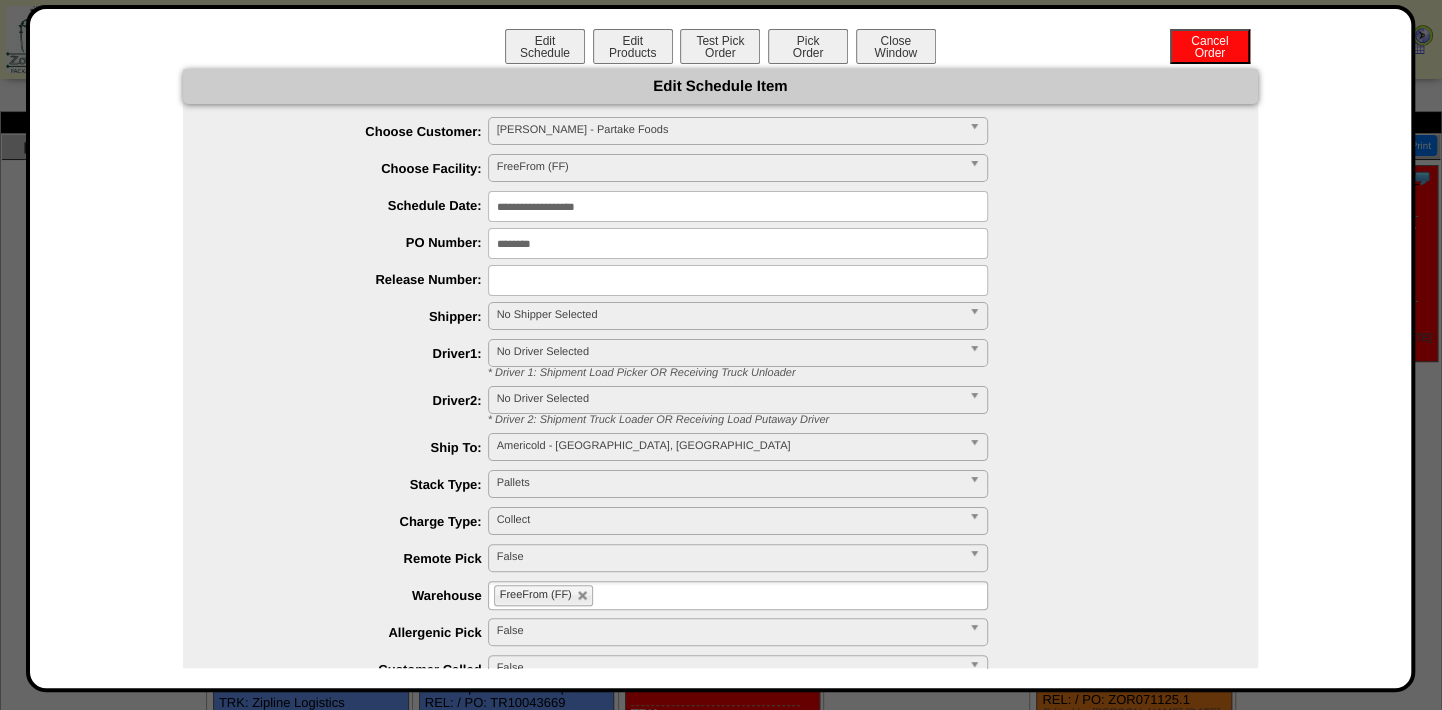 click on "**********" at bounding box center (738, 206) 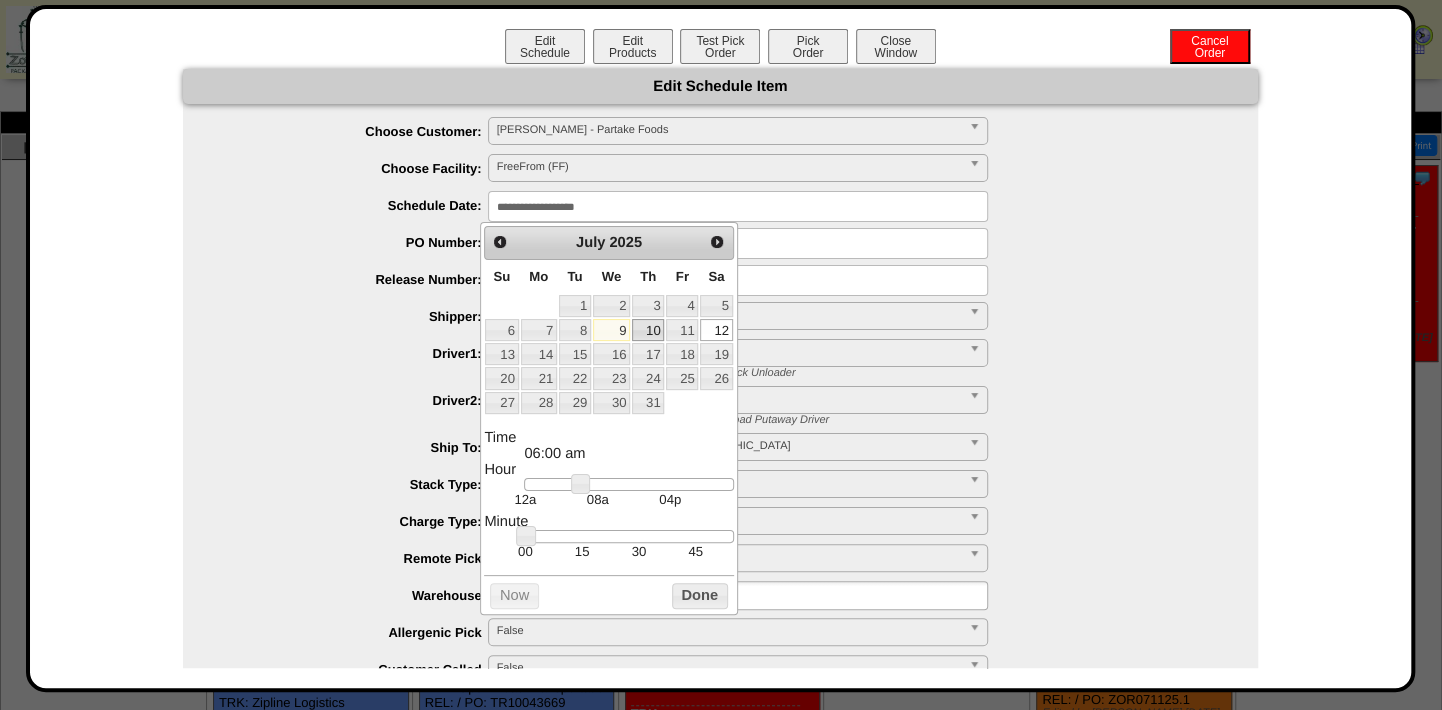 click on "10" at bounding box center (648, 330) 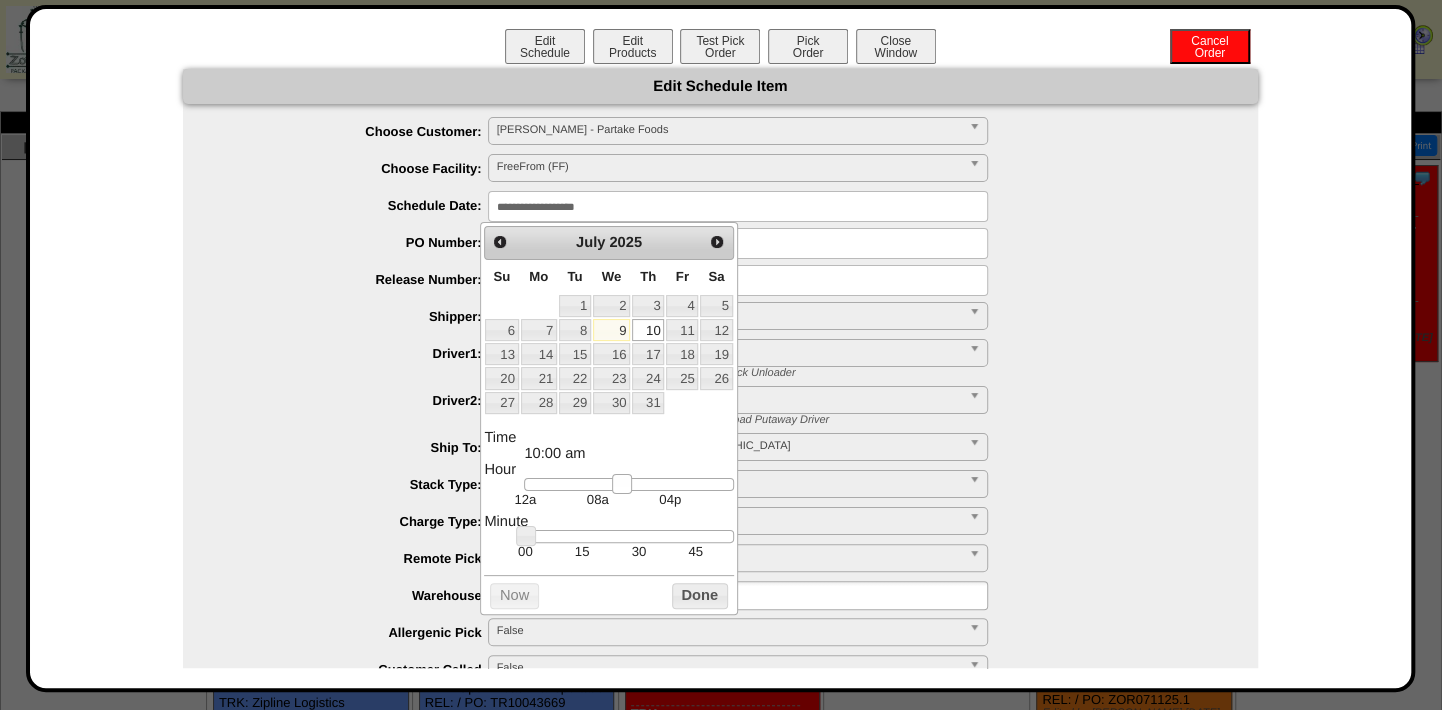 type on "**********" 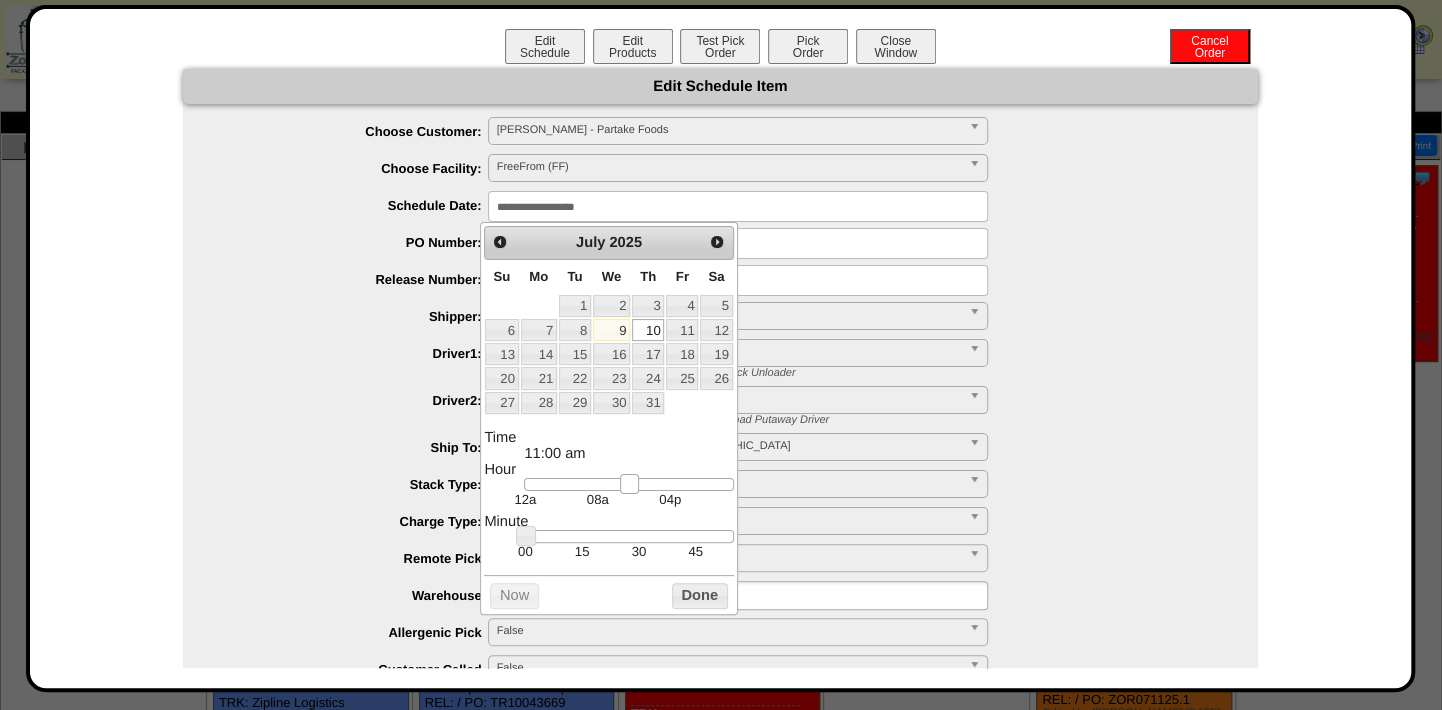 drag, startPoint x: 578, startPoint y: 491, endPoint x: 627, endPoint y: 488, distance: 49.09175 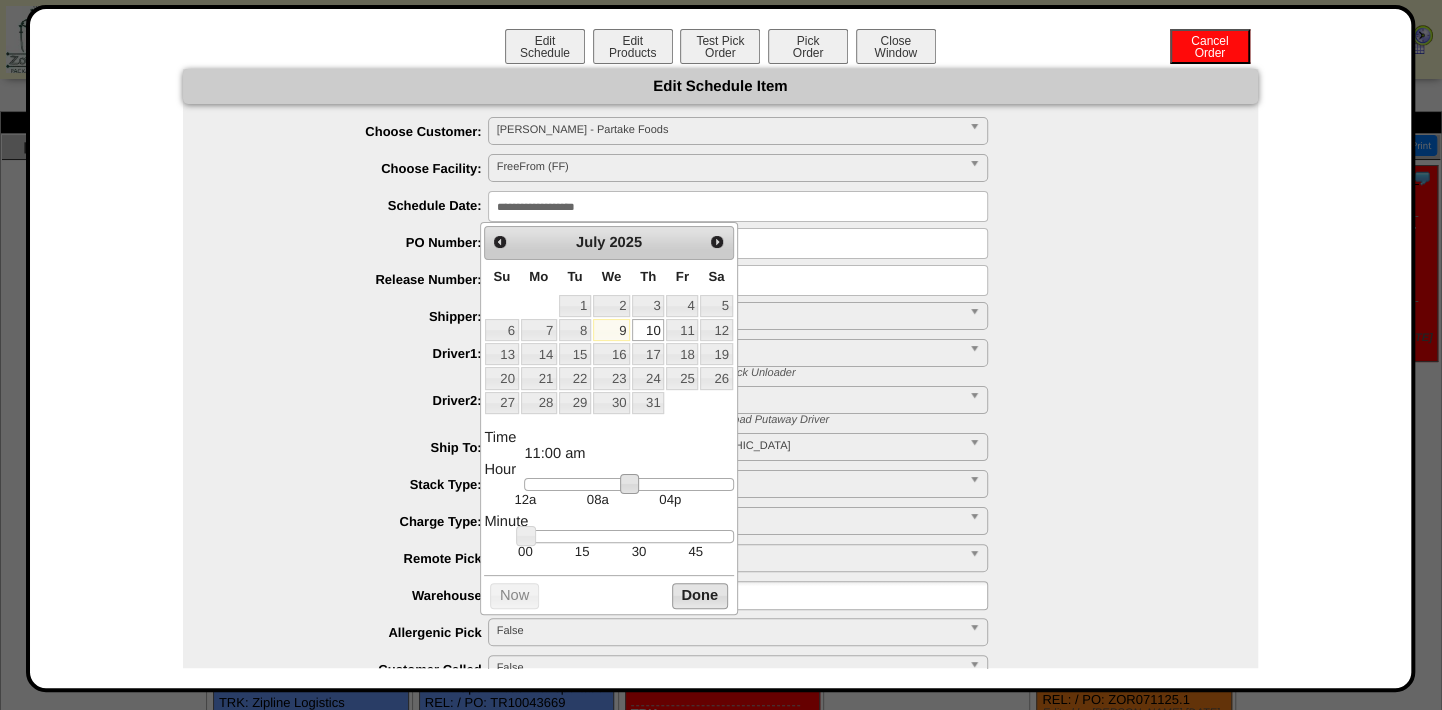 click on "Done" at bounding box center [700, 595] 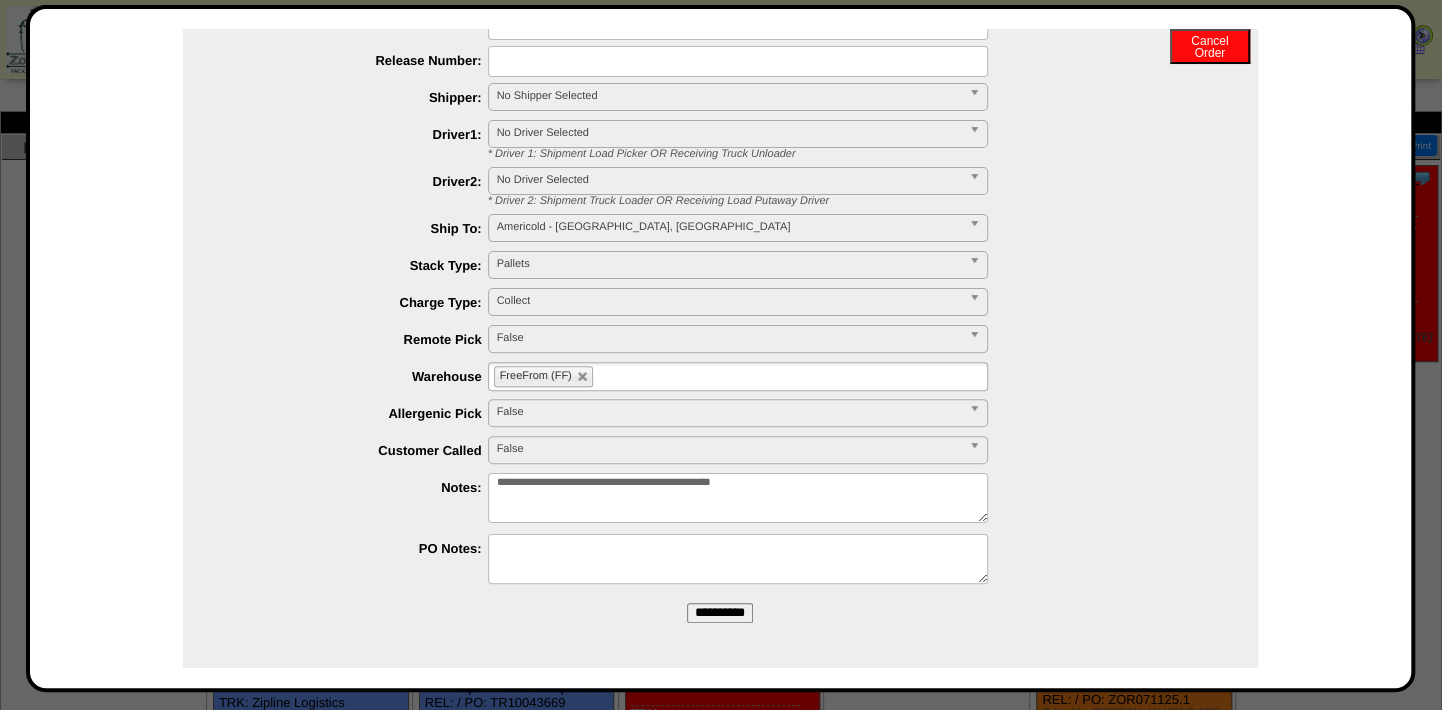 scroll, scrollTop: 220, scrollLeft: 0, axis: vertical 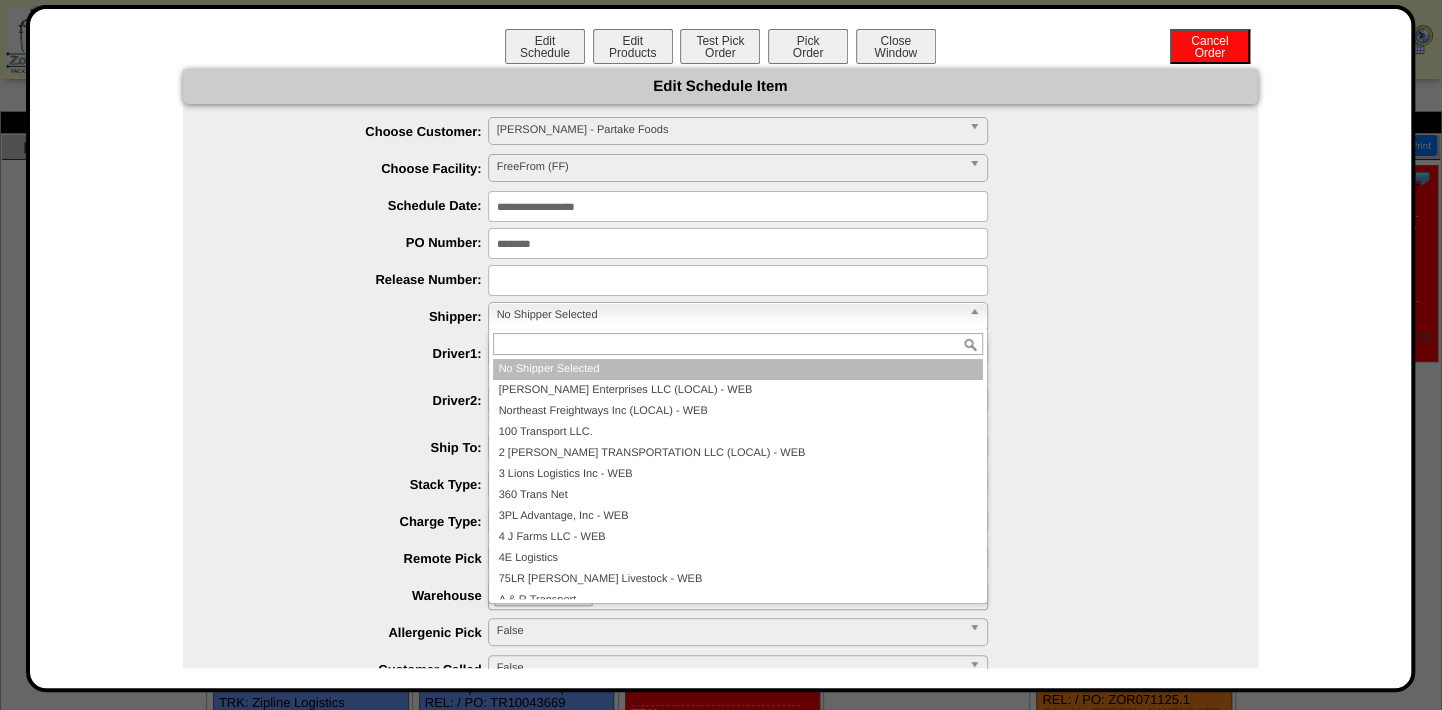 click on "No Shipper Selected" at bounding box center [729, 315] 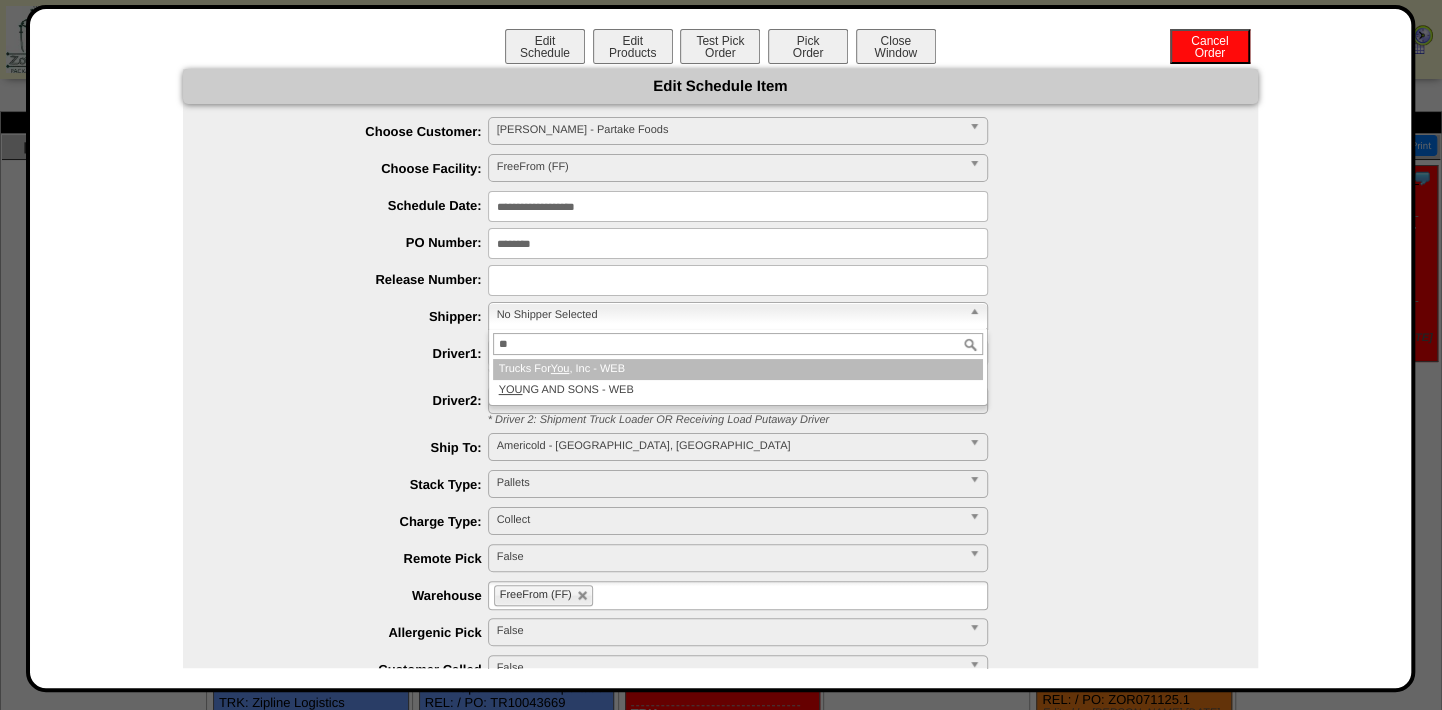 type on "*" 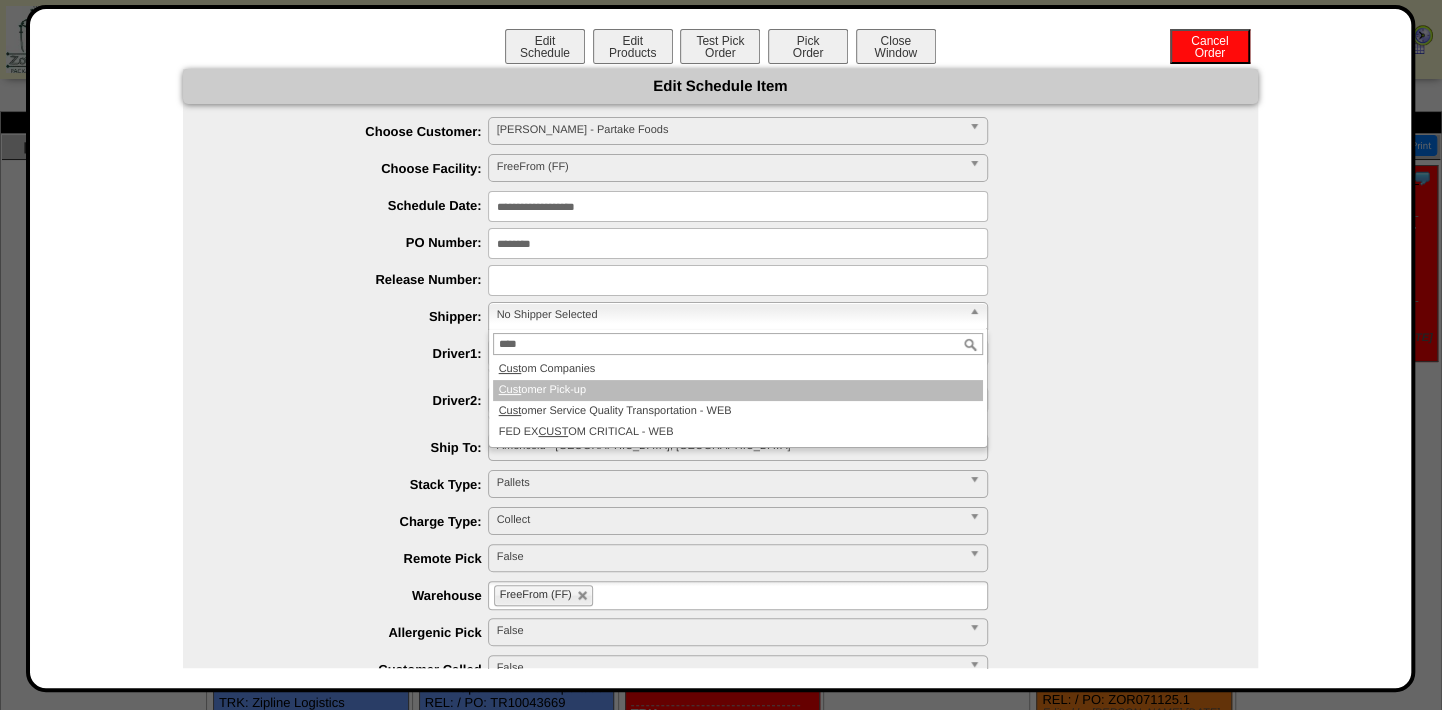 type on "****" 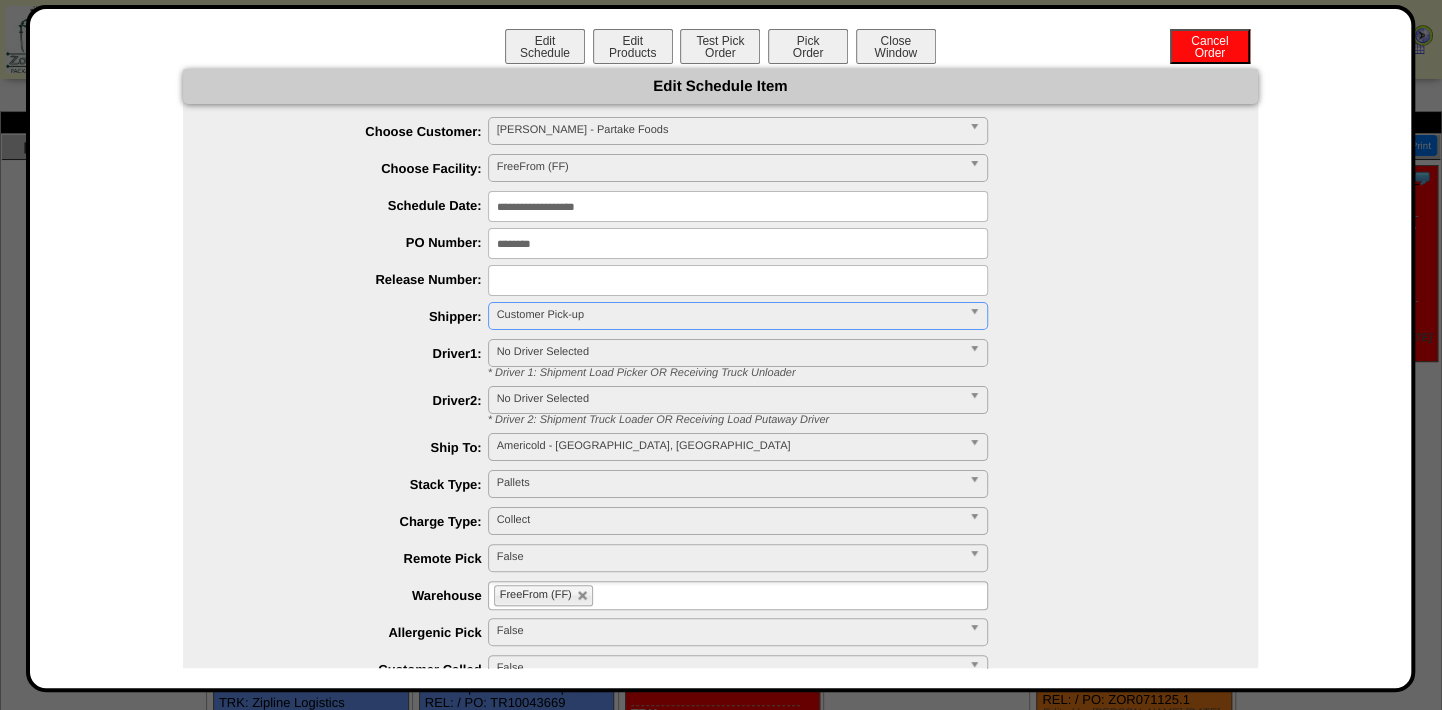 click on "**********" at bounding box center [740, 317] 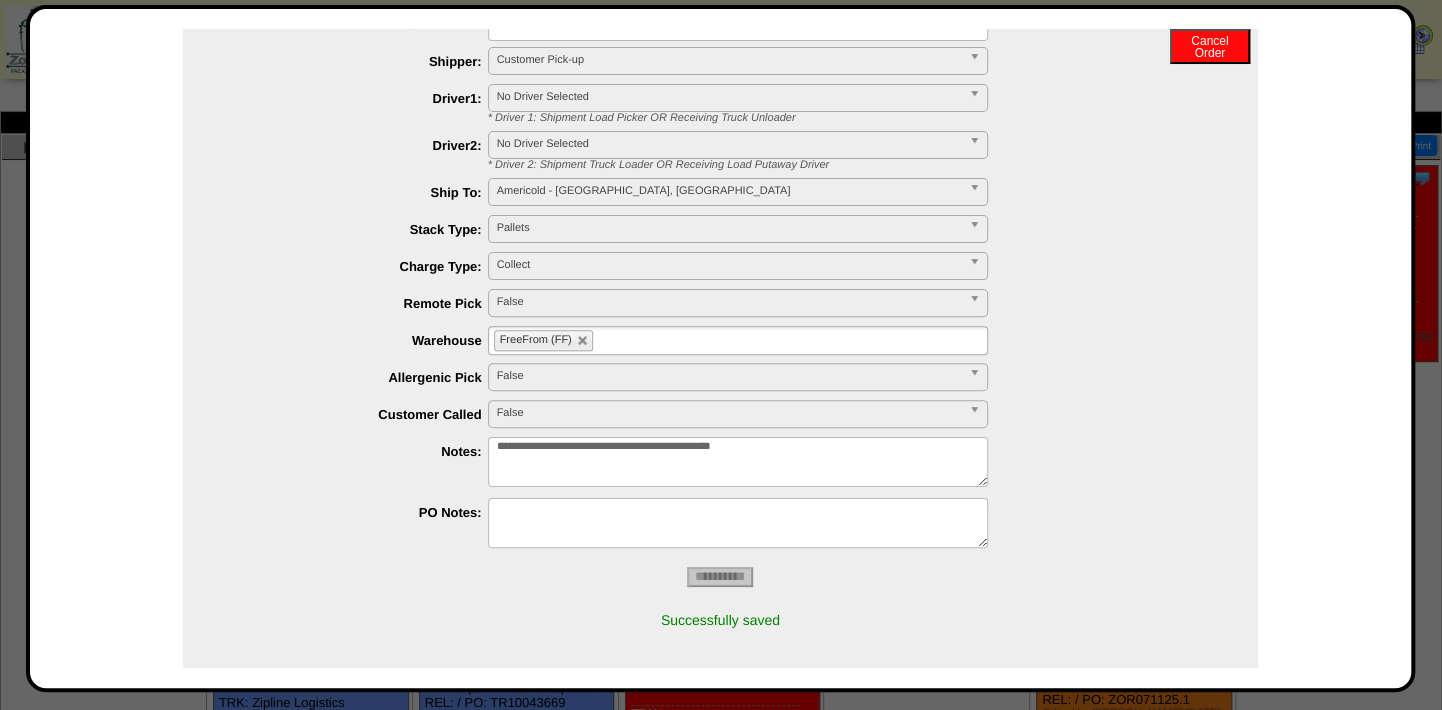 scroll, scrollTop: 0, scrollLeft: 0, axis: both 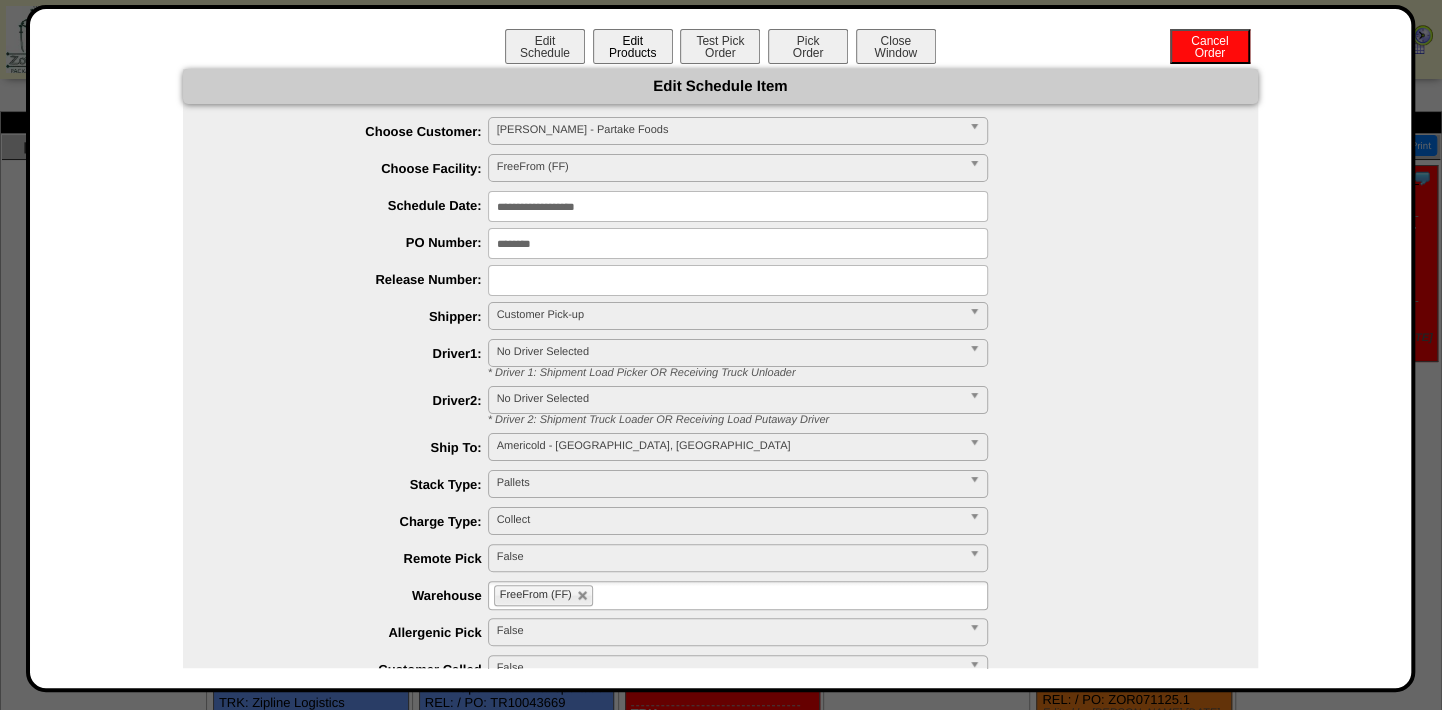 click on "Edit Products" at bounding box center (633, 46) 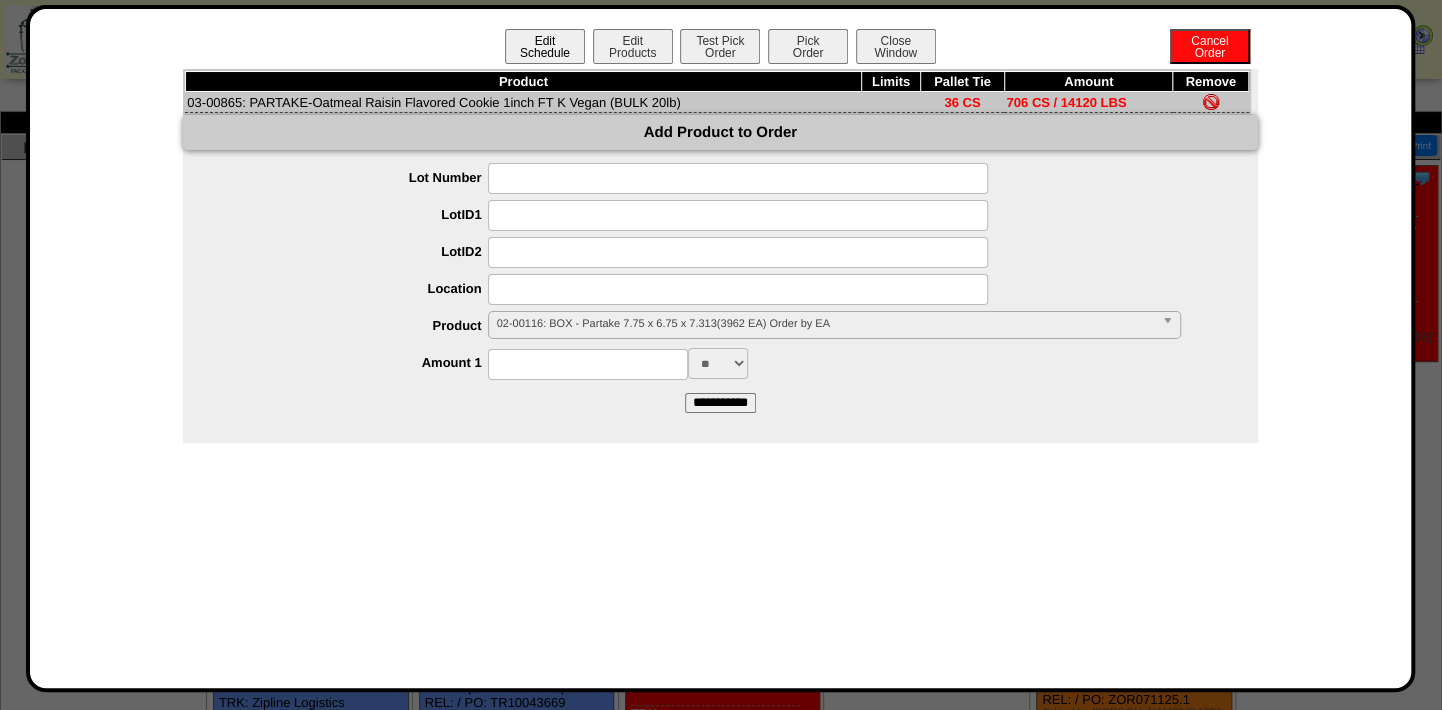 click on "Edit Schedule" at bounding box center [545, 46] 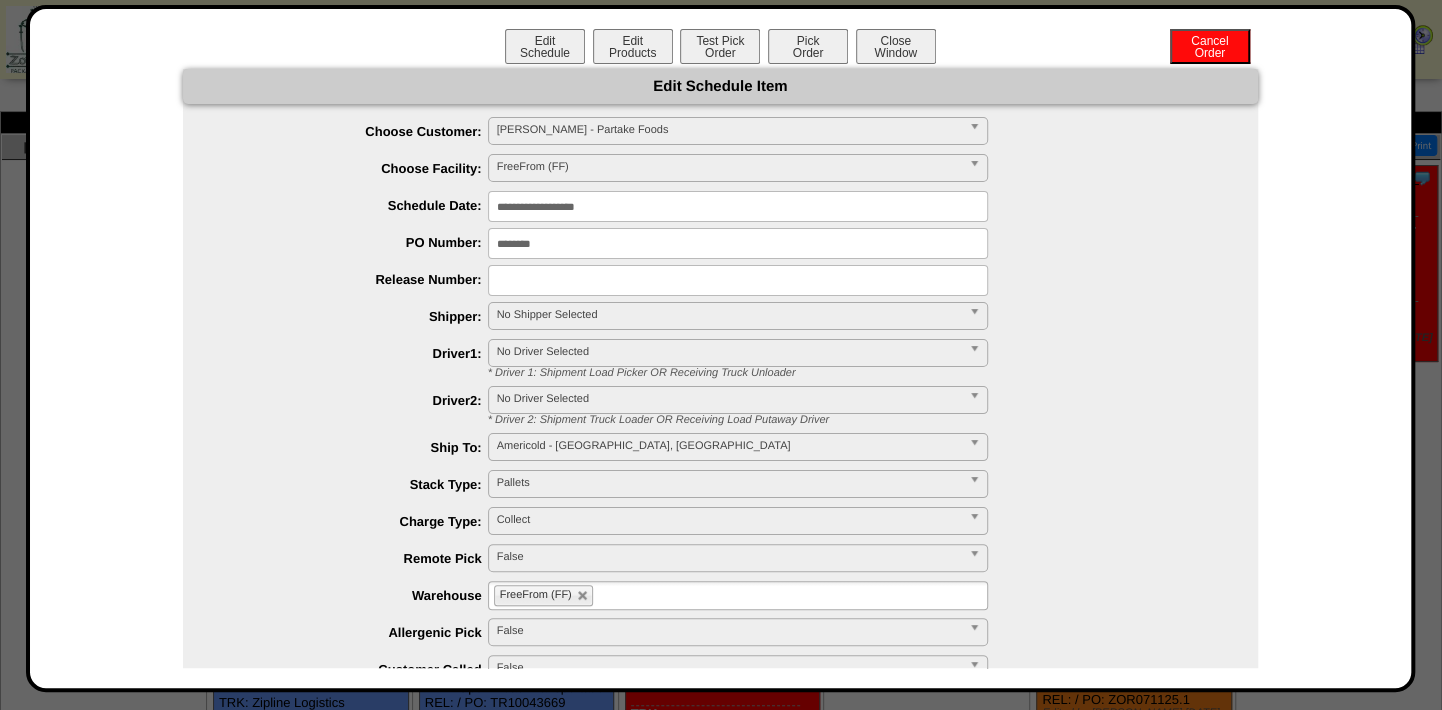 click on "No Shipper Selected" at bounding box center (729, 315) 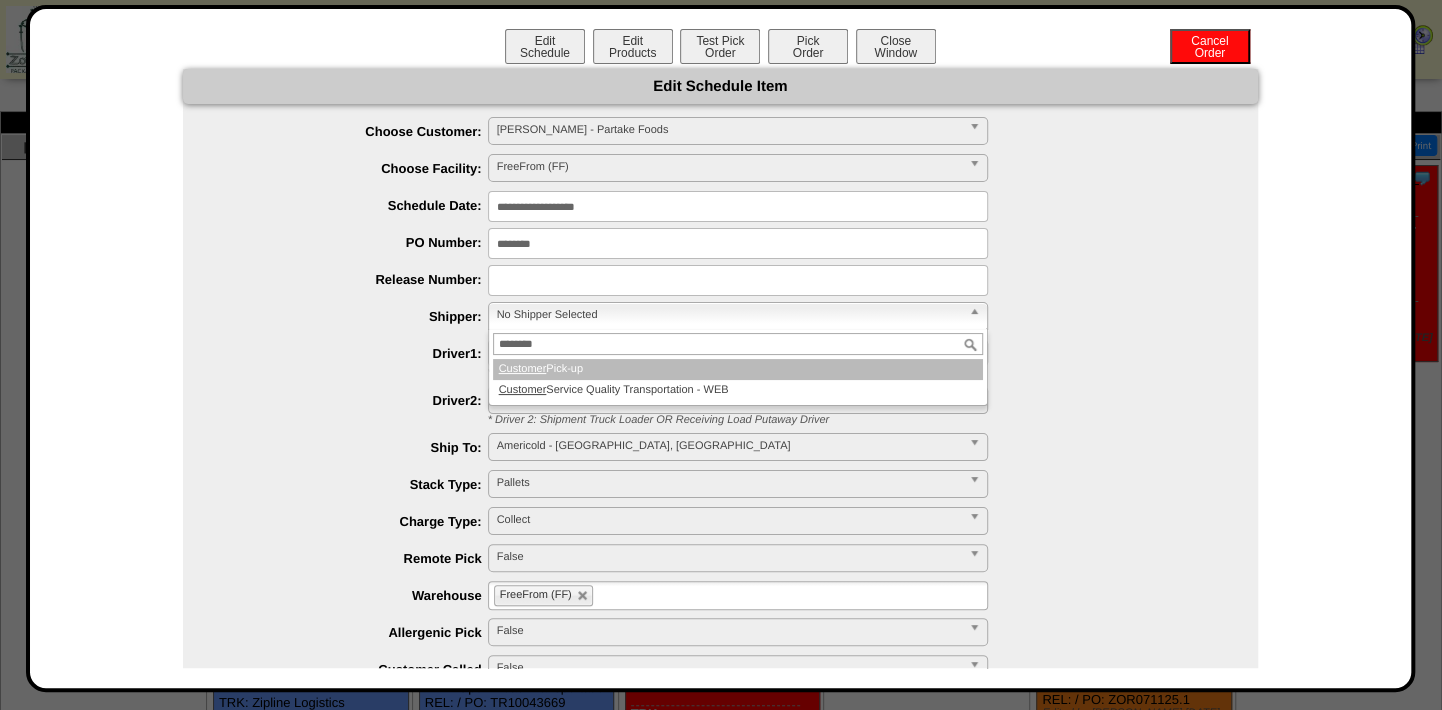 type on "********" 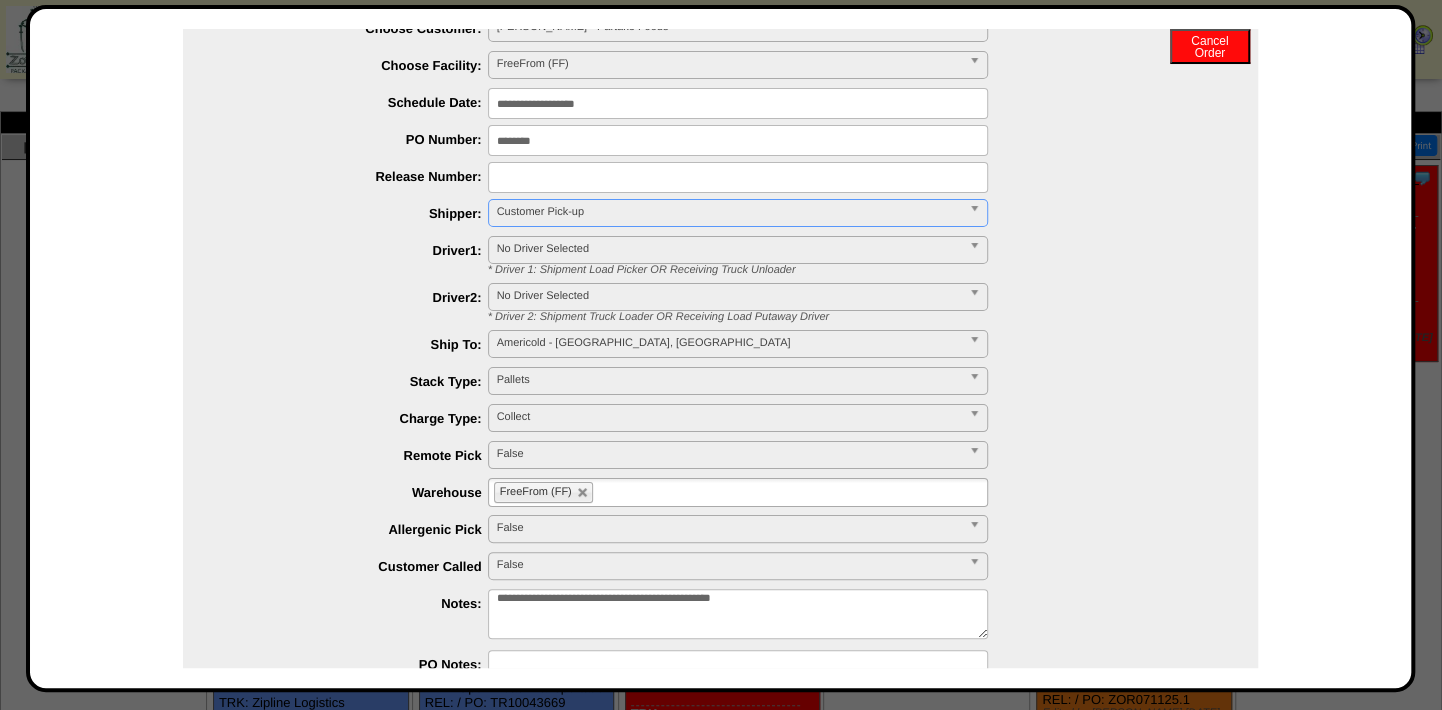 scroll, scrollTop: 220, scrollLeft: 0, axis: vertical 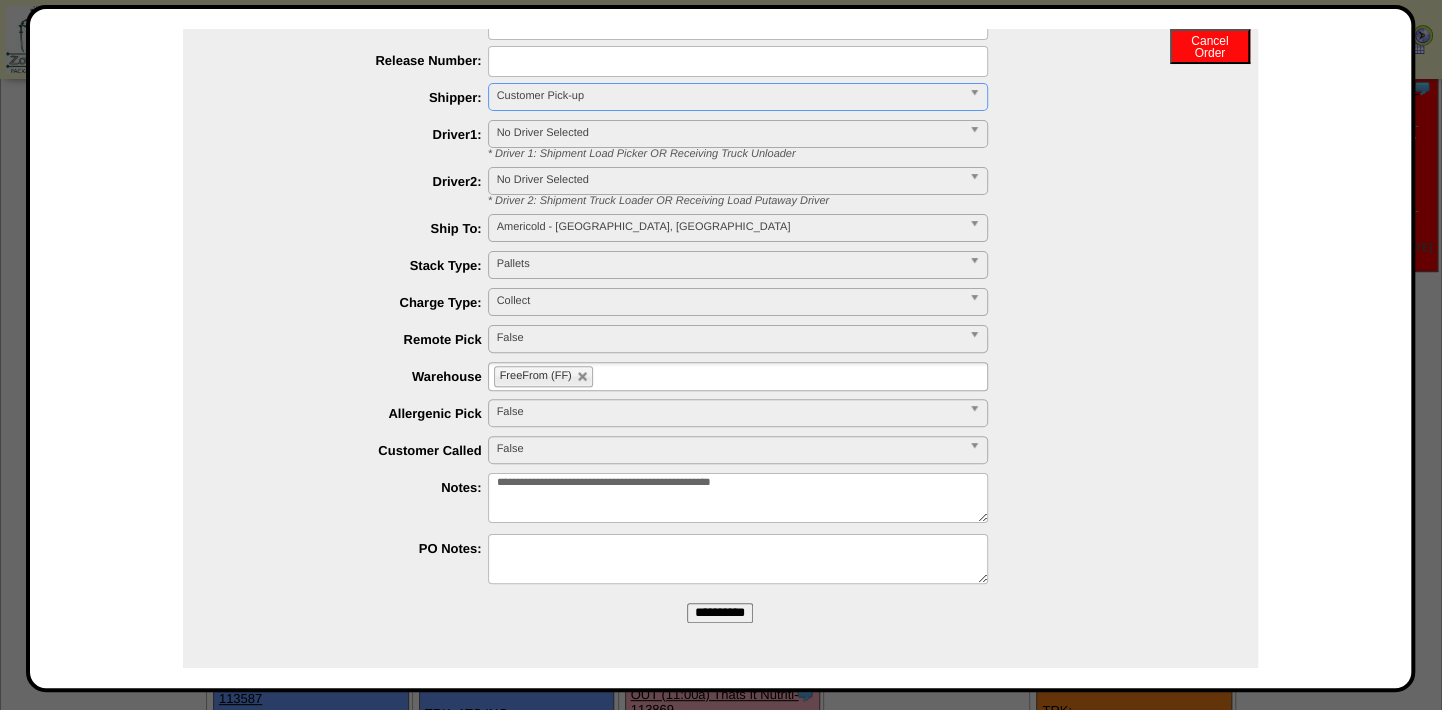 click on "**********" at bounding box center (720, 613) 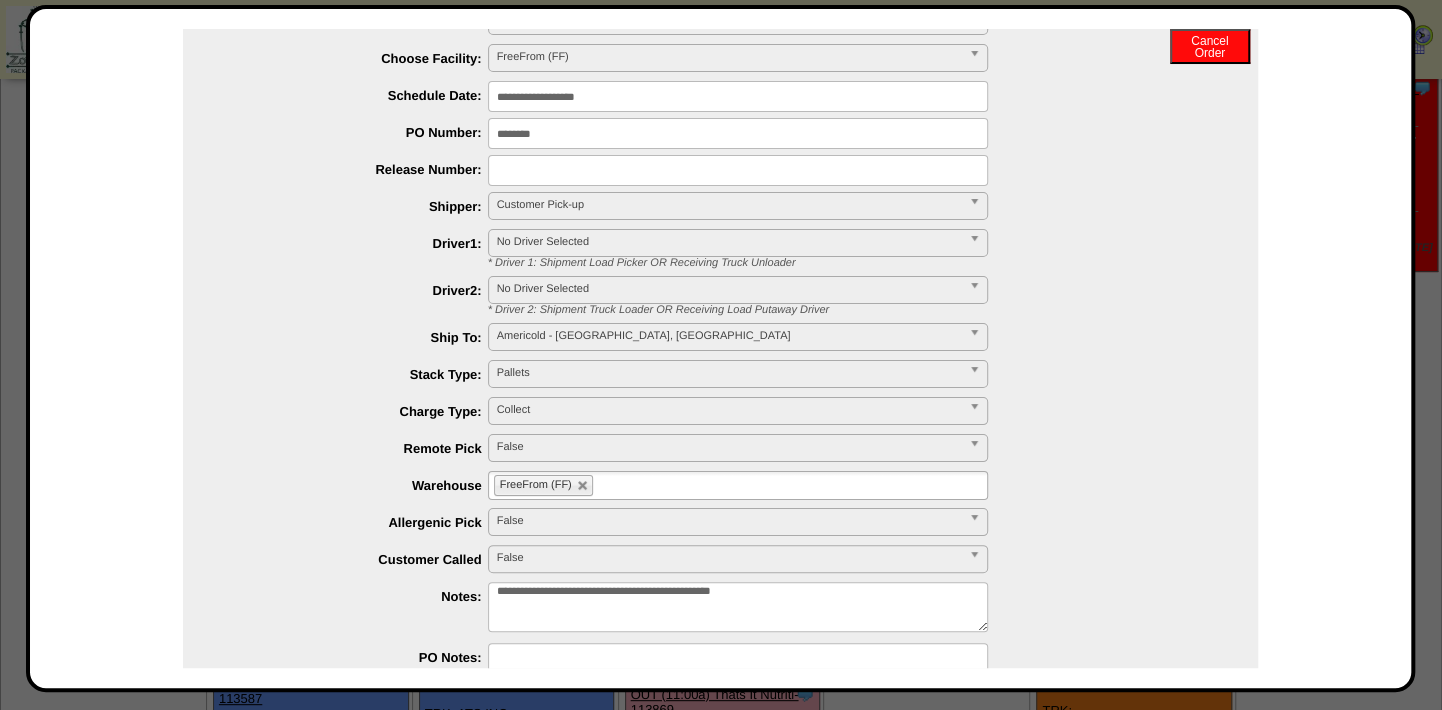 scroll, scrollTop: 0, scrollLeft: 0, axis: both 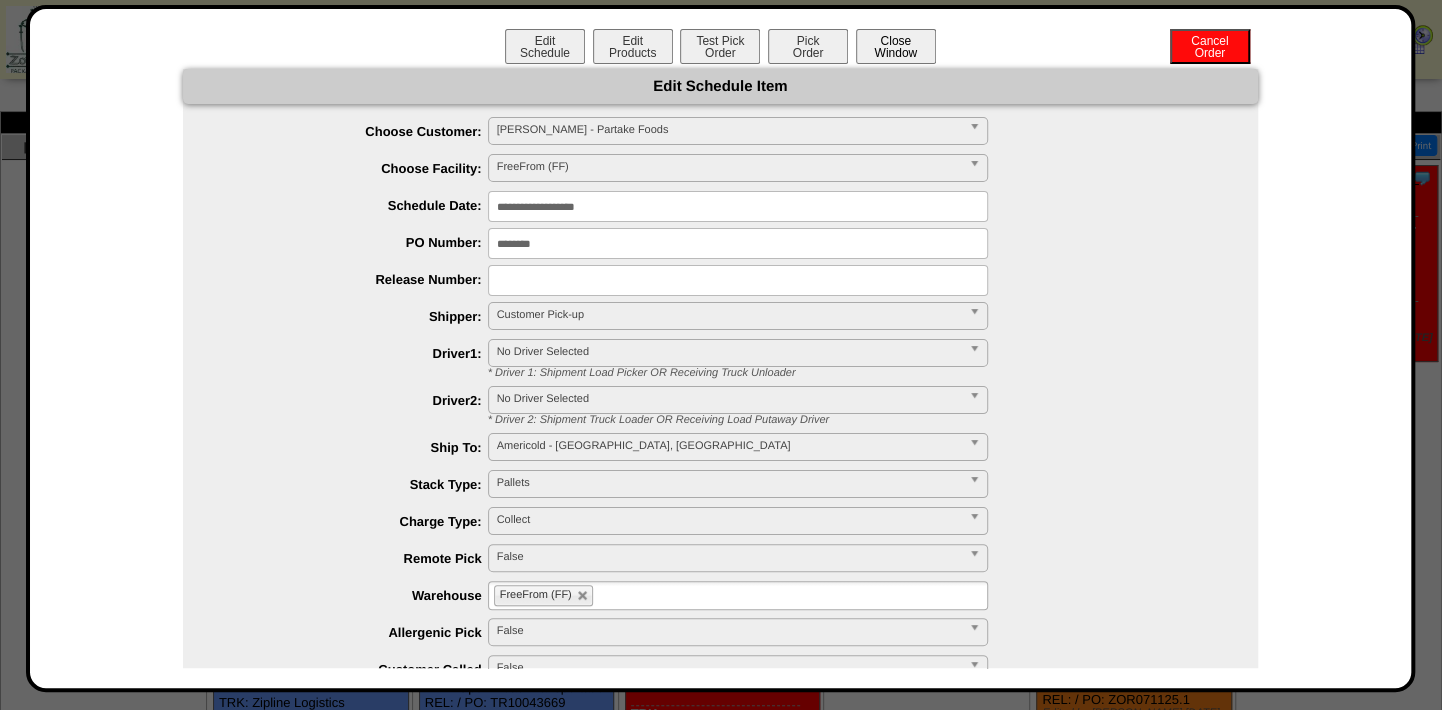 click on "Close Window" at bounding box center [896, 46] 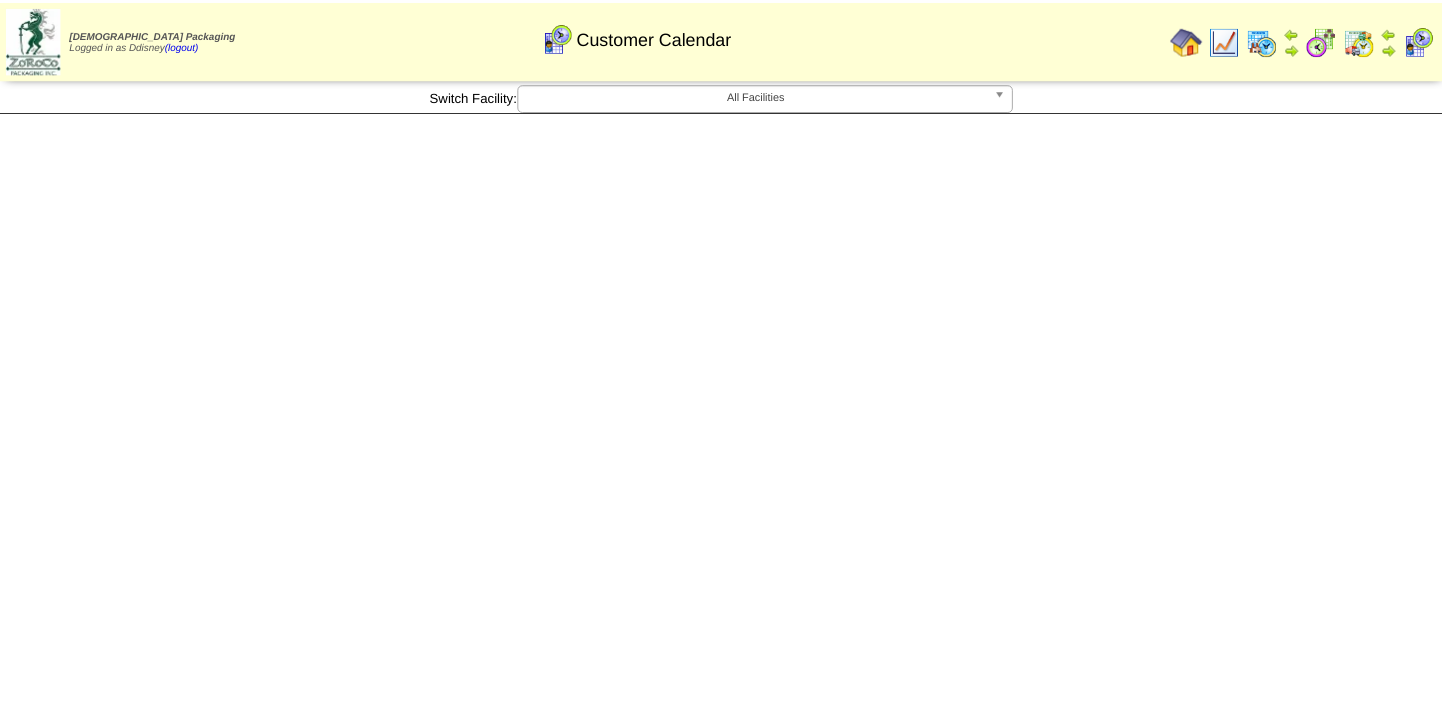 scroll, scrollTop: 0, scrollLeft: 0, axis: both 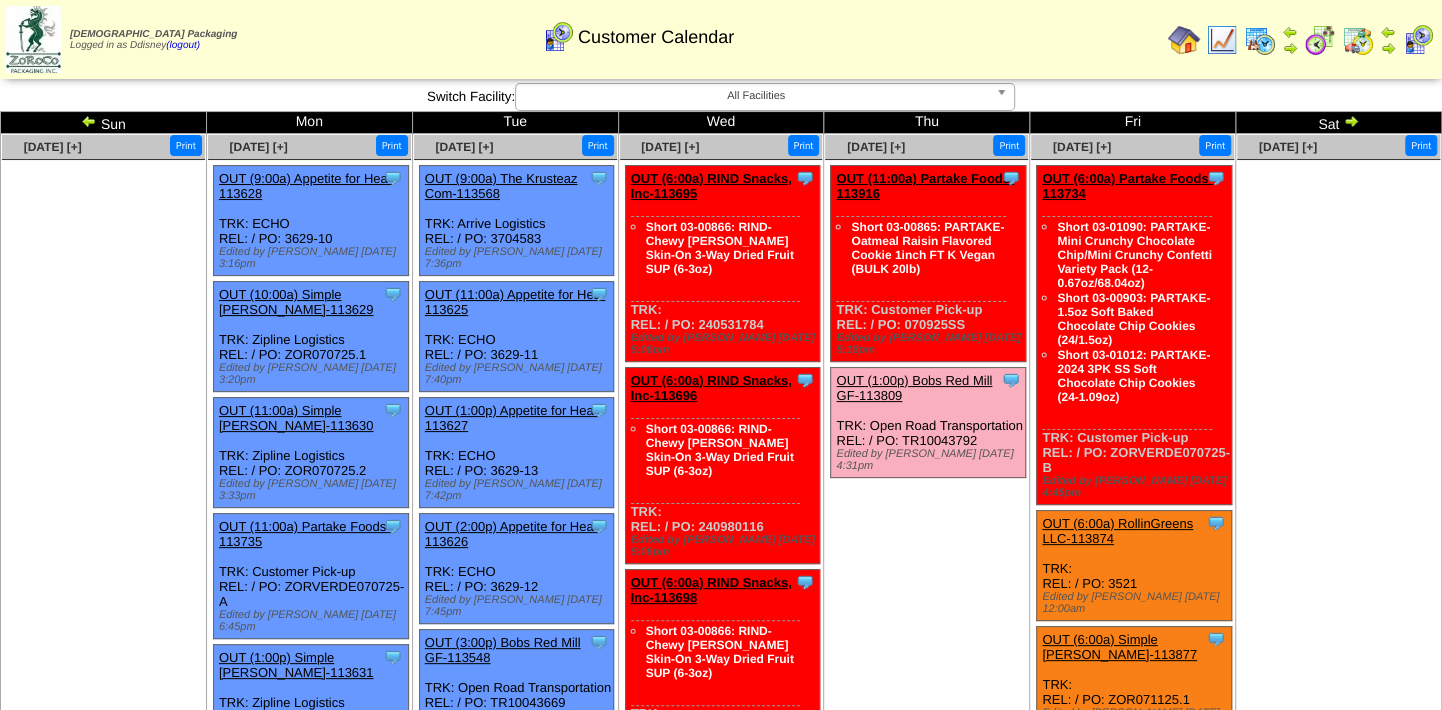 click at bounding box center (1222, 40) 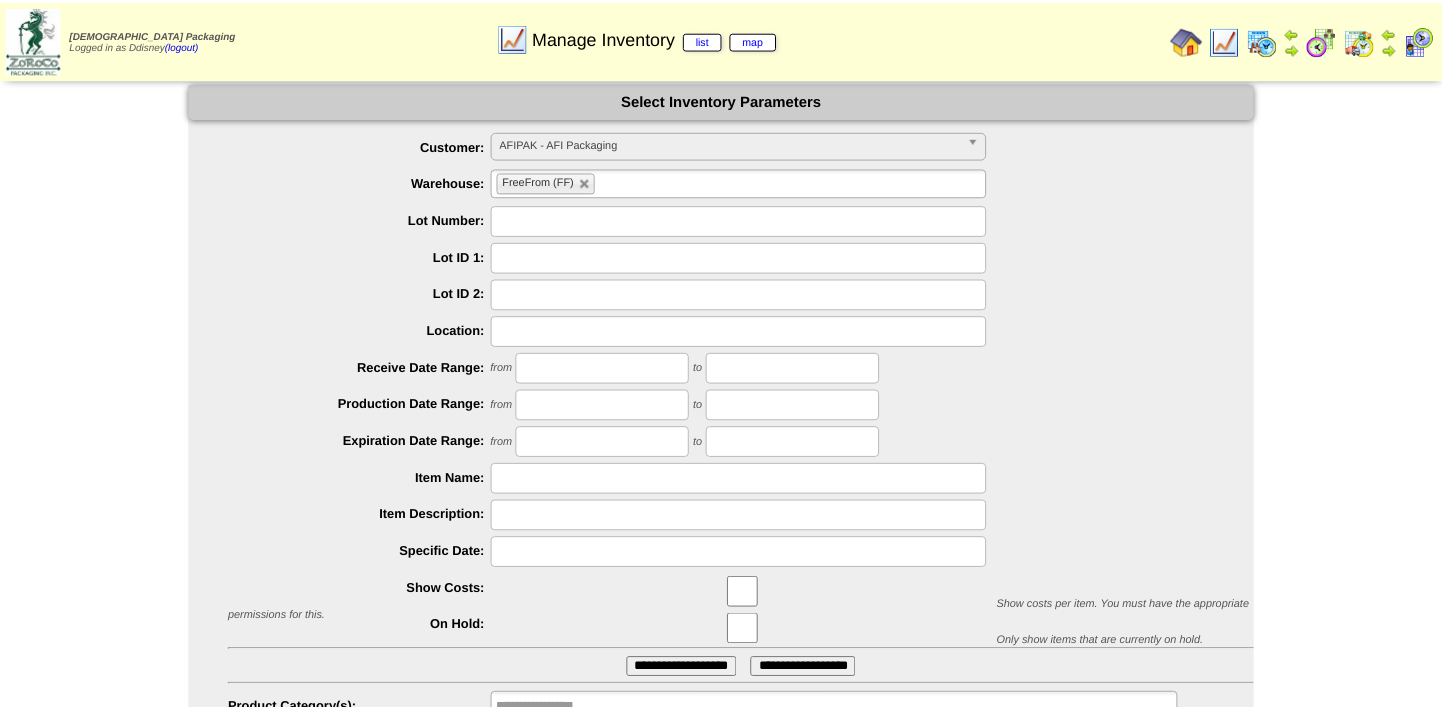 scroll, scrollTop: 0, scrollLeft: 0, axis: both 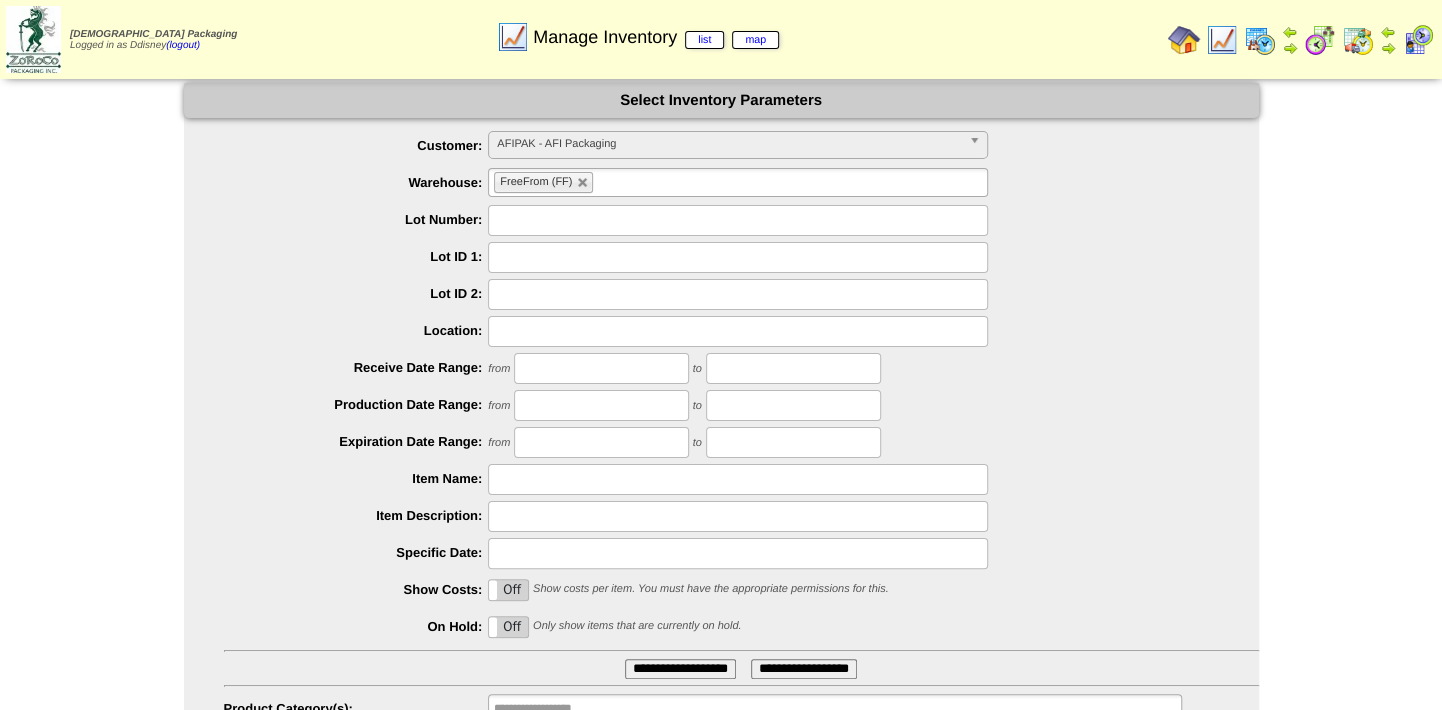 click on "AFIPAK - AFI Packaging" at bounding box center (729, 144) 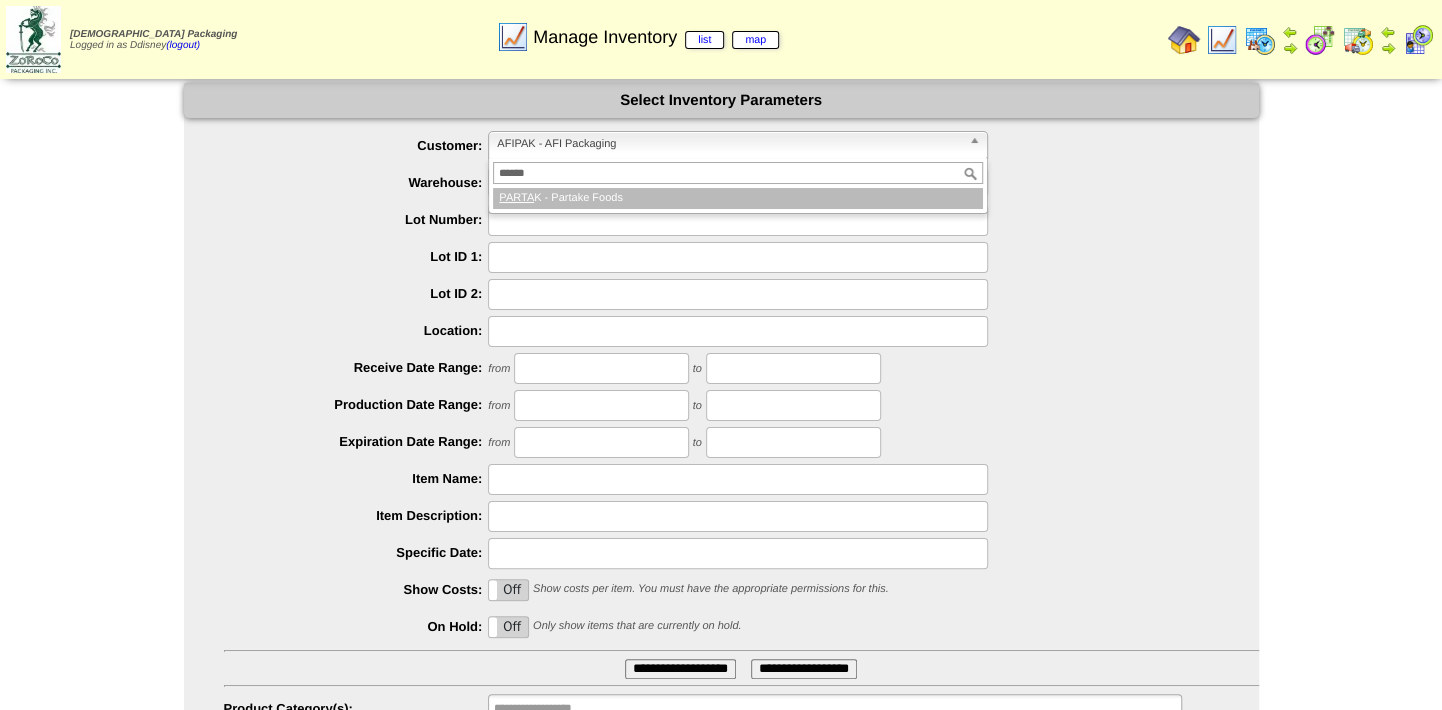 type on "*******" 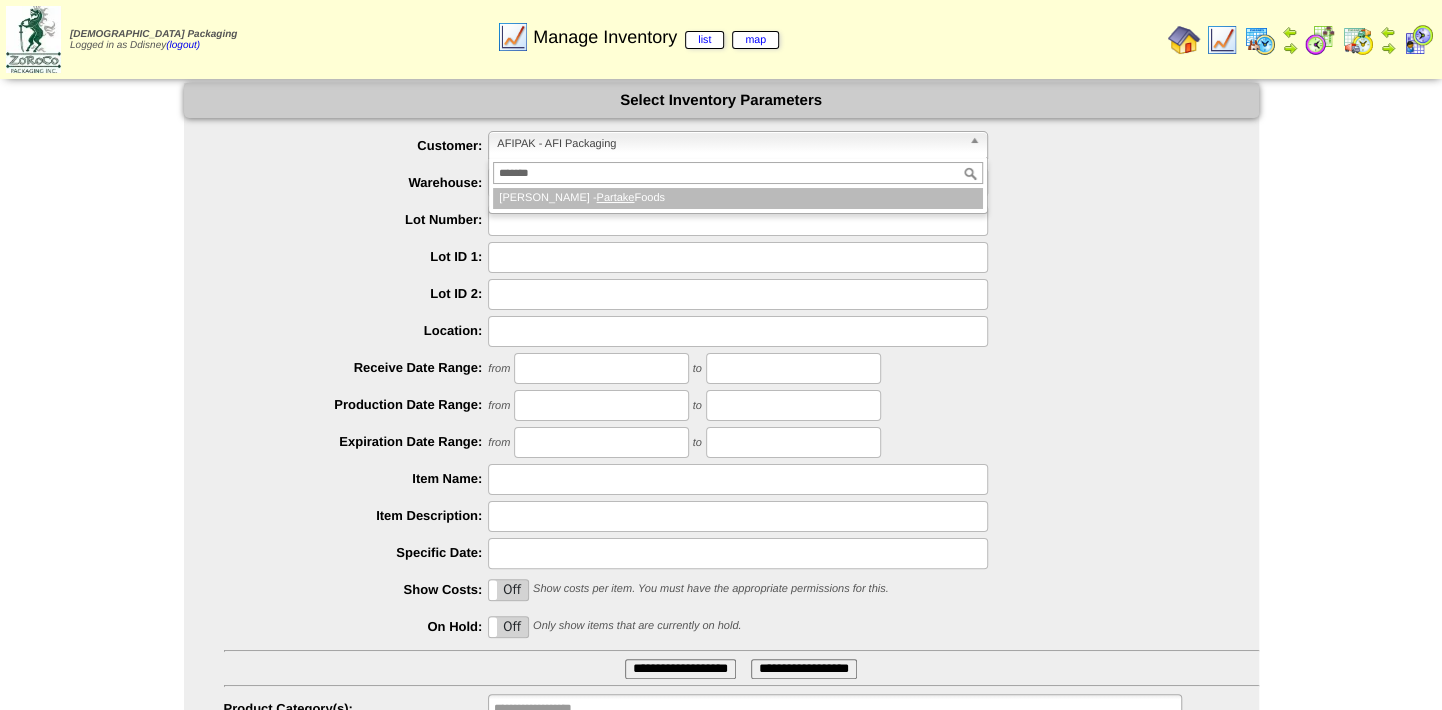 type 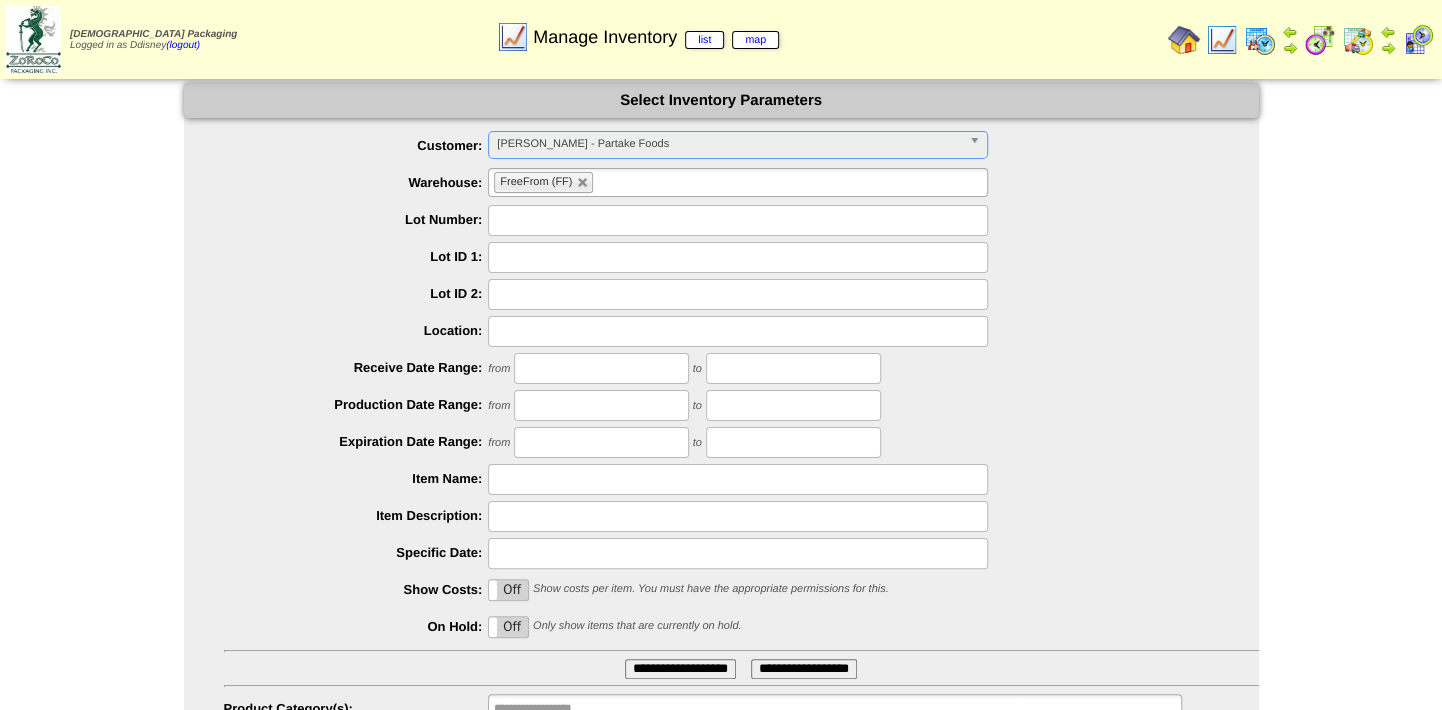 scroll, scrollTop: 90, scrollLeft: 0, axis: vertical 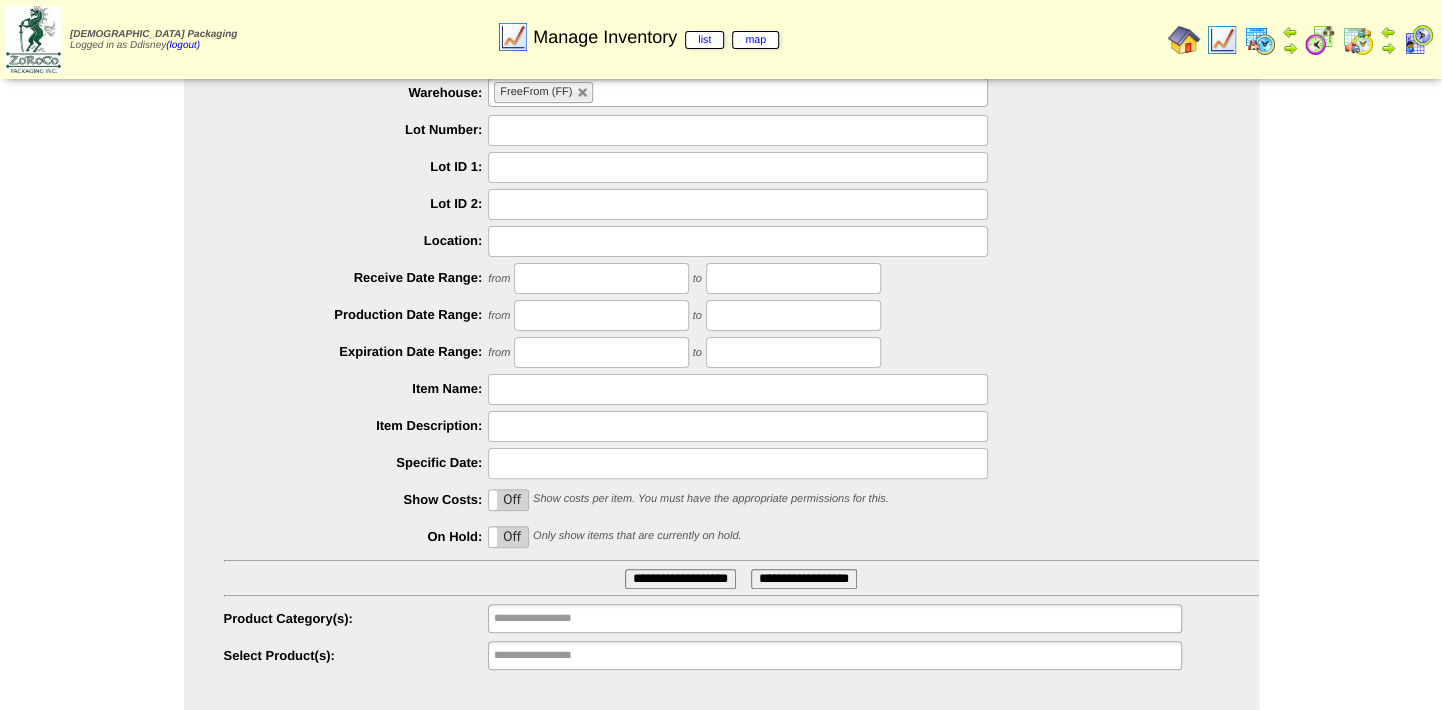 type 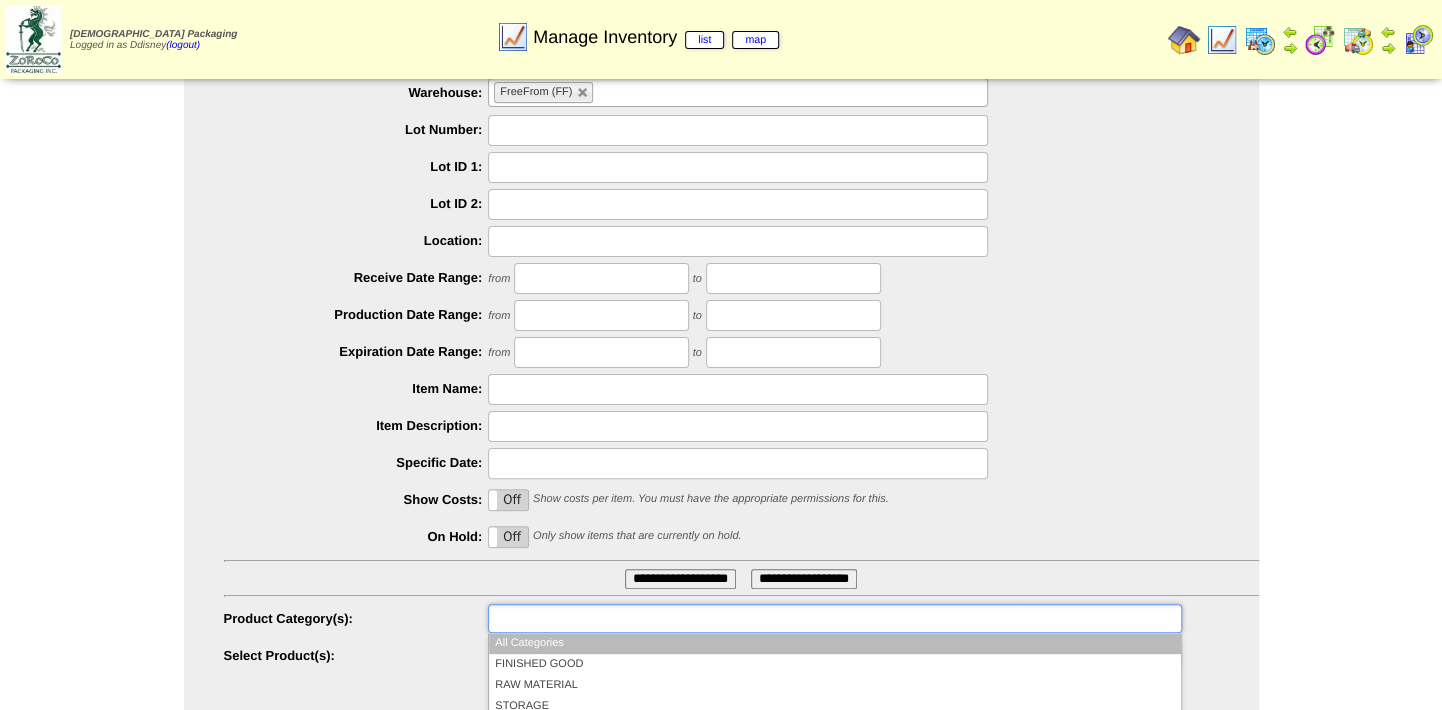 click at bounding box center (834, 618) 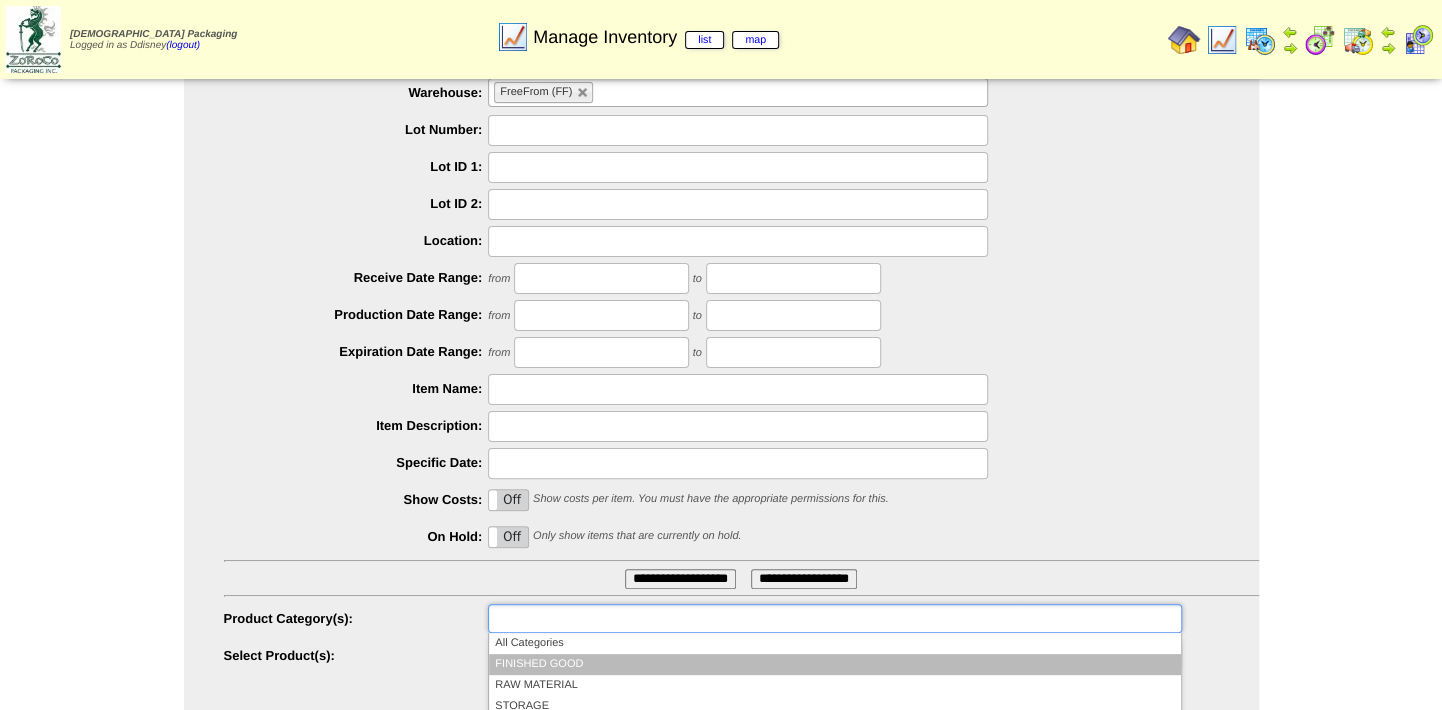 click on "FINISHED GOOD" at bounding box center [834, 664] 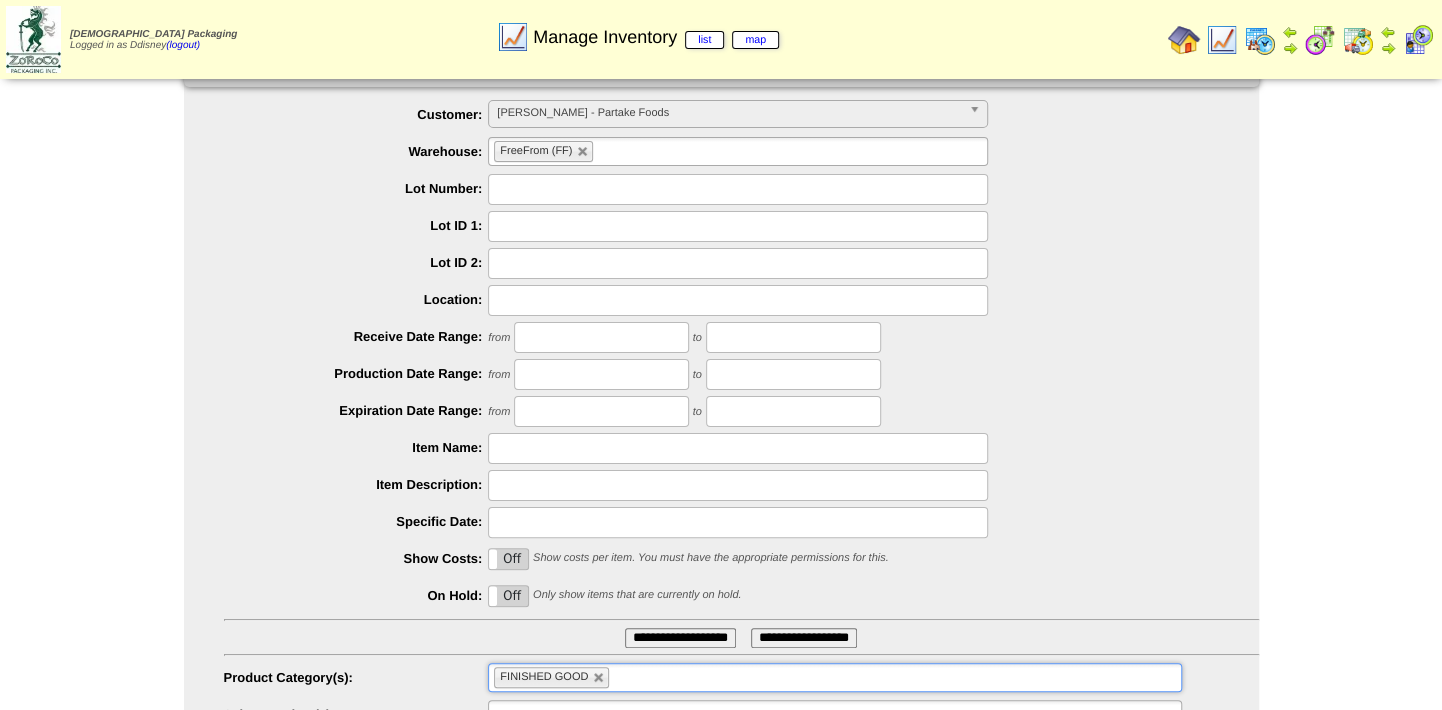 scroll, scrollTop: 0, scrollLeft: 0, axis: both 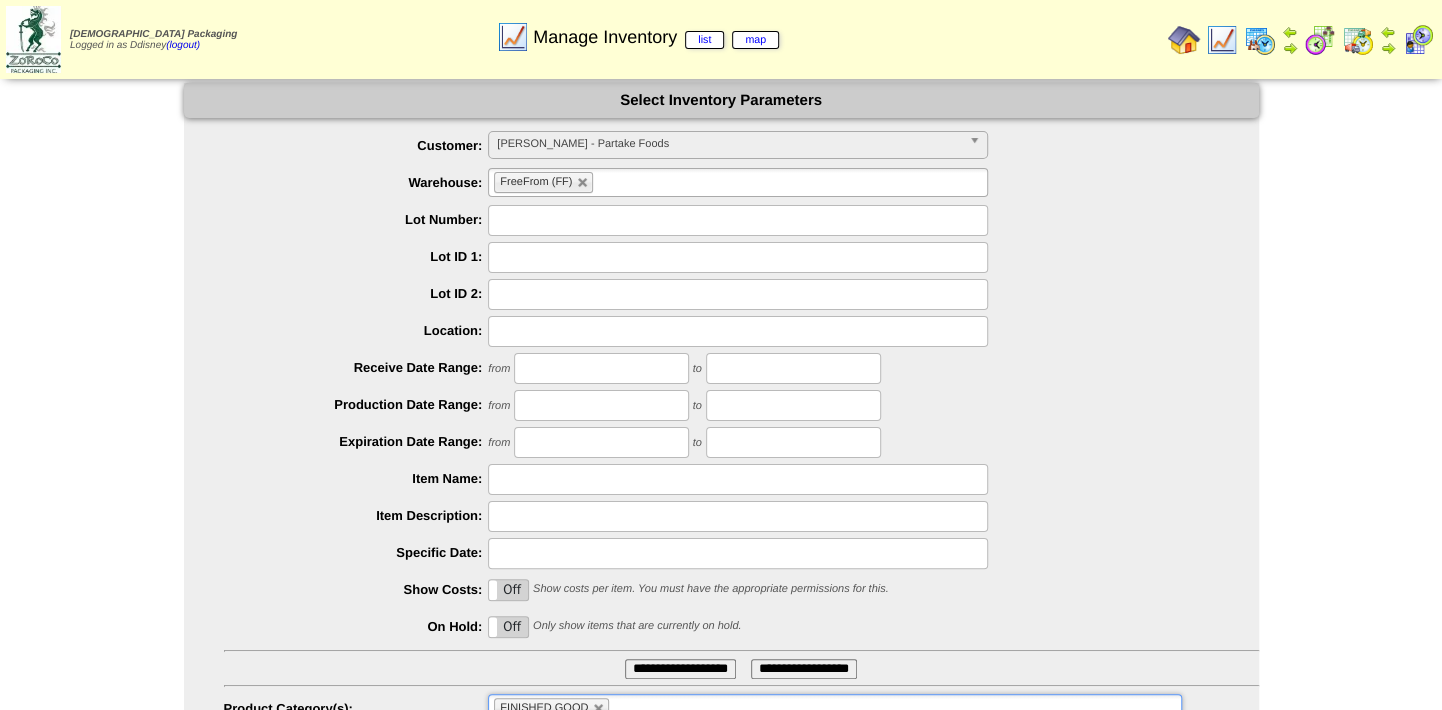 click on "**********" at bounding box center [680, 669] 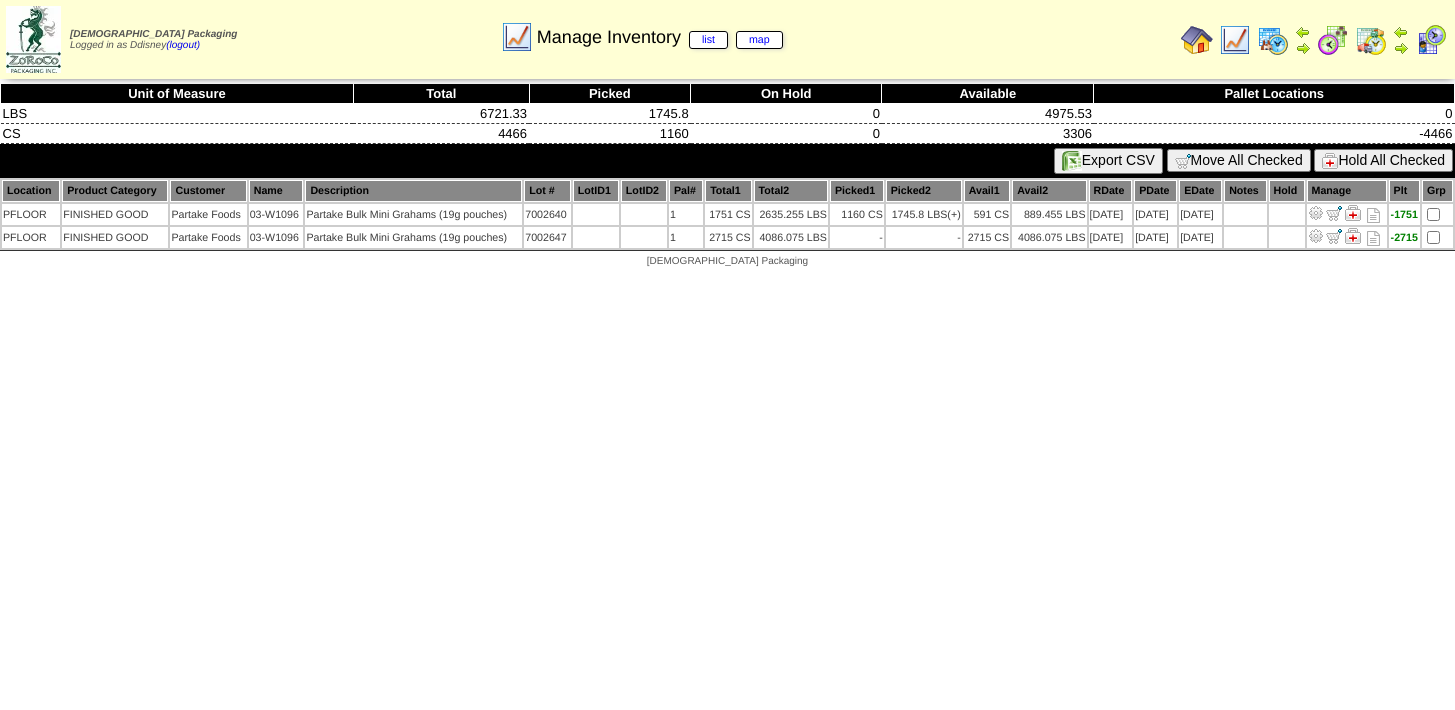 scroll, scrollTop: 0, scrollLeft: 0, axis: both 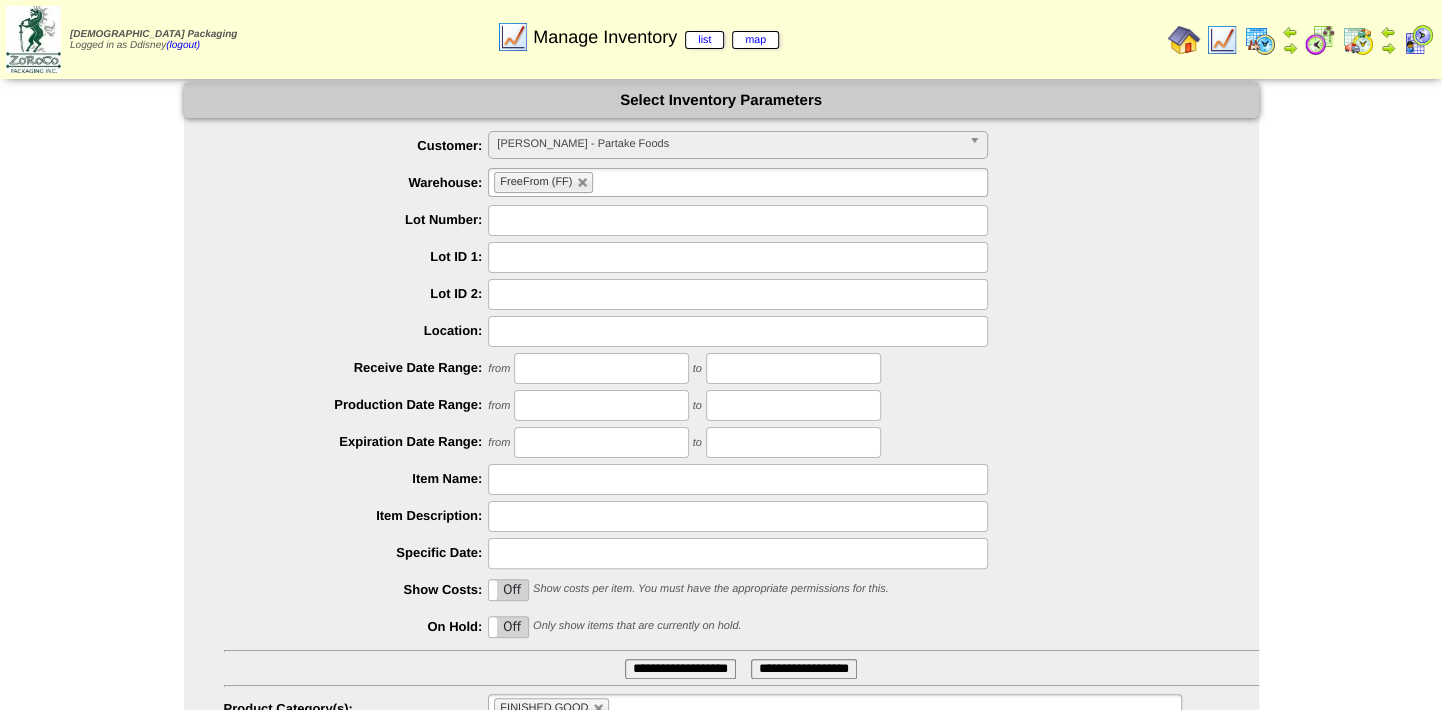 click on "FreeFrom (FF)" at bounding box center [738, 182] 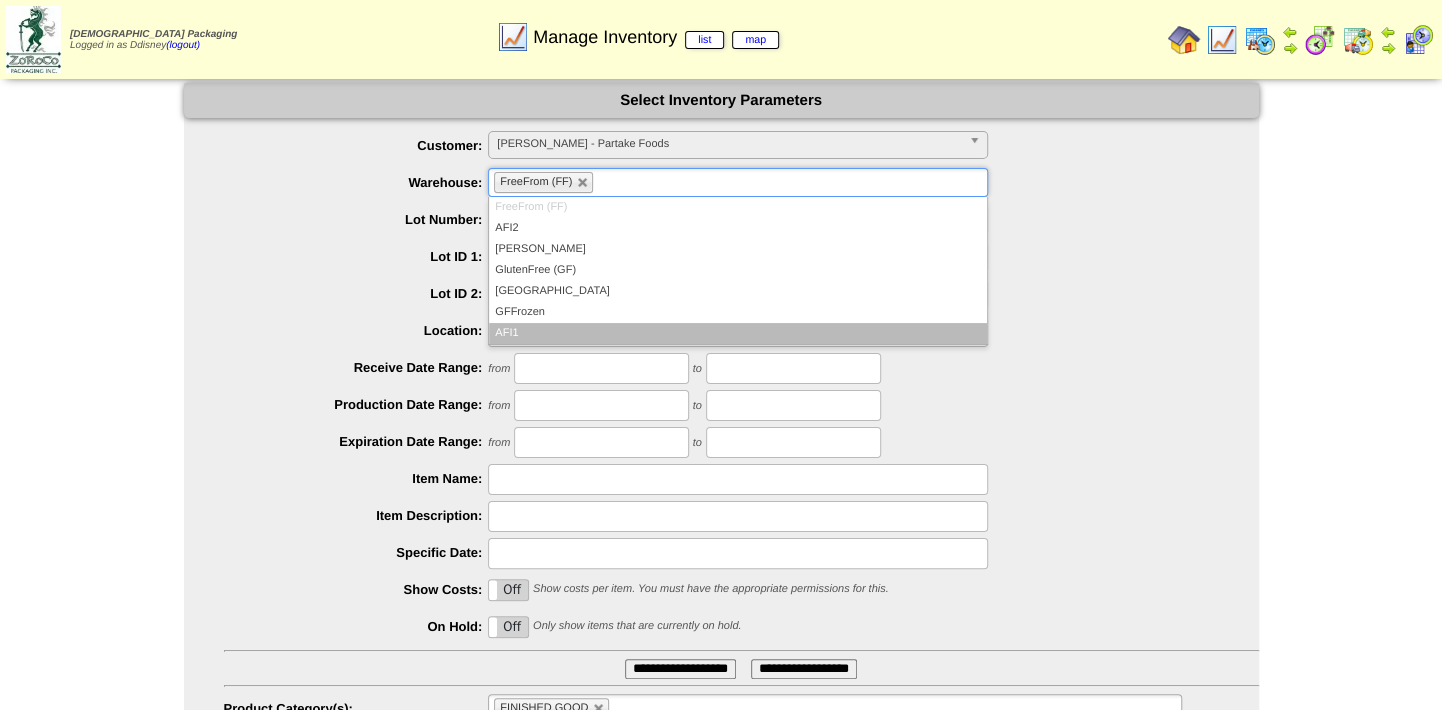 click on "AFI1" at bounding box center (738, 333) 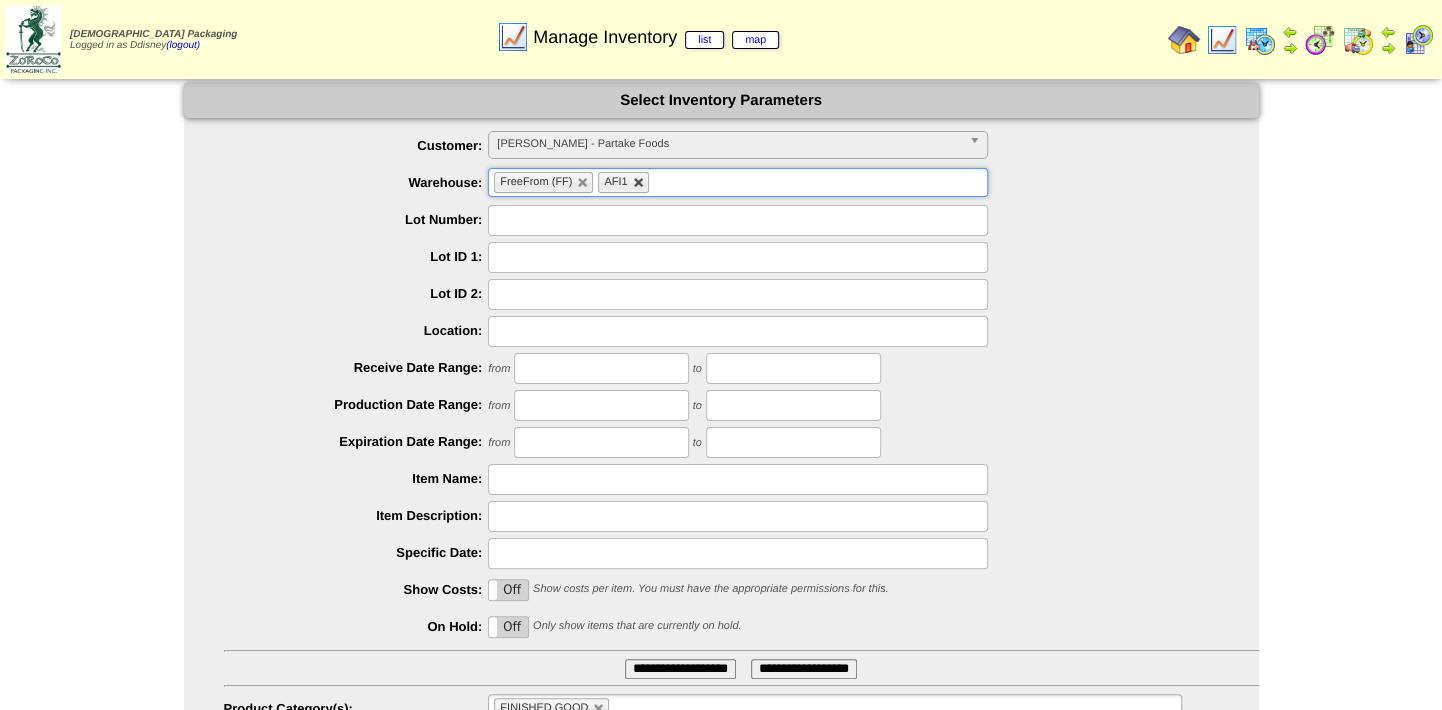 click at bounding box center [639, 183] 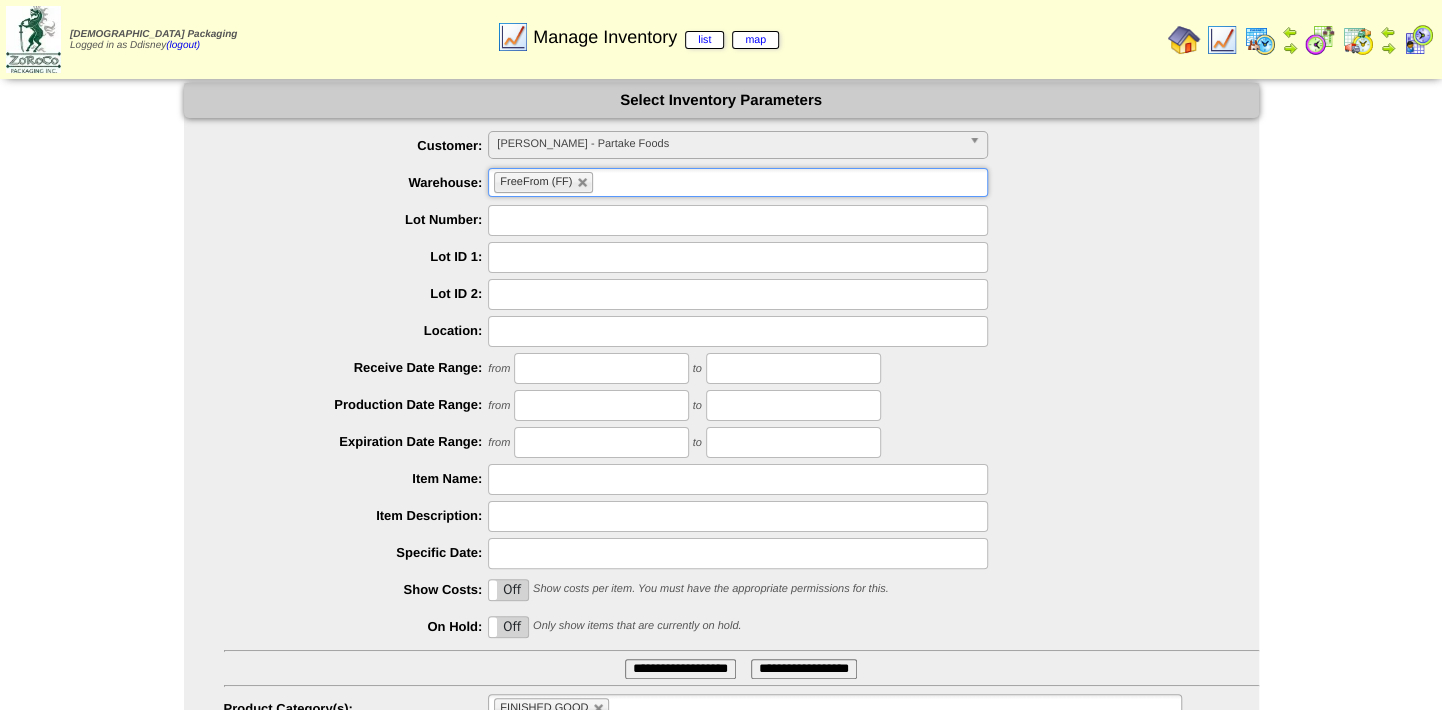 click on "FreeFrom (FF)" at bounding box center [738, 182] 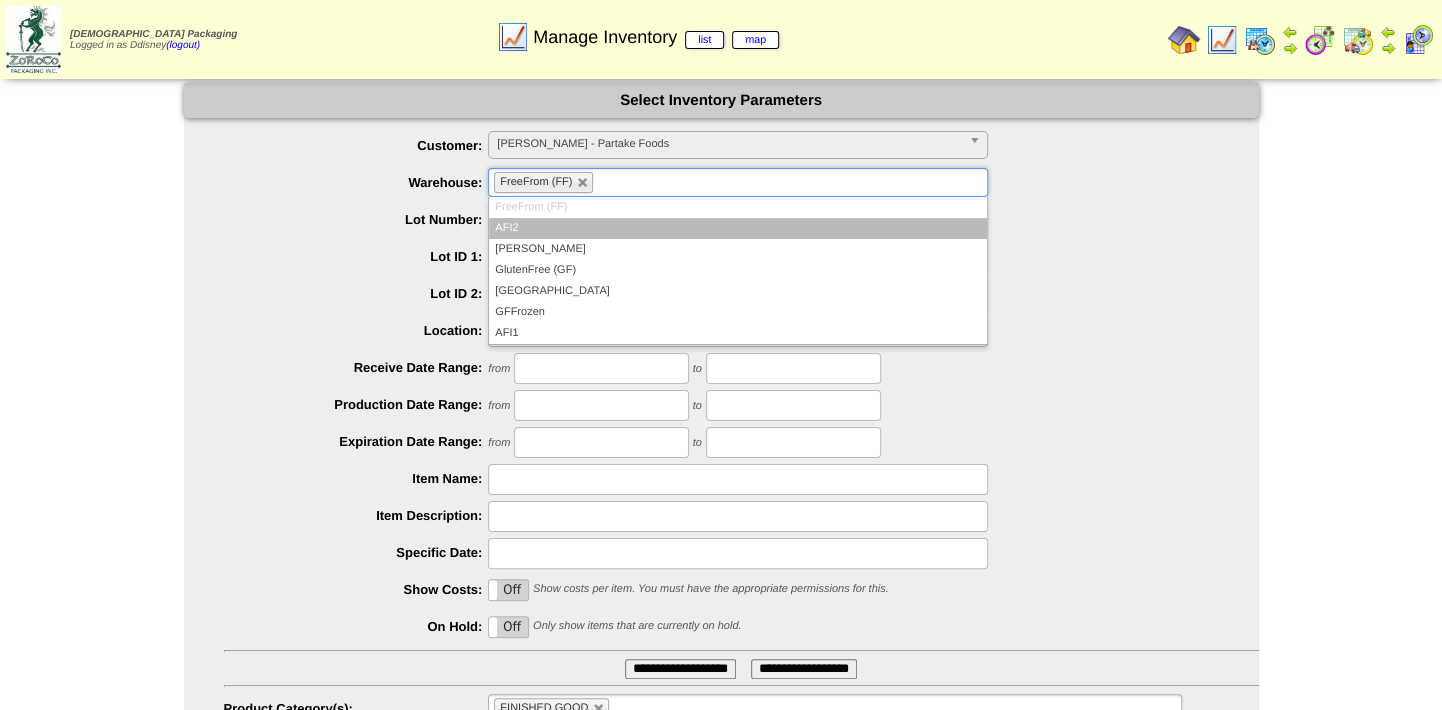click on "AFI2" at bounding box center (738, 228) 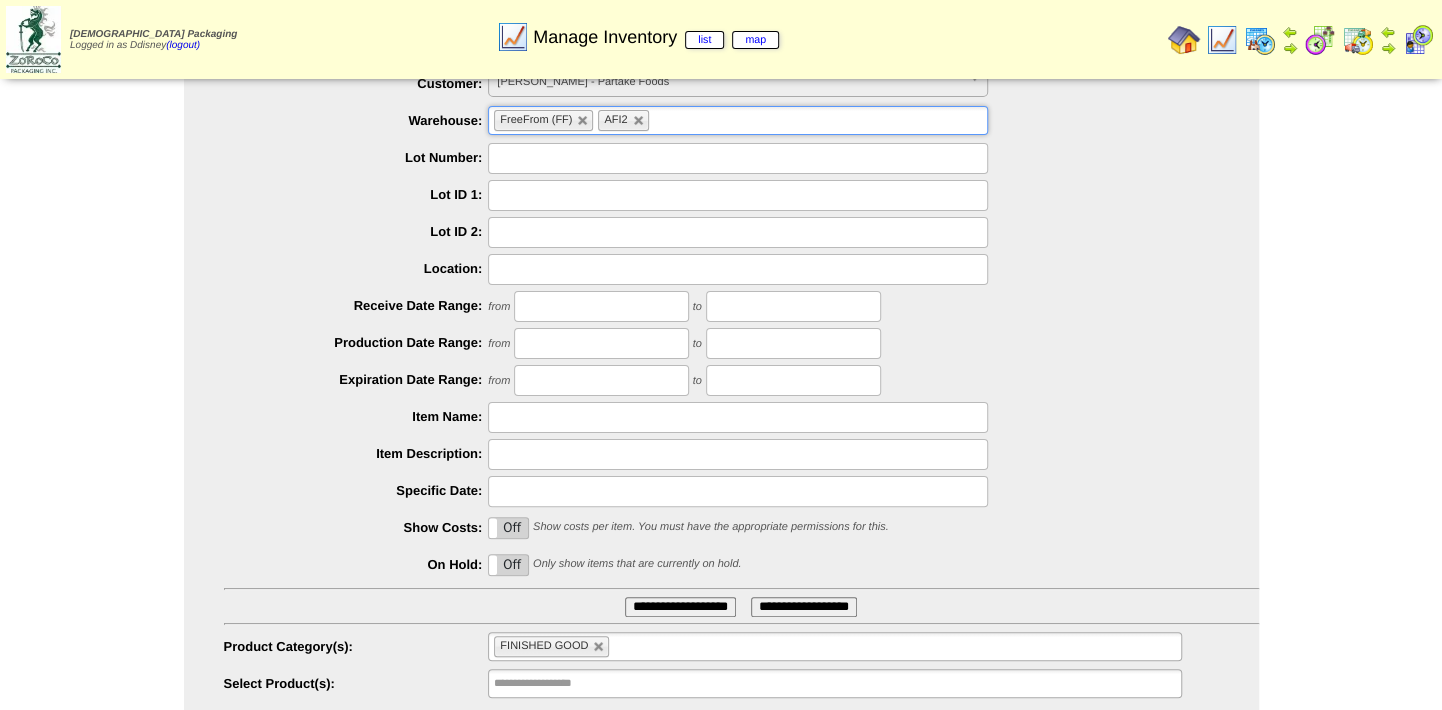scroll, scrollTop: 123, scrollLeft: 0, axis: vertical 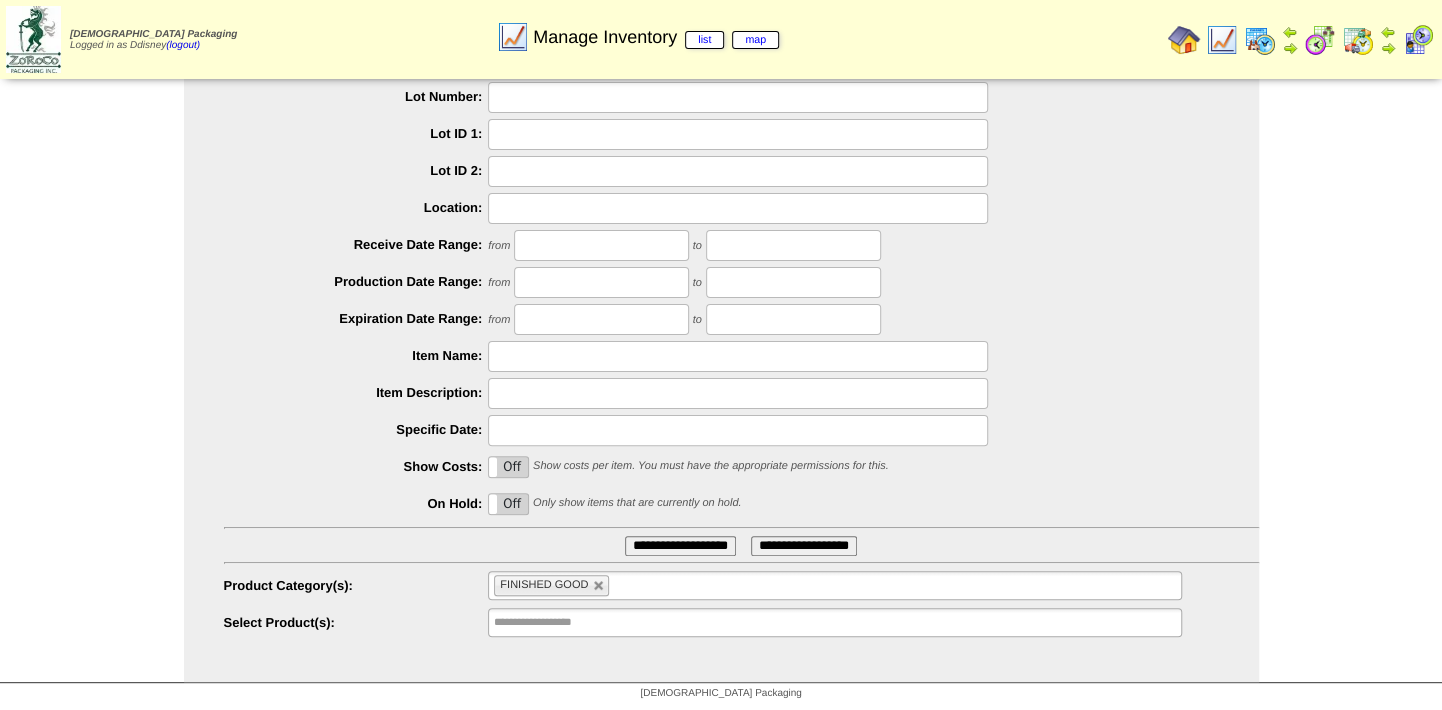 click on "**********" at bounding box center (680, 546) 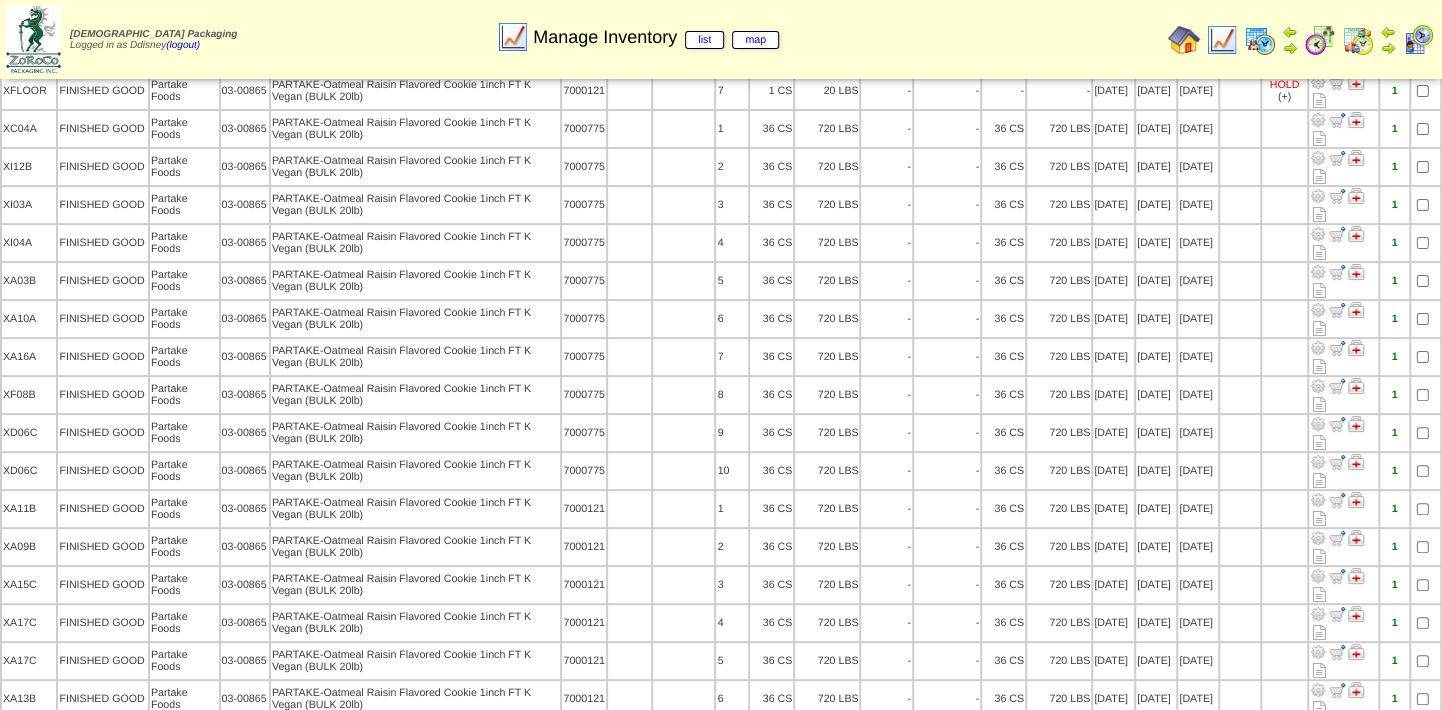 scroll, scrollTop: 134, scrollLeft: 0, axis: vertical 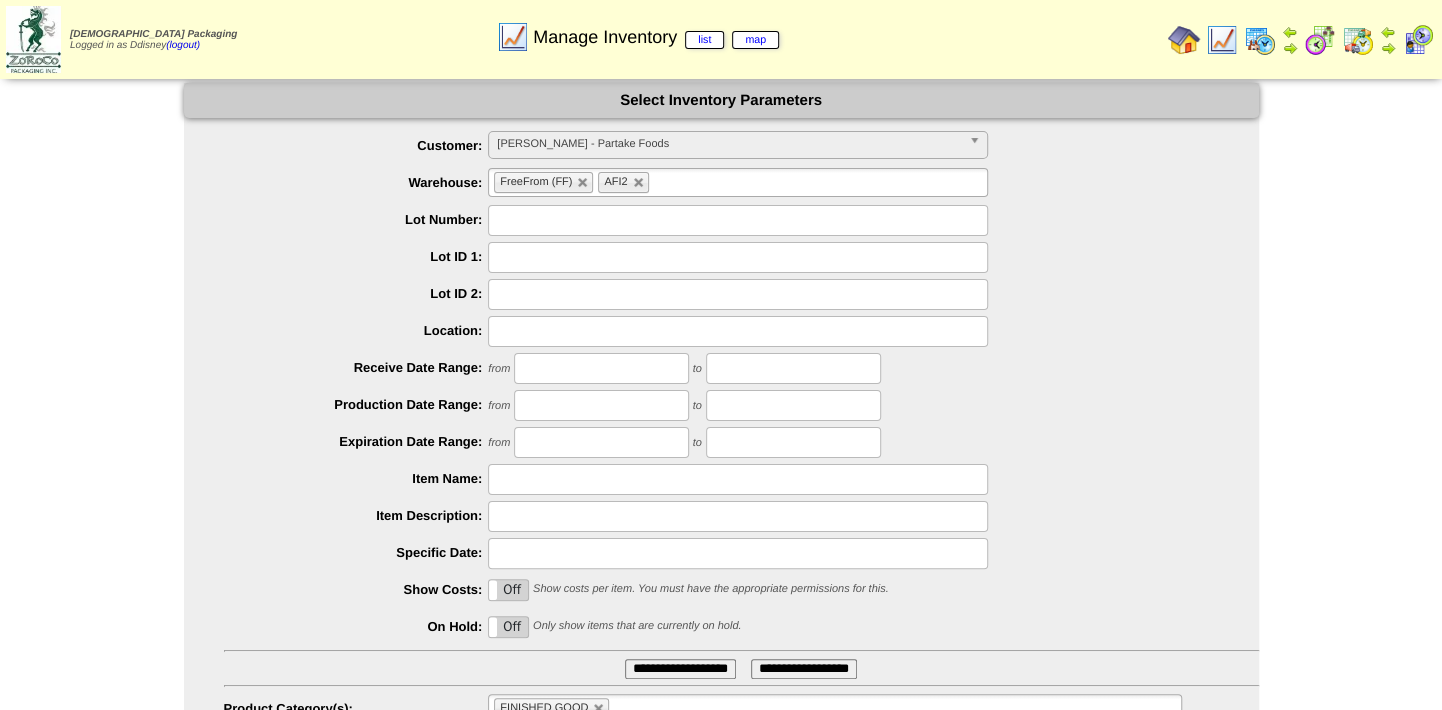 drag, startPoint x: 1156, startPoint y: 271, endPoint x: 1278, endPoint y: 297, distance: 124.73973 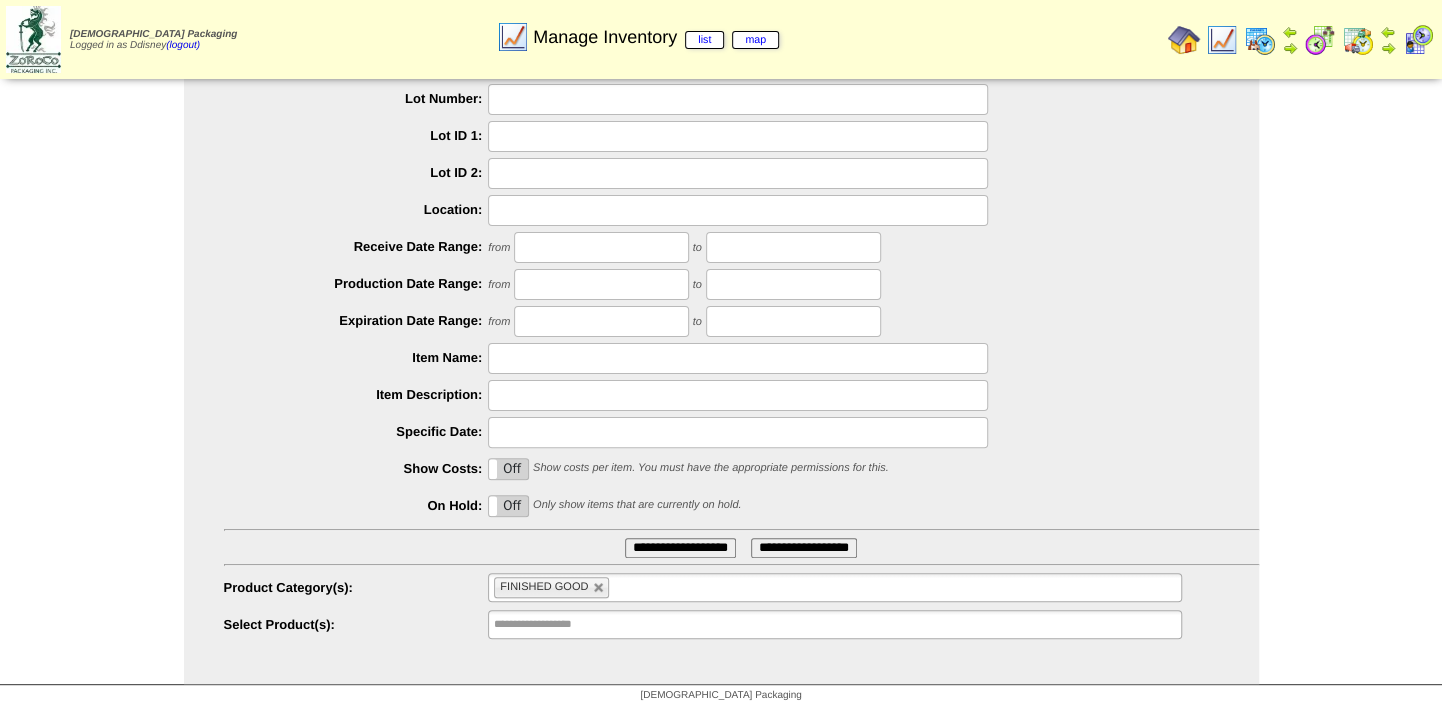 scroll, scrollTop: 123, scrollLeft: 0, axis: vertical 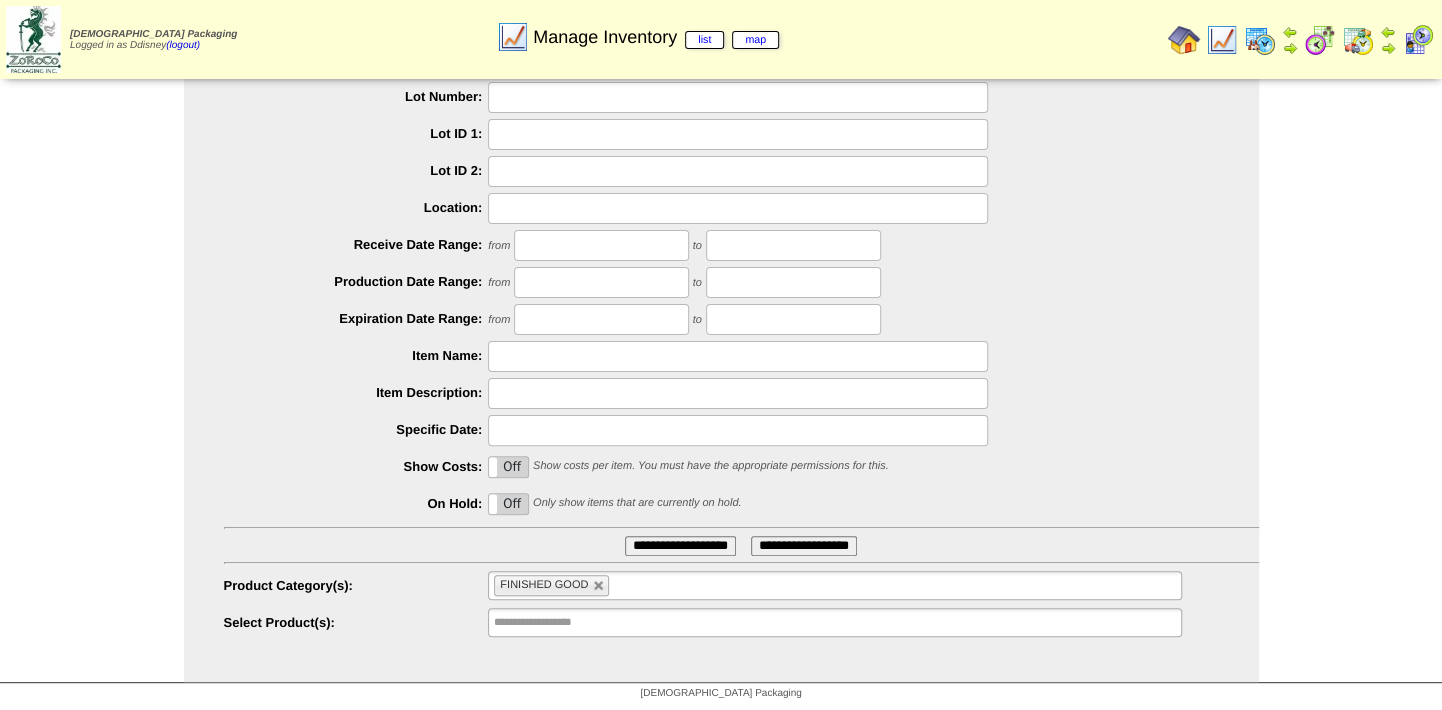 click on "**********" at bounding box center [680, 546] 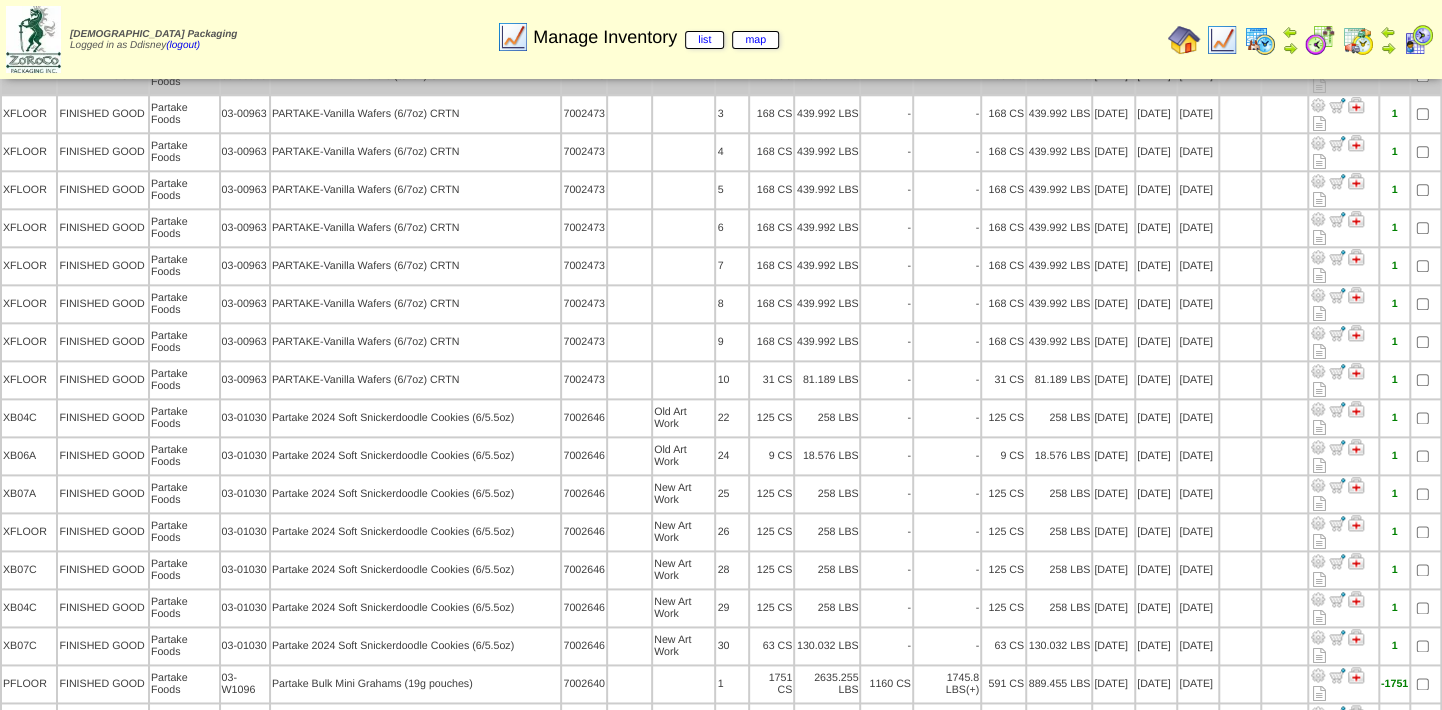 scroll, scrollTop: 1225, scrollLeft: 0, axis: vertical 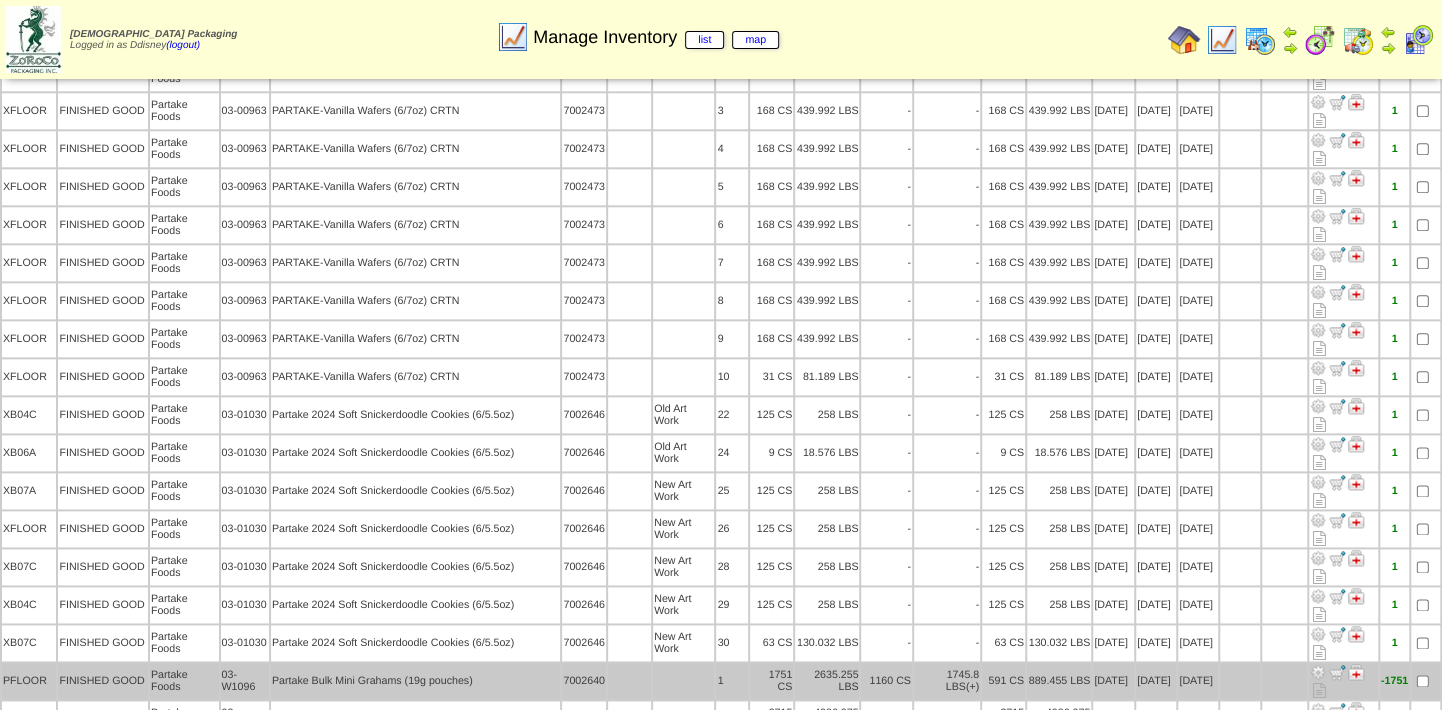 click on "03-W1096" at bounding box center [245, 681] 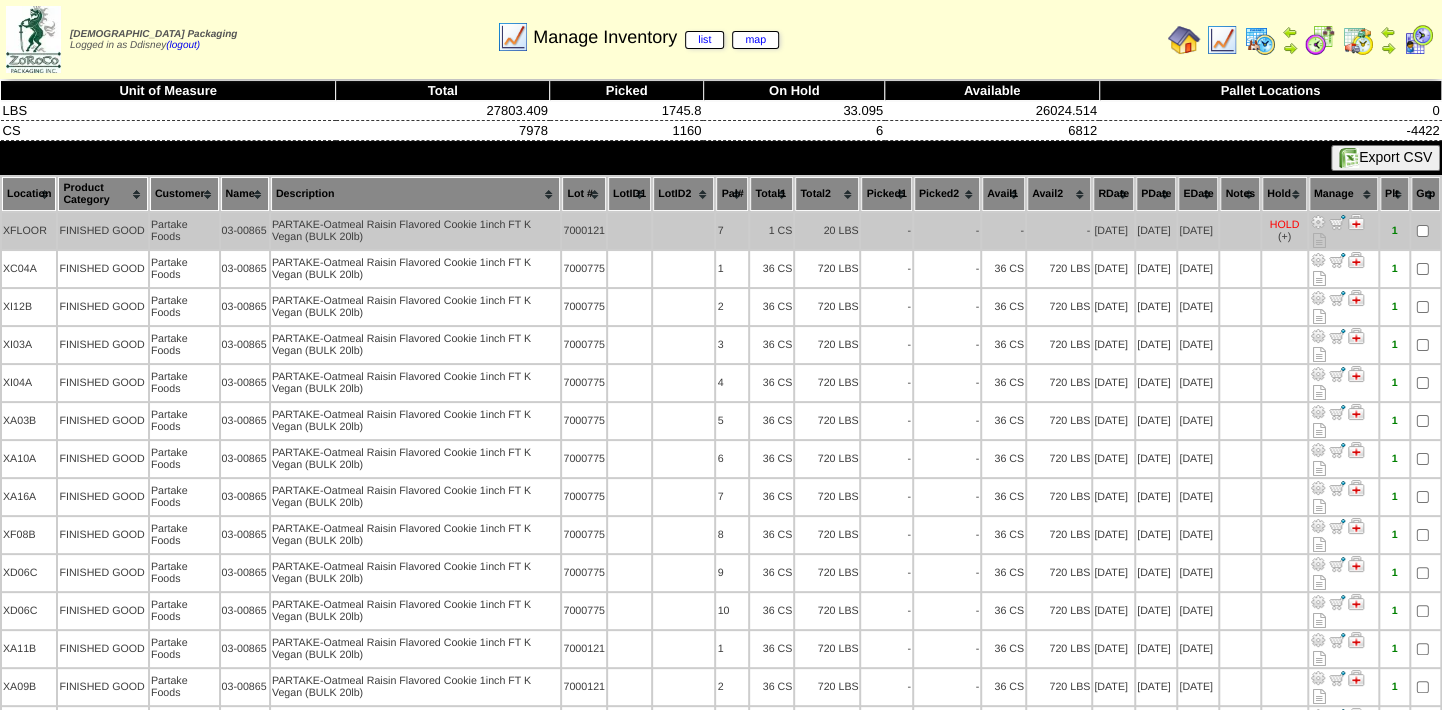 scroll, scrollTop: 0, scrollLeft: 0, axis: both 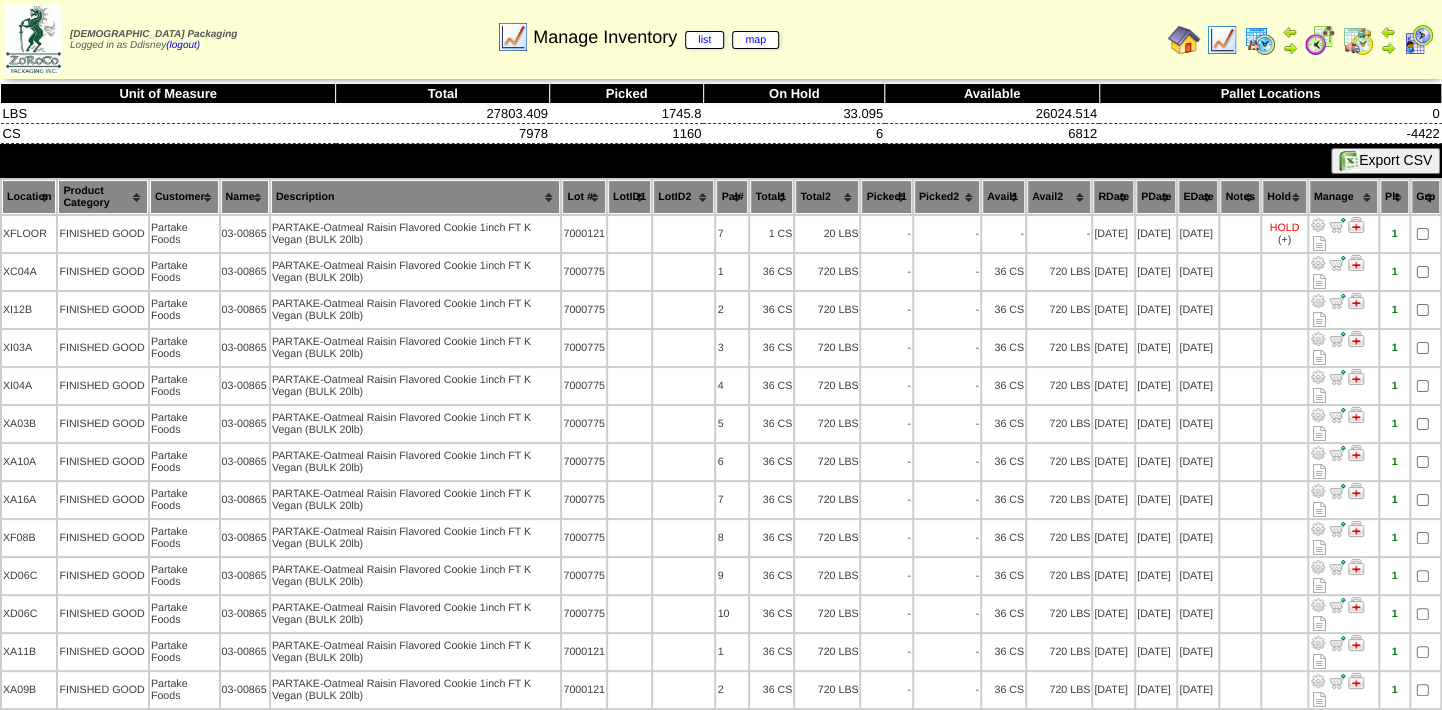 click on "Export CSV" at bounding box center [1385, 161] 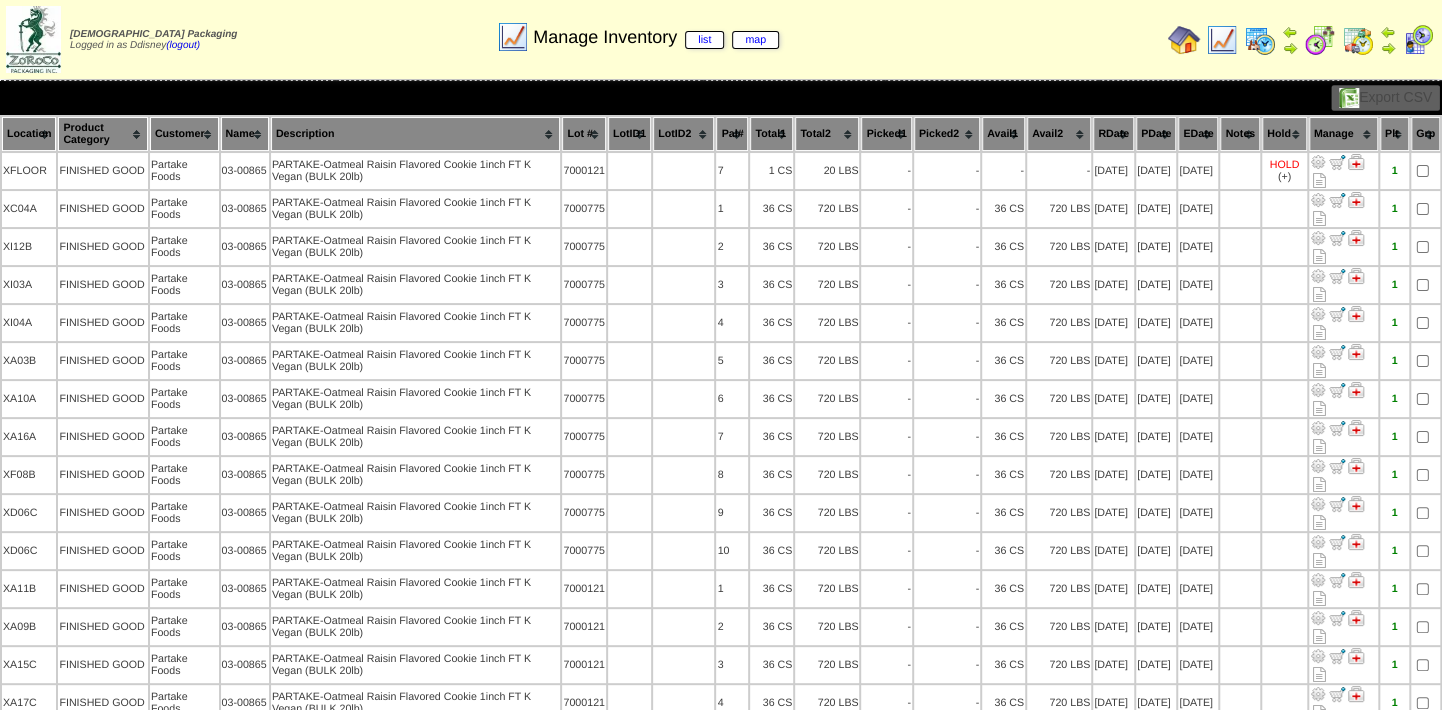 scroll, scrollTop: 90, scrollLeft: 0, axis: vertical 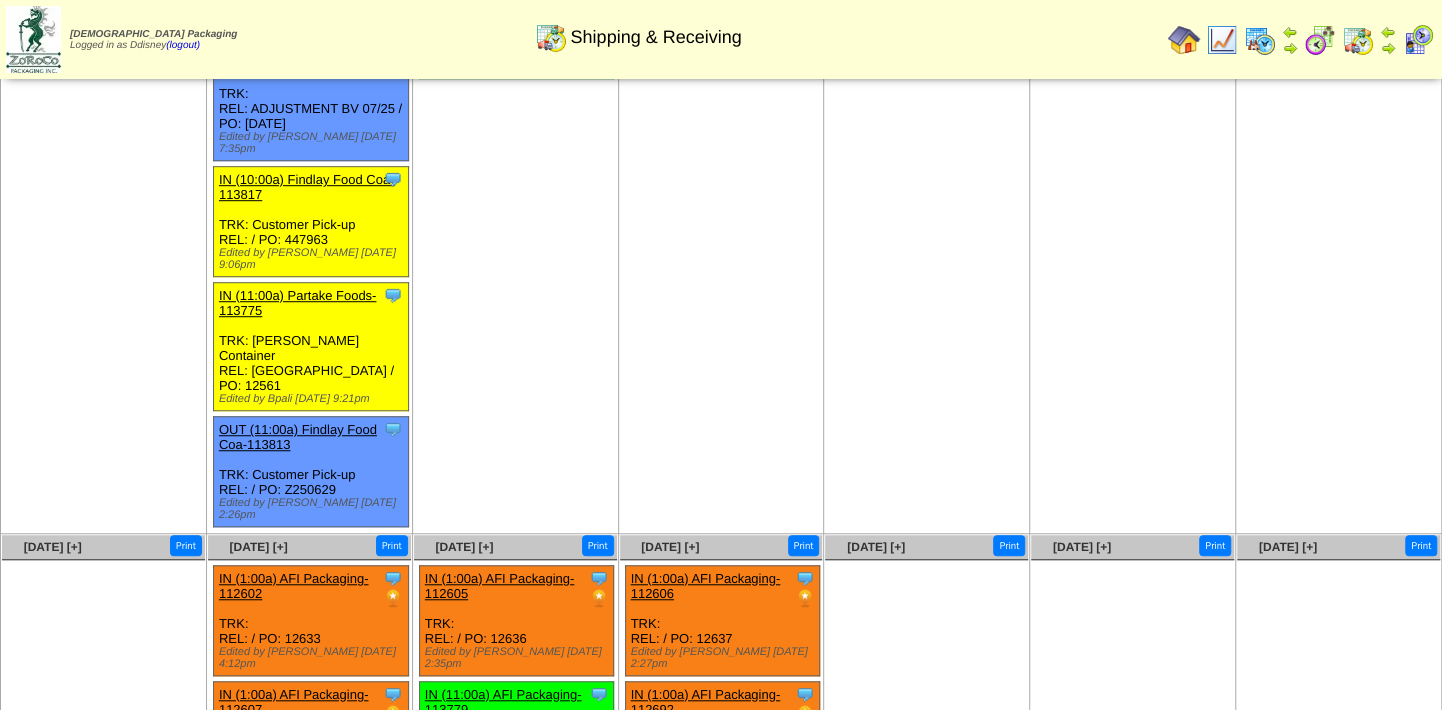 click at bounding box center [1358, 40] 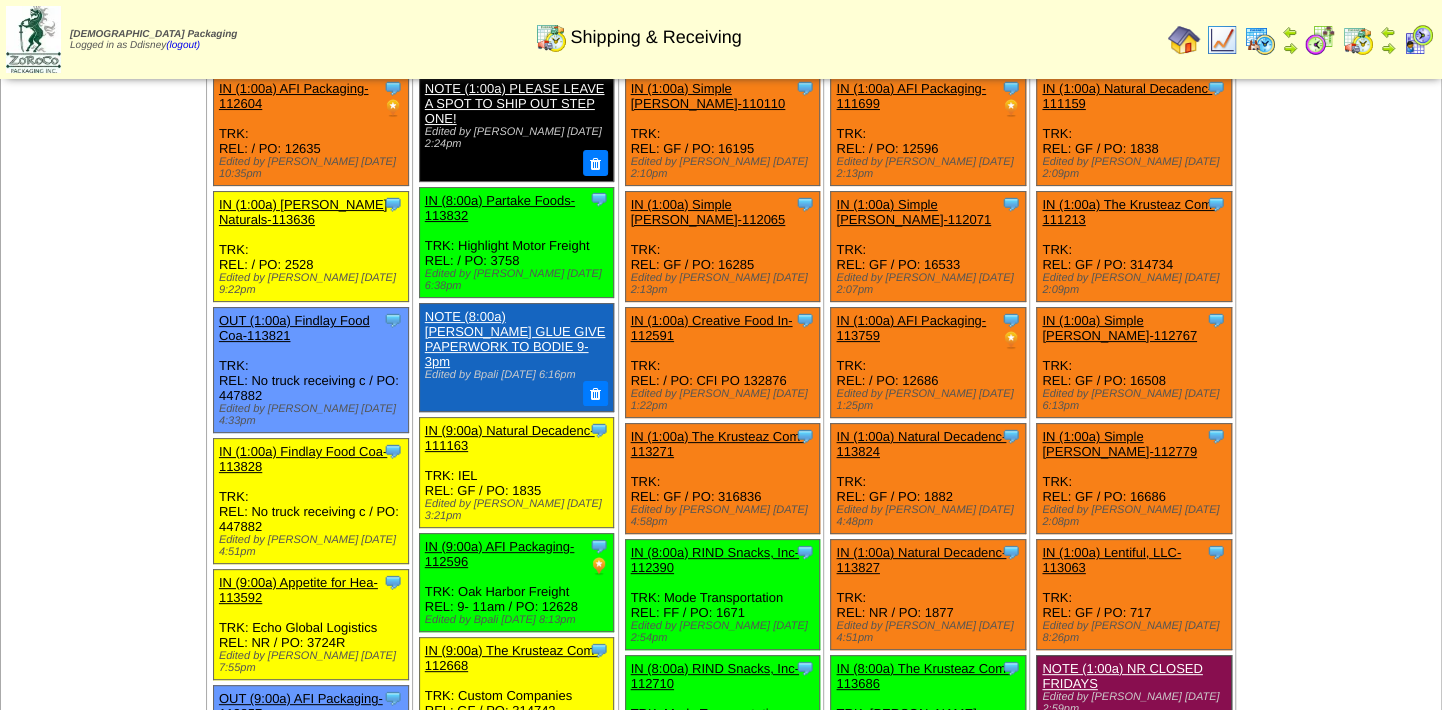 scroll, scrollTop: 0, scrollLeft: 0, axis: both 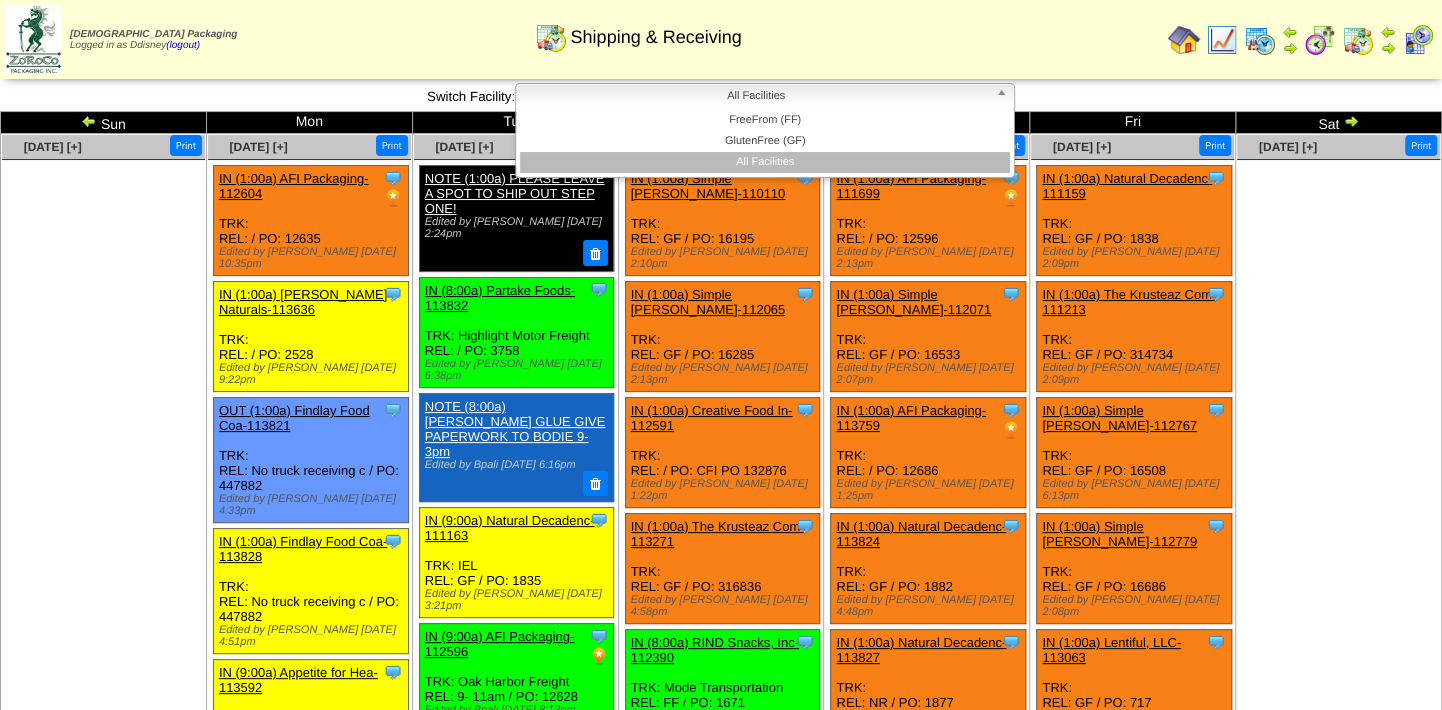 click at bounding box center [1005, 97] 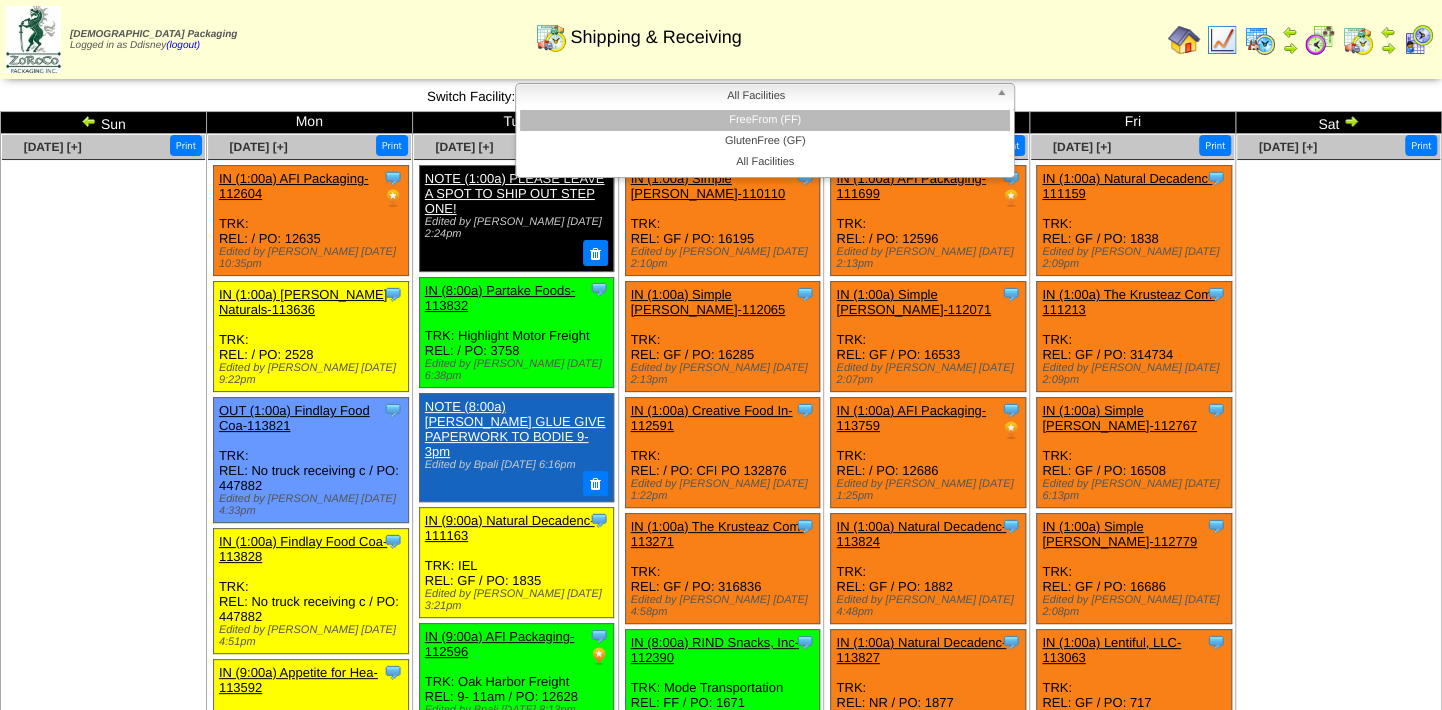 click on "FreeFrom (FF)" at bounding box center [765, 120] 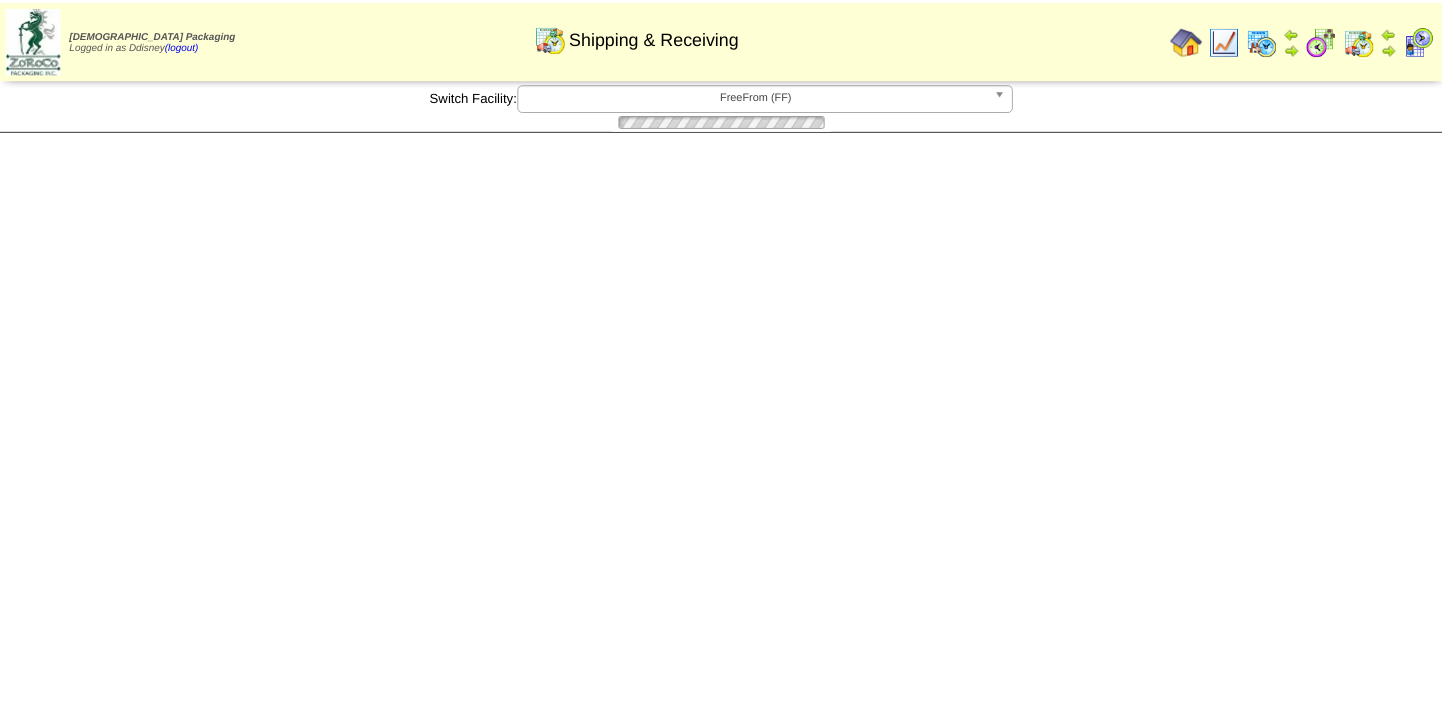 scroll, scrollTop: 0, scrollLeft: 0, axis: both 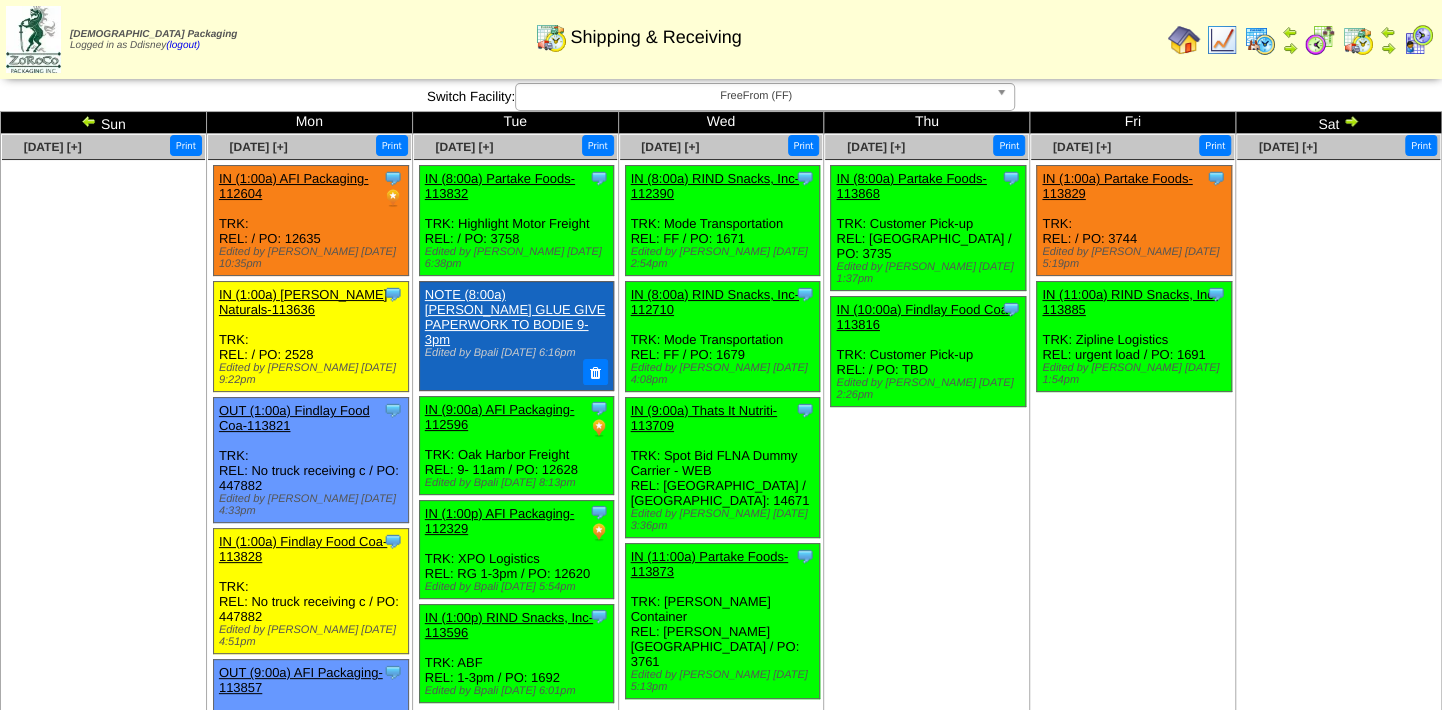 click at bounding box center (1260, 40) 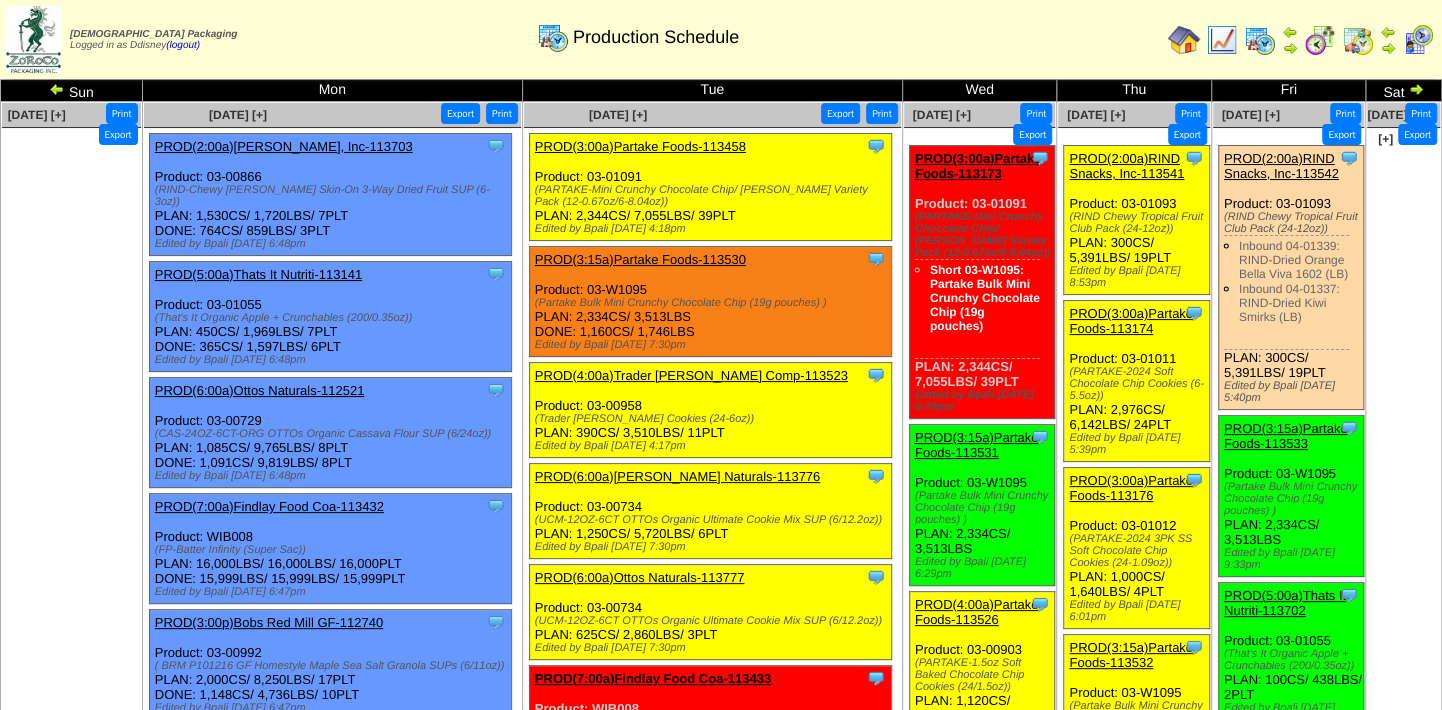 scroll, scrollTop: 0, scrollLeft: 0, axis: both 